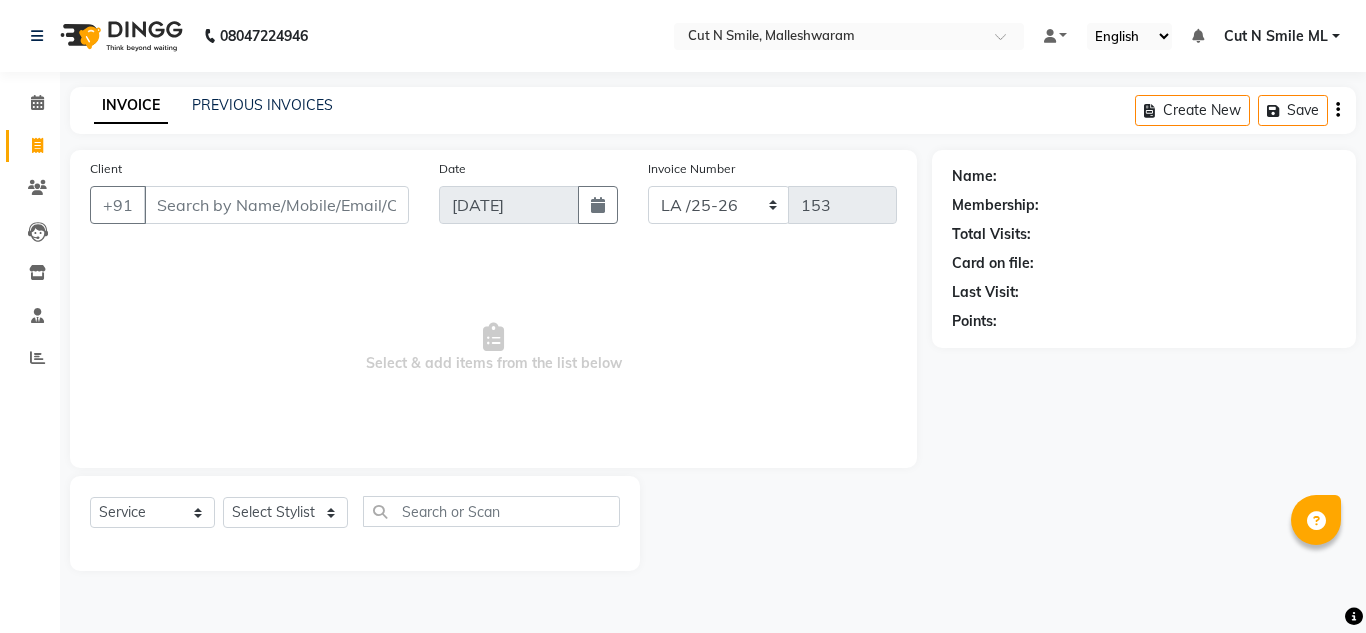 select on "7223" 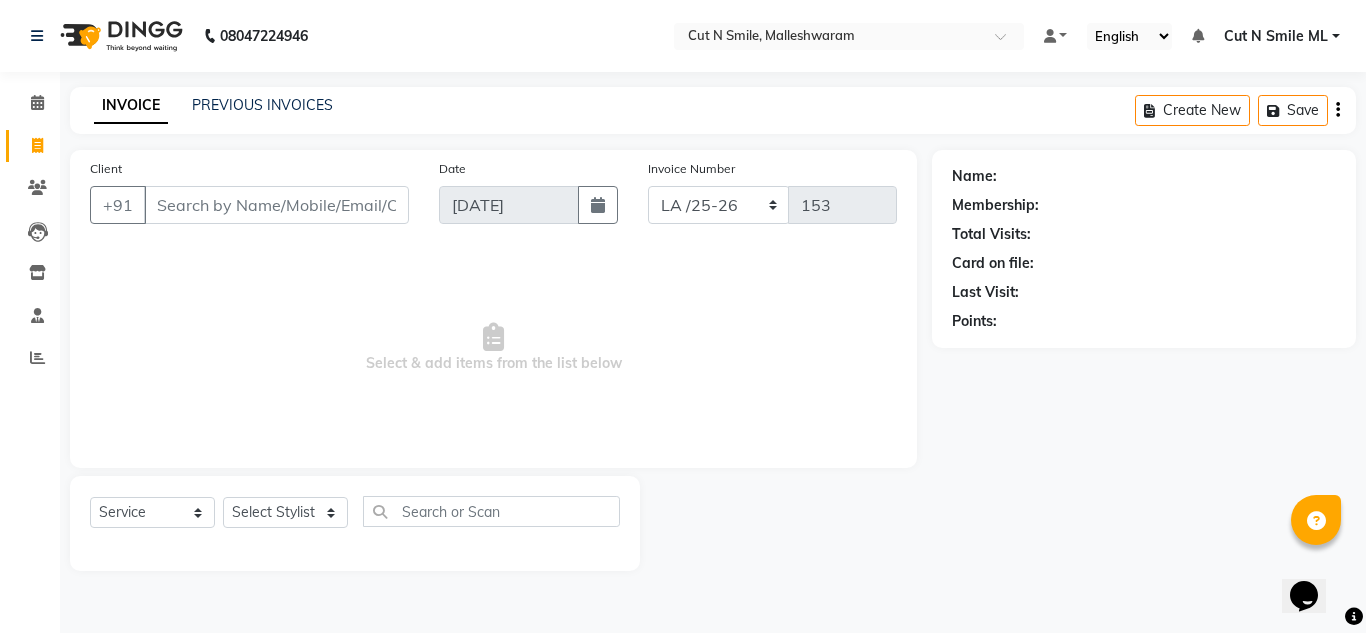 scroll, scrollTop: 0, scrollLeft: 0, axis: both 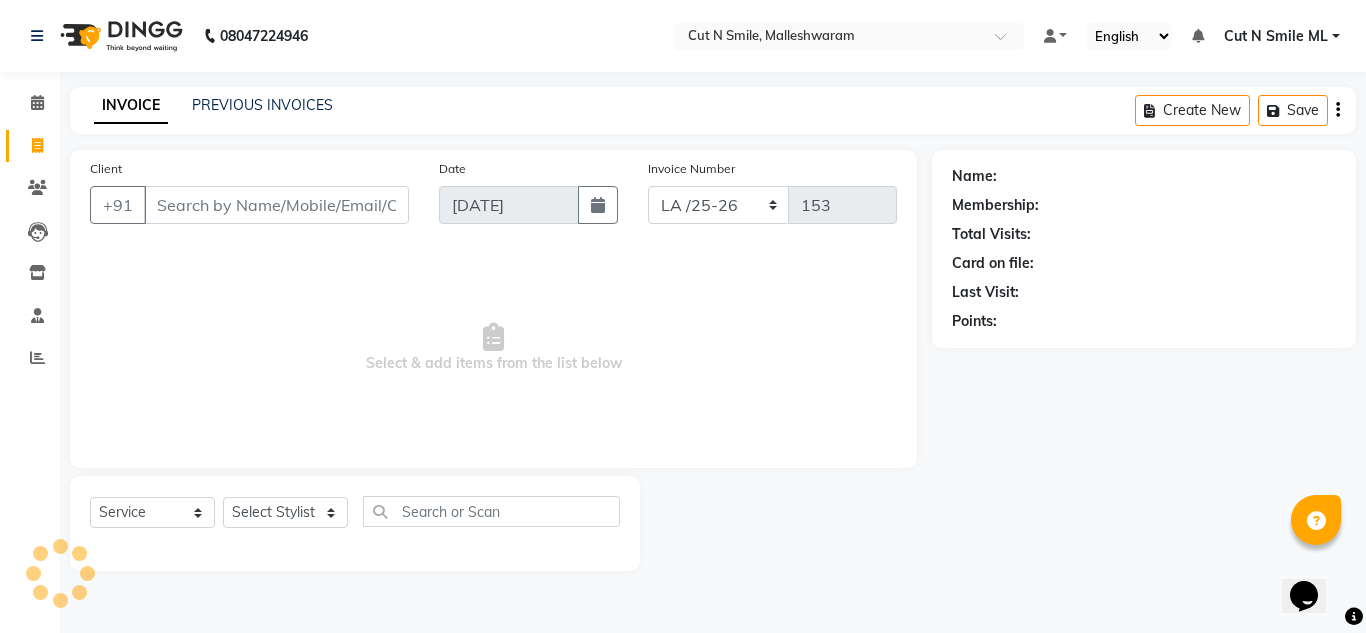select on "7226" 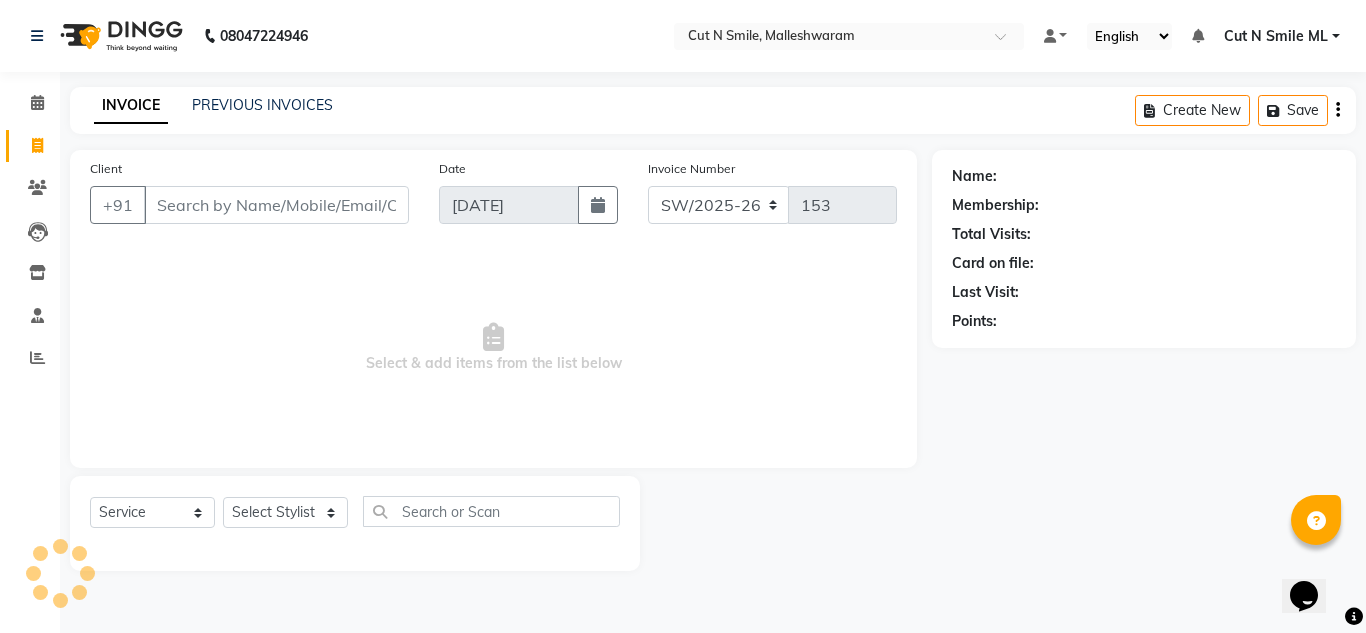 click on "NW/25-26 SW/2025-26 NA/2025-26 VN/25-26 LA /25-26" 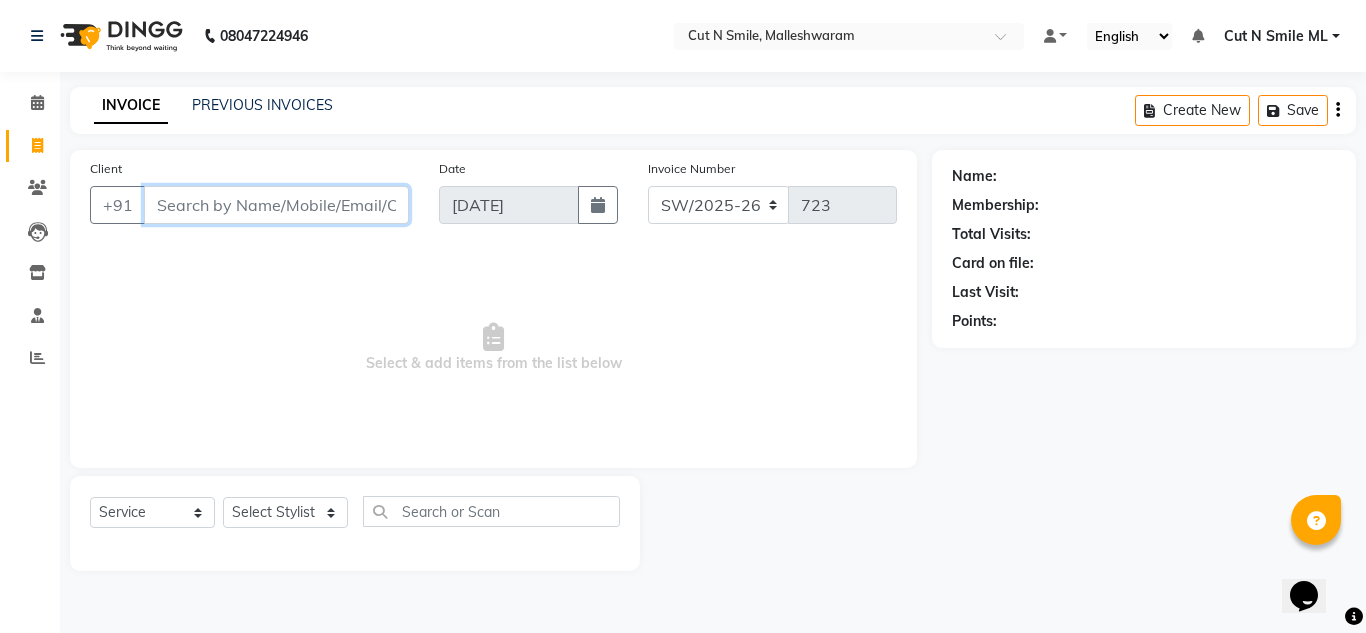 click on "Client" at bounding box center (276, 205) 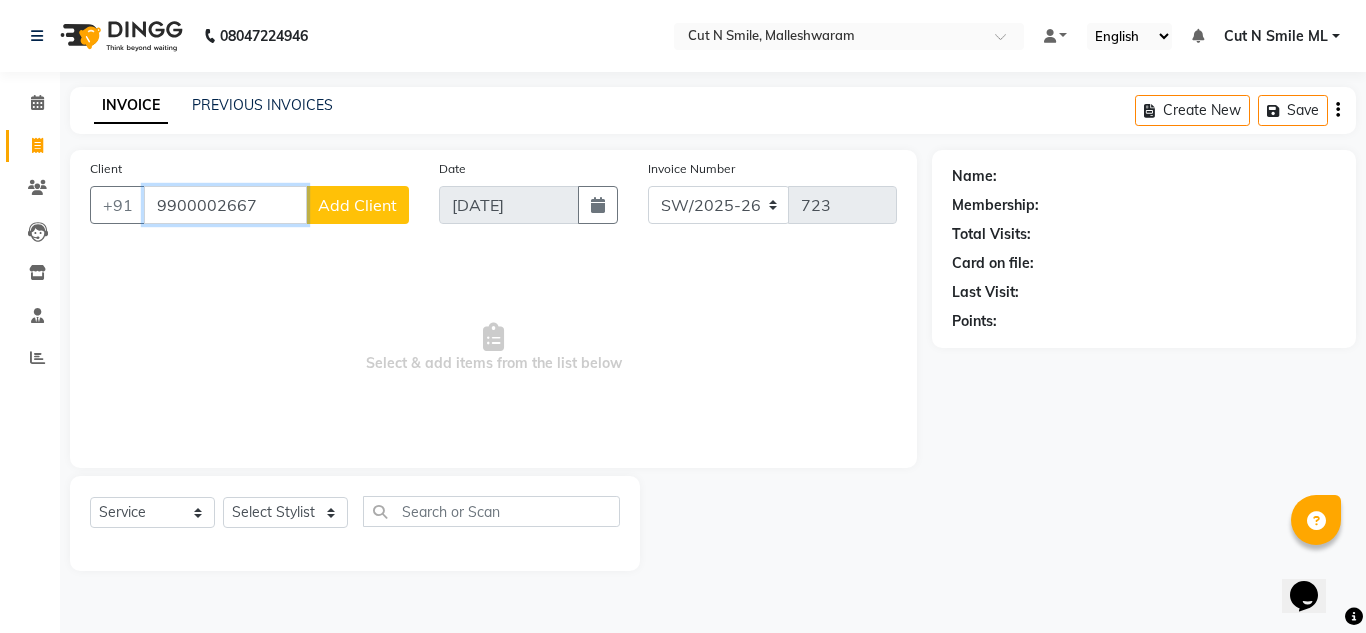 type on "9900002667" 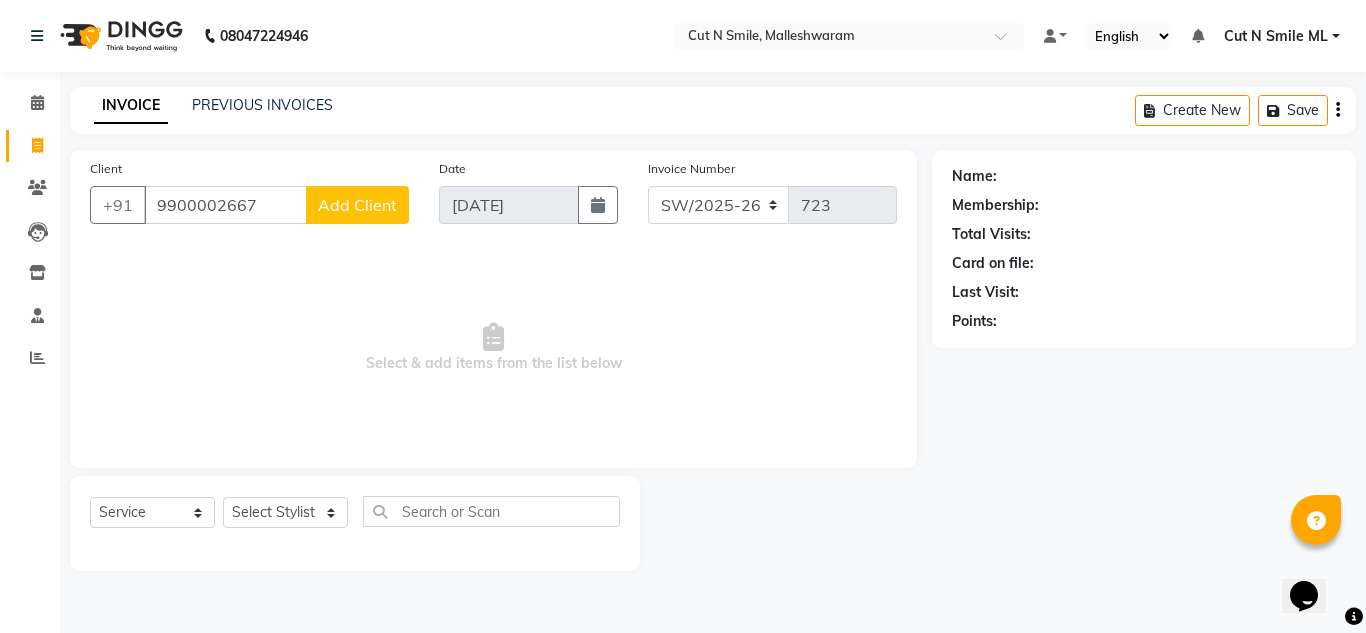 click on "Add Client" 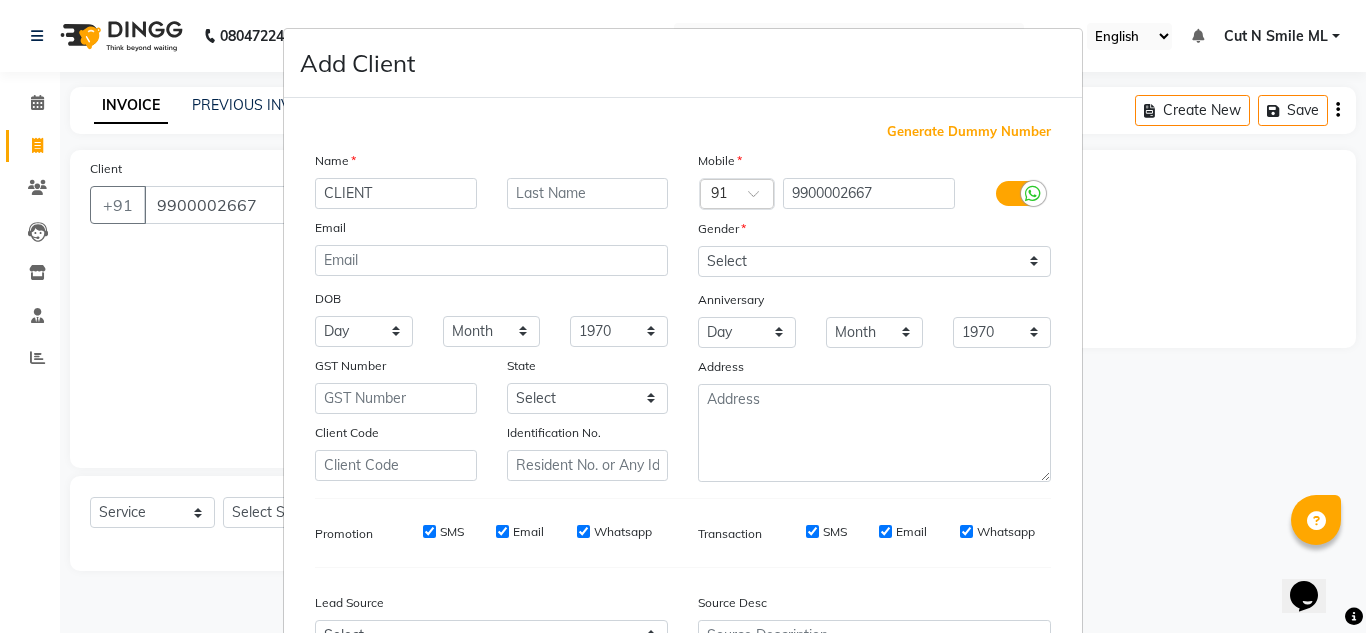 type on "CLIENT" 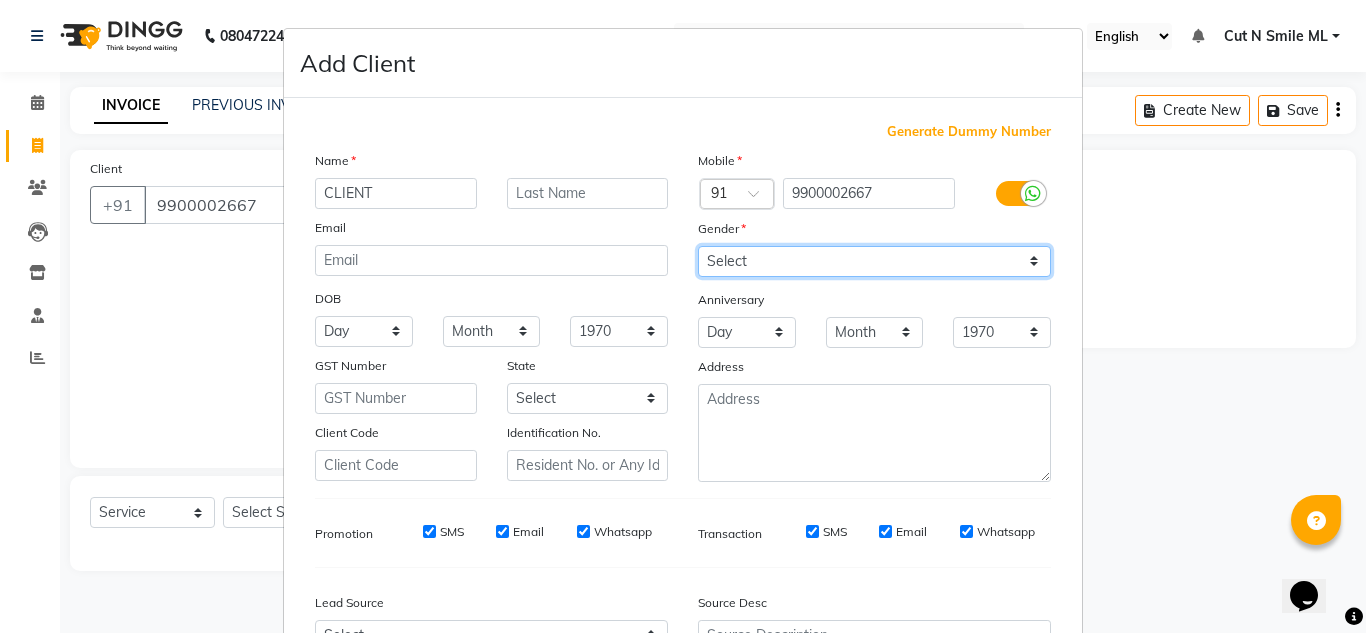 click on "Select [DEMOGRAPHIC_DATA] [DEMOGRAPHIC_DATA] Other Prefer Not To Say" at bounding box center (874, 261) 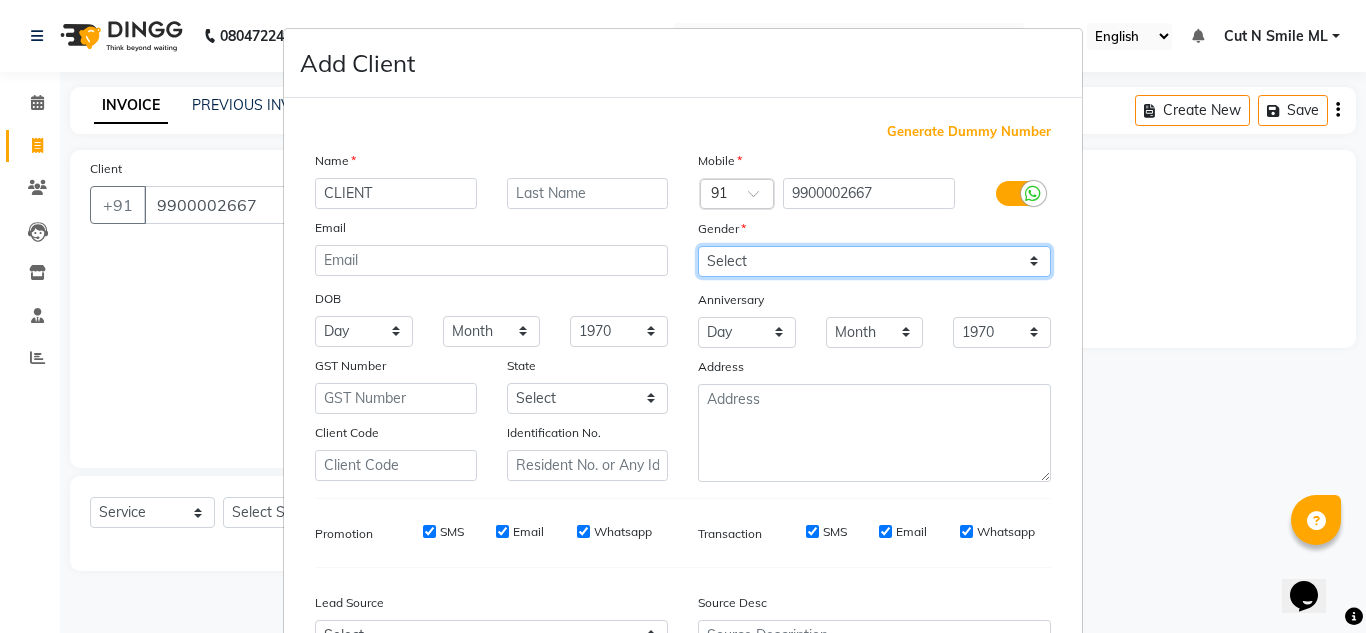 select on "[DEMOGRAPHIC_DATA]" 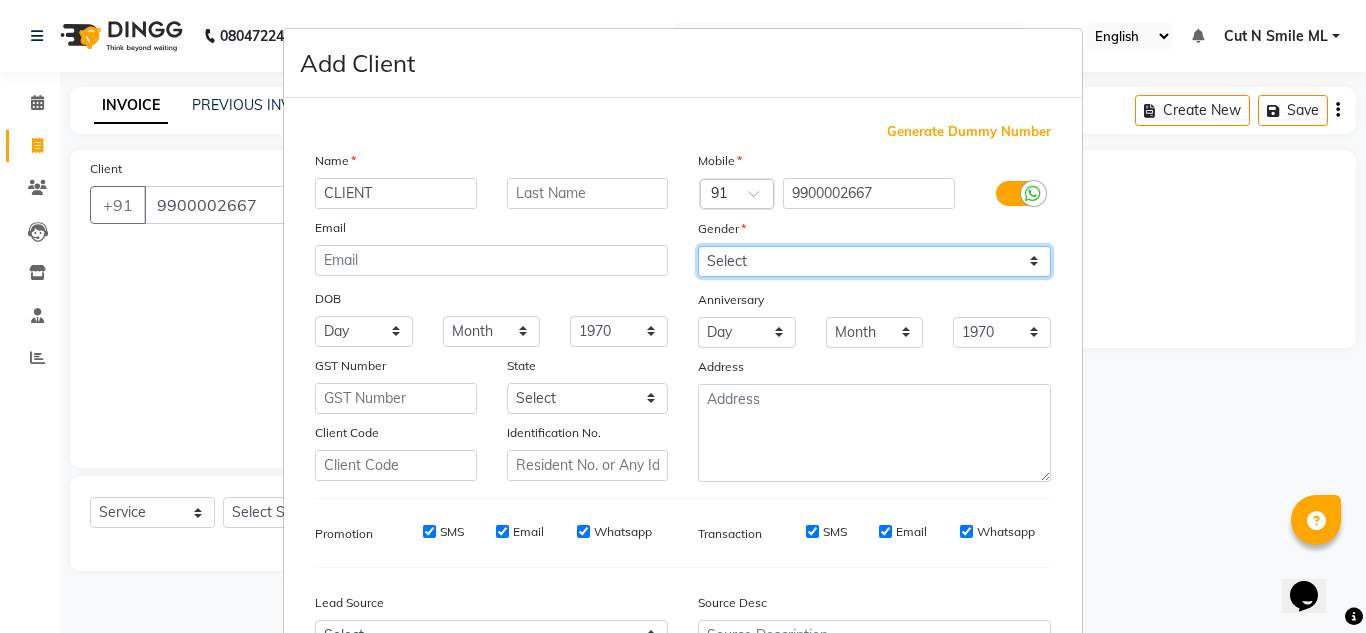 click on "Select [DEMOGRAPHIC_DATA] [DEMOGRAPHIC_DATA] Other Prefer Not To Say" at bounding box center (874, 261) 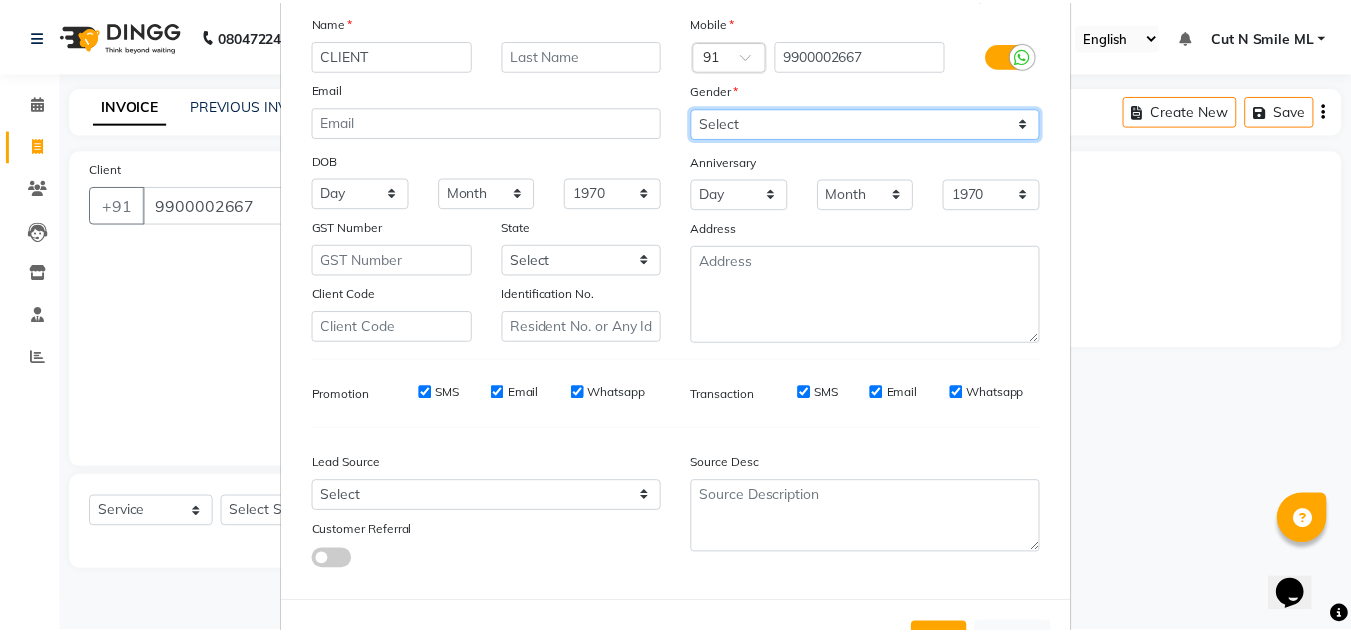 scroll, scrollTop: 216, scrollLeft: 0, axis: vertical 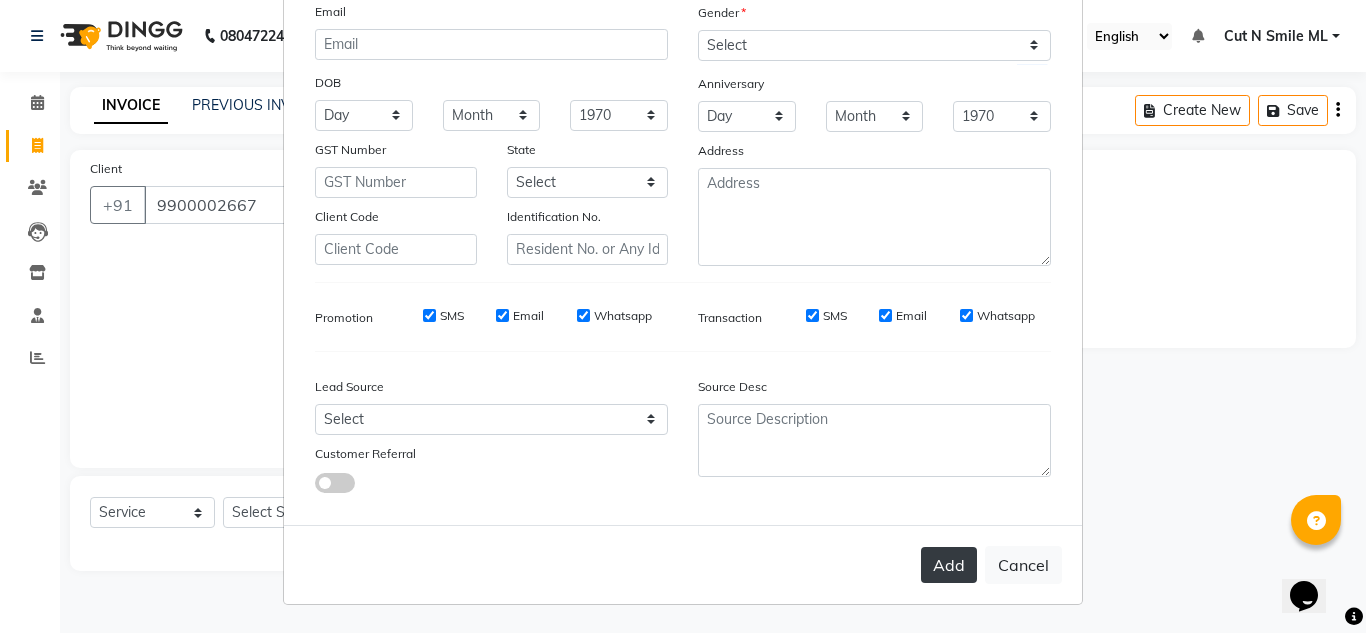 click on "Add" at bounding box center [949, 565] 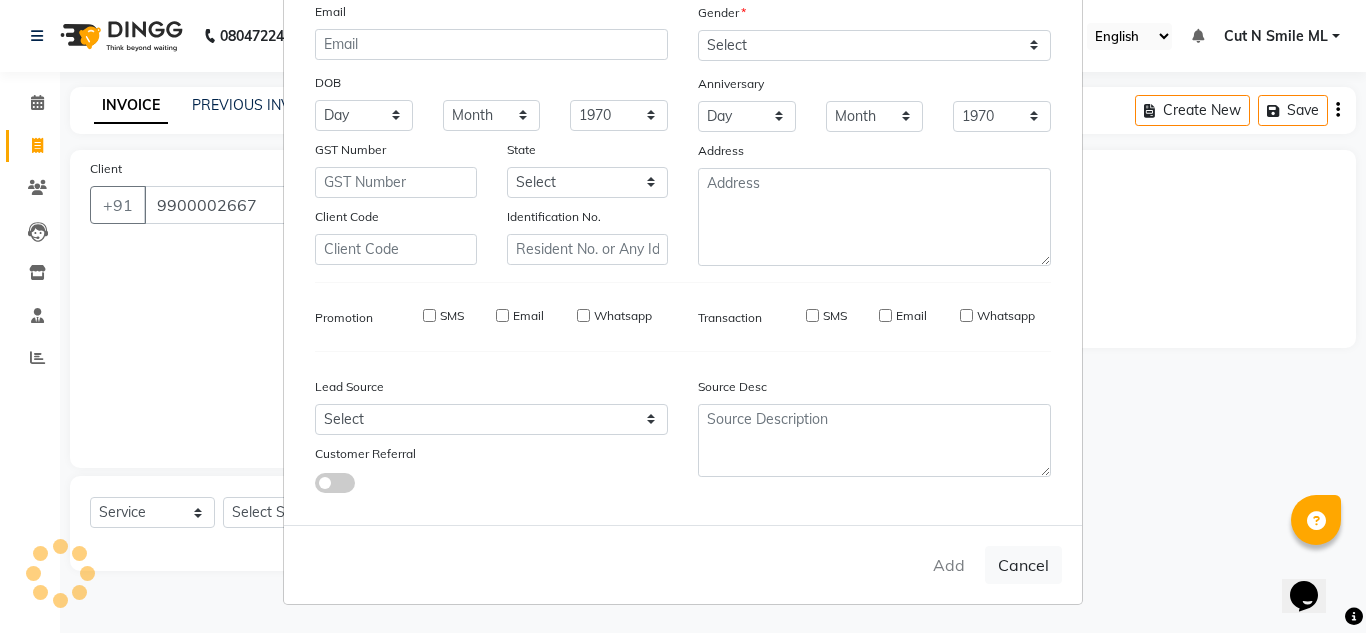 type 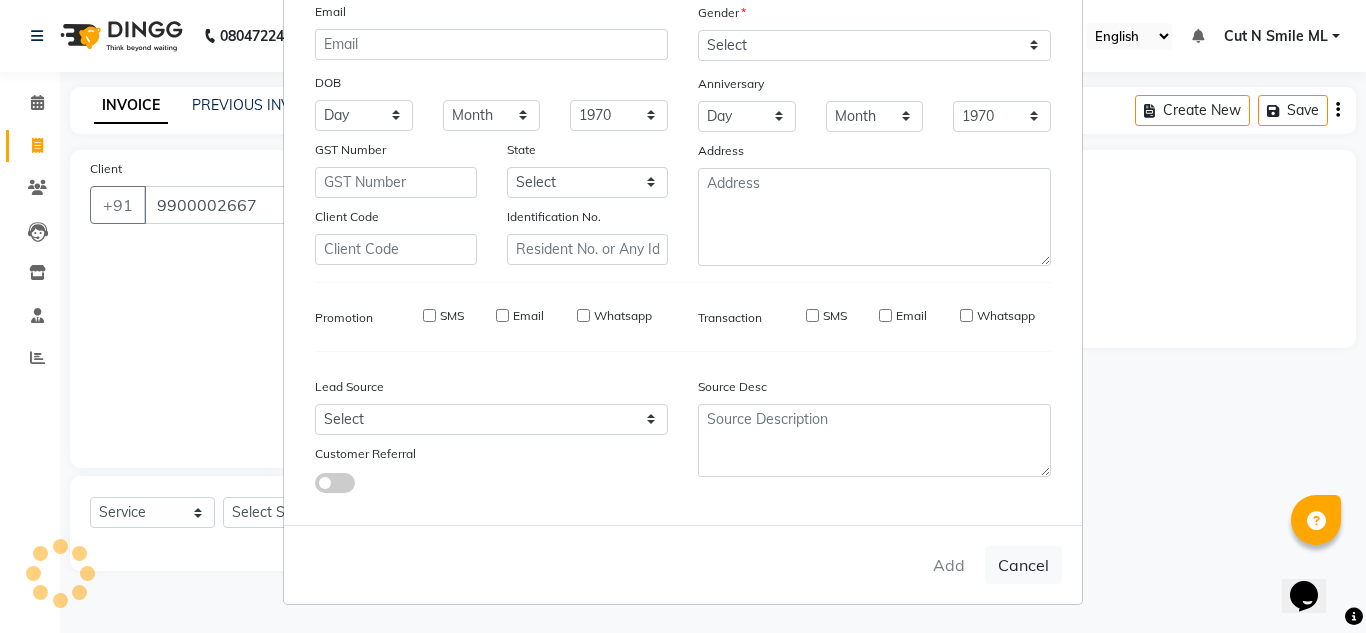 select 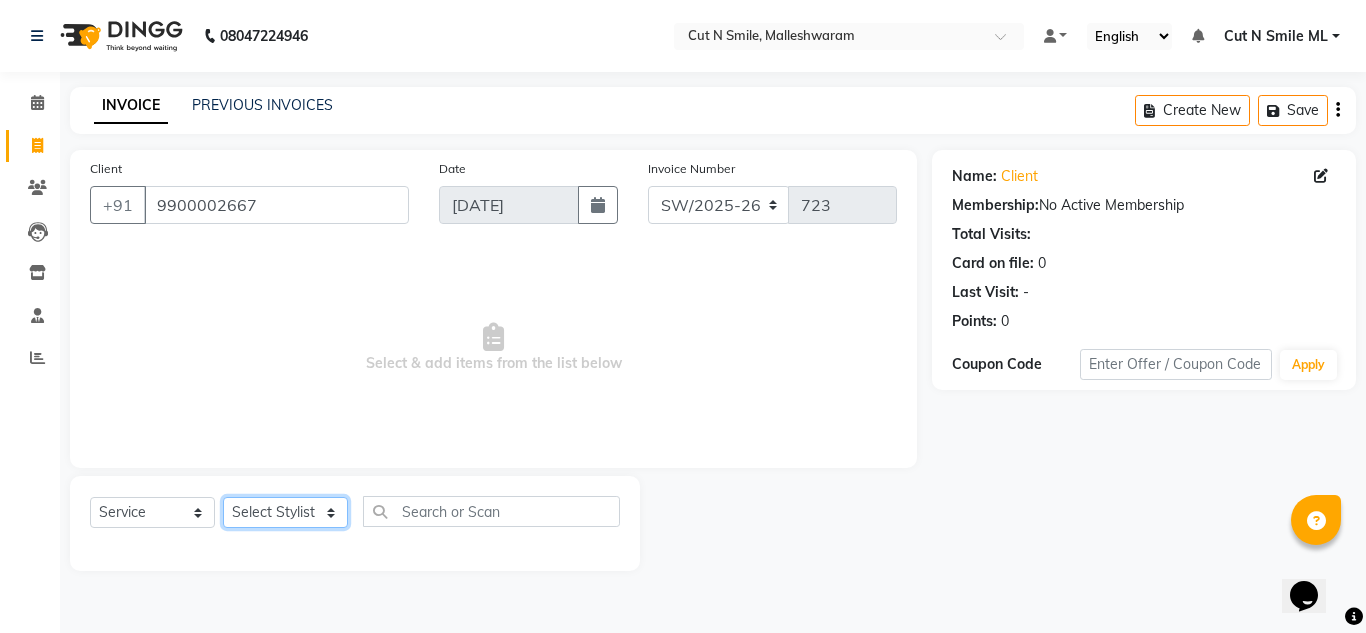 click on "Select Stylist [PERSON_NAME] 17M [PERSON_NAME] 9M Ajim 17M  [PERSON_NAME] 17M [PERSON_NAME] [PERSON_NAME] [PERSON_NAME] 17M Armaan 17M Armaan 17O Arshad 17O Asahika ML Babbu ML  Cena 17M [PERSON_NAME] 9M CNS 17 Malleshwaram CNS 9 Malleshwaram CNS [PERSON_NAME] Layout Cut N Smile 17O [PERSON_NAME] 9M [PERSON_NAME] 17M  [PERSON_NAME] 9M [PERSON_NAME] Ganesh 9M Ganga 9M Govind ML [PERSON_NAME] 17M [PERSON_NAME] 17O [PERSON_NAME] 17M Meena ML Mercy [PERSON_NAME] 17M [PERSON_NAME] 17M [PERSON_NAME] [PERSON_NAME] 9M [PERSON_NAME] 9M [PERSON_NAME] 17M [PERSON_NAME] 17M  [PERSON_NAME] 9M [PERSON_NAME] 9M [PERSON_NAME] 17M [PERSON_NAME] 9M Rajan [PERSON_NAME] 9M [PERSON_NAME] 9M [PERSON_NAME] 17M [PERSON_NAME] 17O [PERSON_NAME] 9M [PERSON_NAME] 17M [PERSON_NAME] 17ML [PERSON_NAME] [PERSON_NAME] 17M [PERSON_NAME] [PERSON_NAME]  [PERSON_NAME] ML [PERSON_NAME] 17M Sopna ML [PERSON_NAME] 17M Tanjua 9M [PERSON_NAME] 17M Tofeek 9M Tulsi 17O [PERSON_NAME] 17M Vishal 17M [PERSON_NAME] 17O  [PERSON_NAME]" 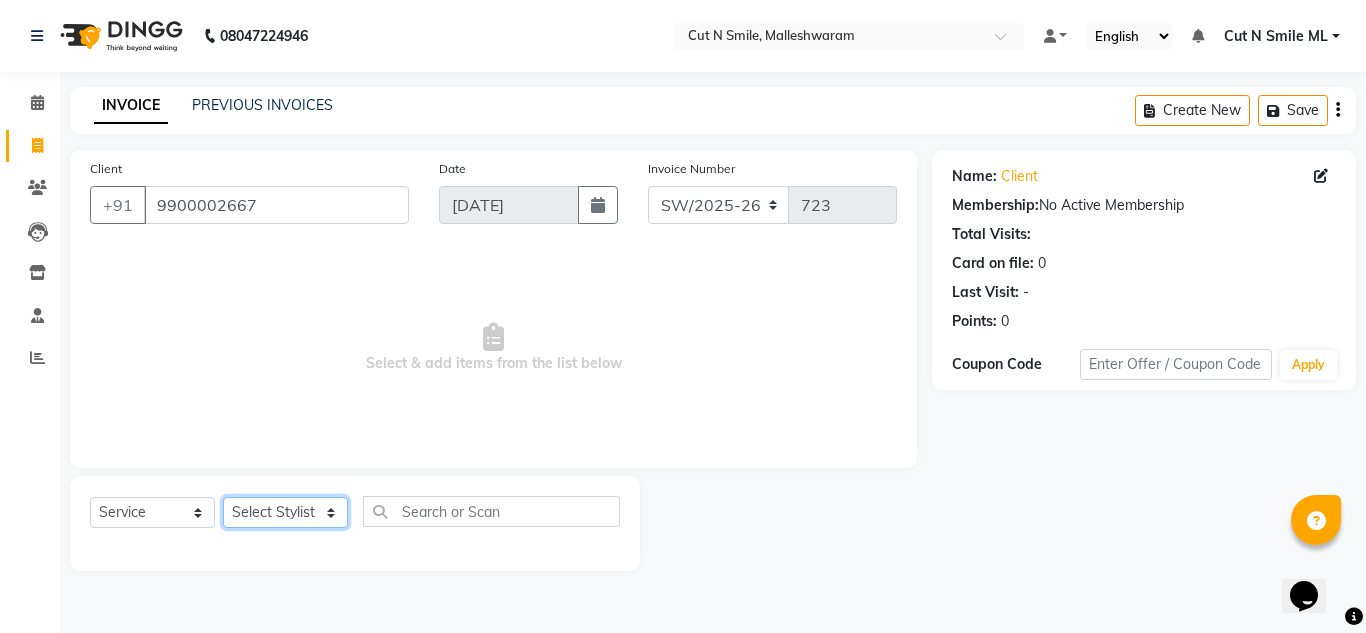 select on "60632" 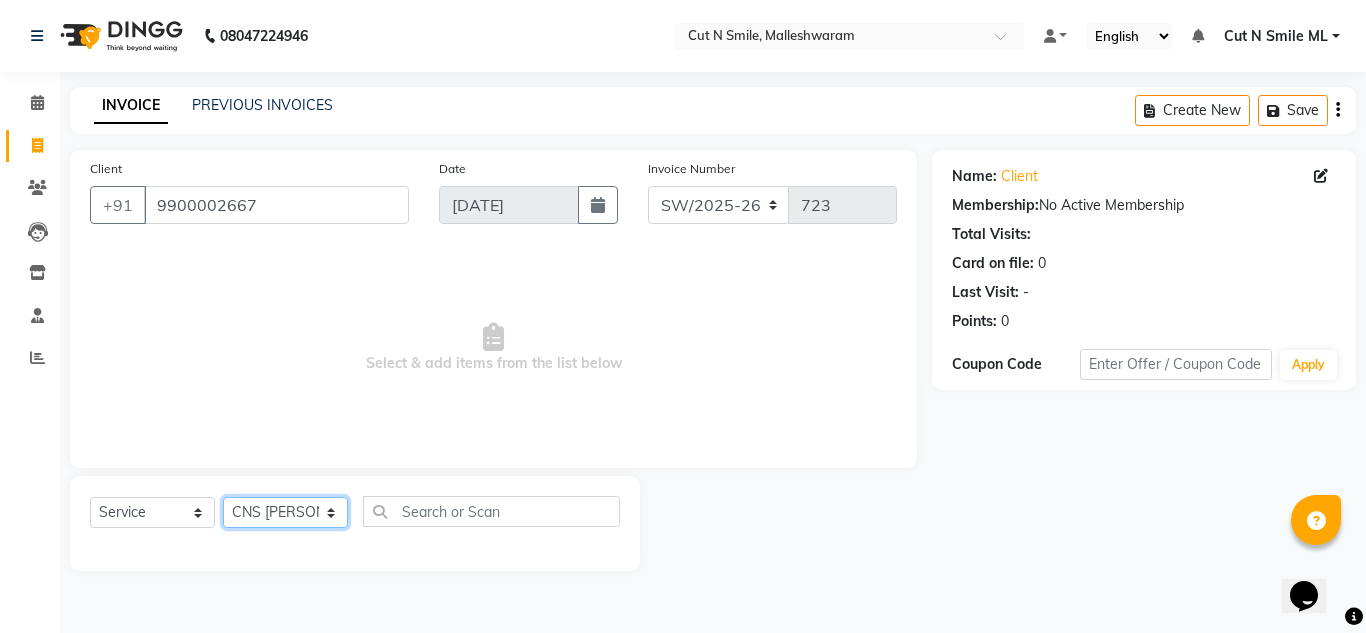 click on "Select Stylist [PERSON_NAME] 17M [PERSON_NAME] 9M Ajim 17M  [PERSON_NAME] 17M [PERSON_NAME] [PERSON_NAME] [PERSON_NAME] 17M Armaan 17M Armaan 17O Arshad 17O Asahika ML Babbu ML  Cena 17M [PERSON_NAME] 9M CNS 17 Malleshwaram CNS 9 Malleshwaram CNS [PERSON_NAME] Layout Cut N Smile 17O [PERSON_NAME] 9M [PERSON_NAME] 17M  [PERSON_NAME] 9M [PERSON_NAME] Ganesh 9M Ganga 9M Govind ML [PERSON_NAME] 17M [PERSON_NAME] 17O [PERSON_NAME] 17M Meena ML Mercy [PERSON_NAME] 17M [PERSON_NAME] 17M [PERSON_NAME] [PERSON_NAME] 9M [PERSON_NAME] 9M [PERSON_NAME] 17M [PERSON_NAME] 17M  [PERSON_NAME] 9M [PERSON_NAME] 9M [PERSON_NAME] 17M [PERSON_NAME] 9M Rajan [PERSON_NAME] 9M [PERSON_NAME] 9M [PERSON_NAME] 17M [PERSON_NAME] 17O [PERSON_NAME] 9M [PERSON_NAME] 17M [PERSON_NAME] 17ML [PERSON_NAME] [PERSON_NAME] 17M [PERSON_NAME] [PERSON_NAME]  [PERSON_NAME] ML [PERSON_NAME] 17M Sopna ML [PERSON_NAME] 17M Tanjua 9M [PERSON_NAME] 17M Tofeek 9M Tulsi 17O [PERSON_NAME] 17M Vishal 17M [PERSON_NAME] 17O  [PERSON_NAME]" 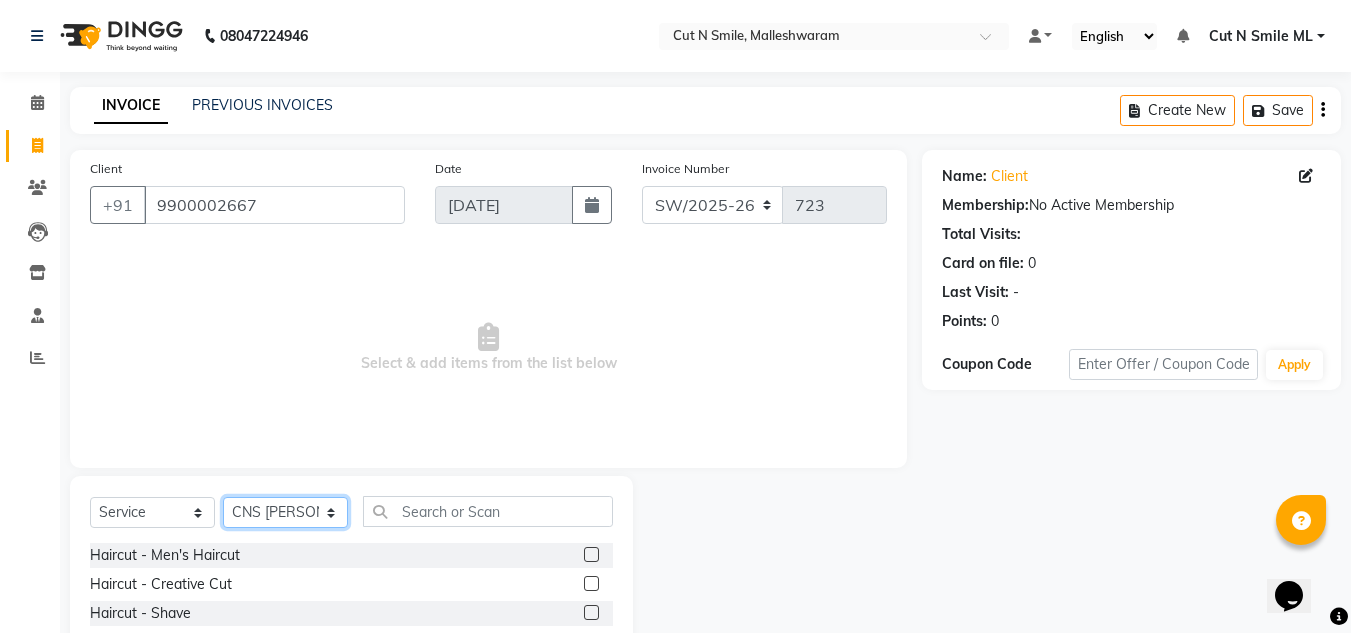 scroll, scrollTop: 168, scrollLeft: 0, axis: vertical 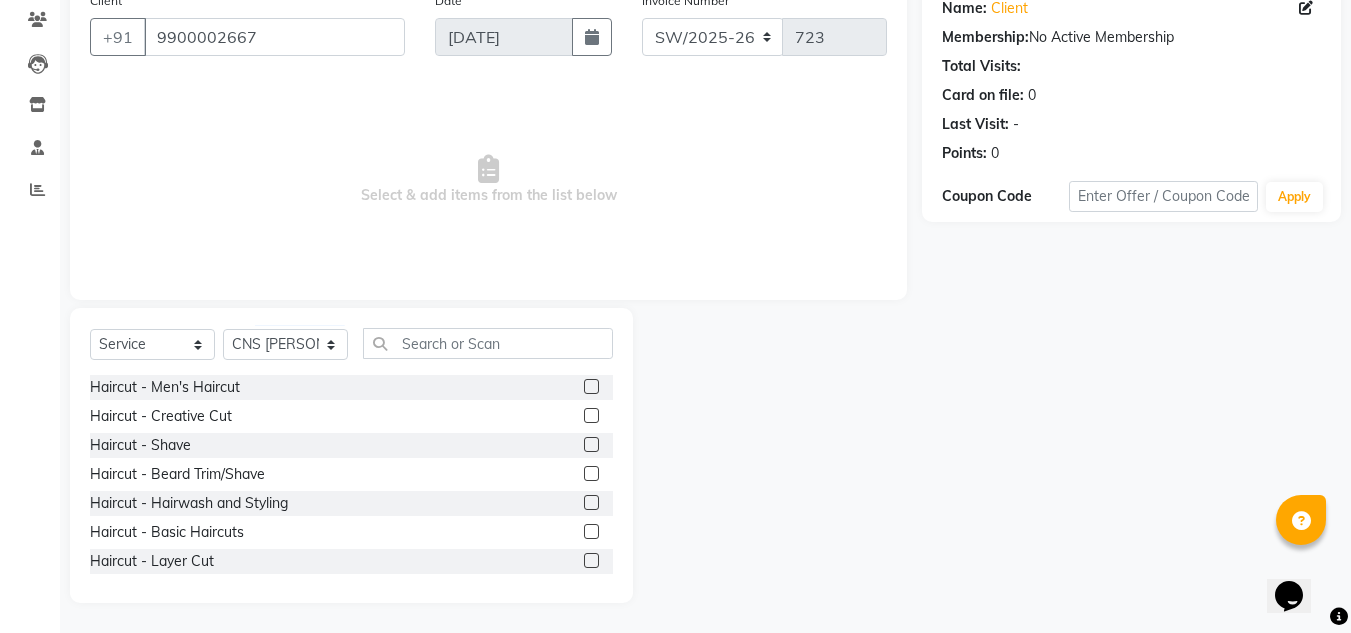 click 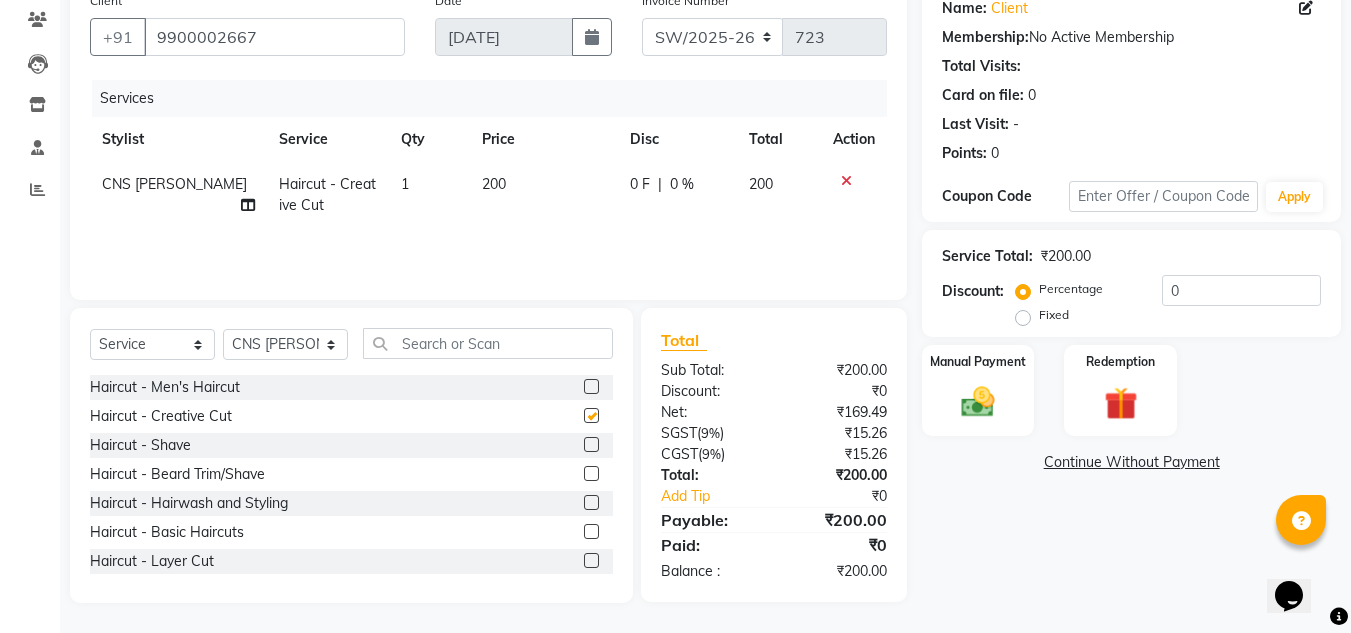 checkbox on "false" 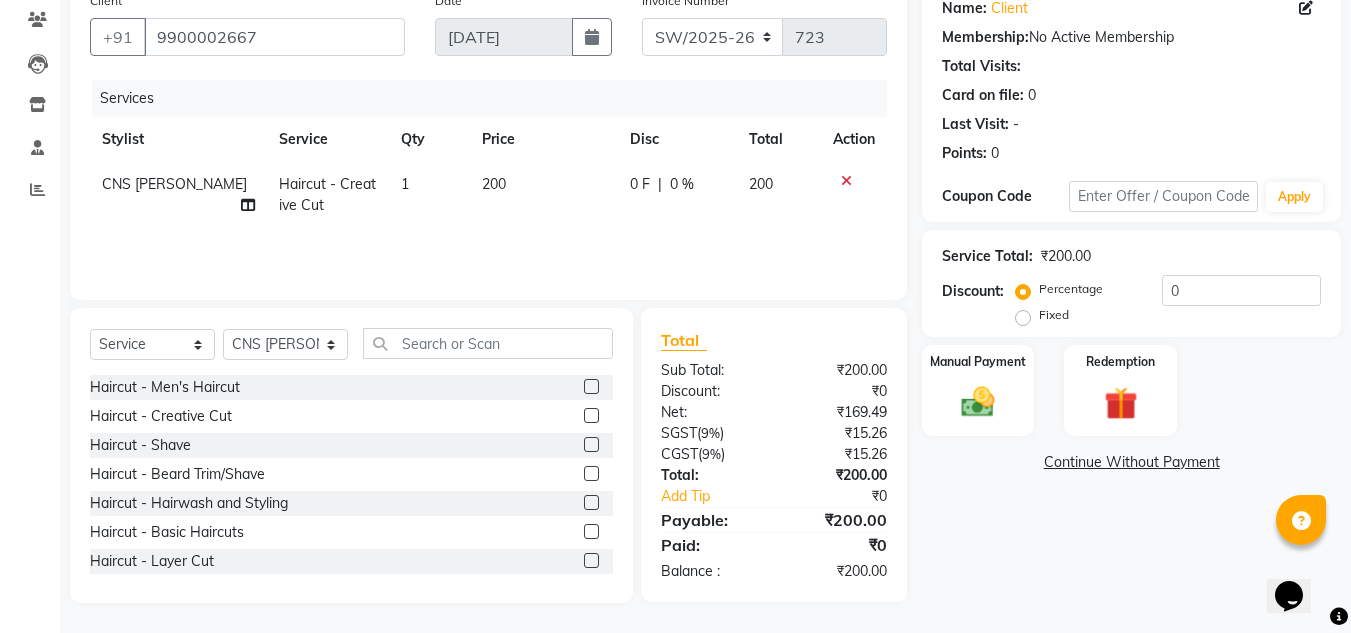 click 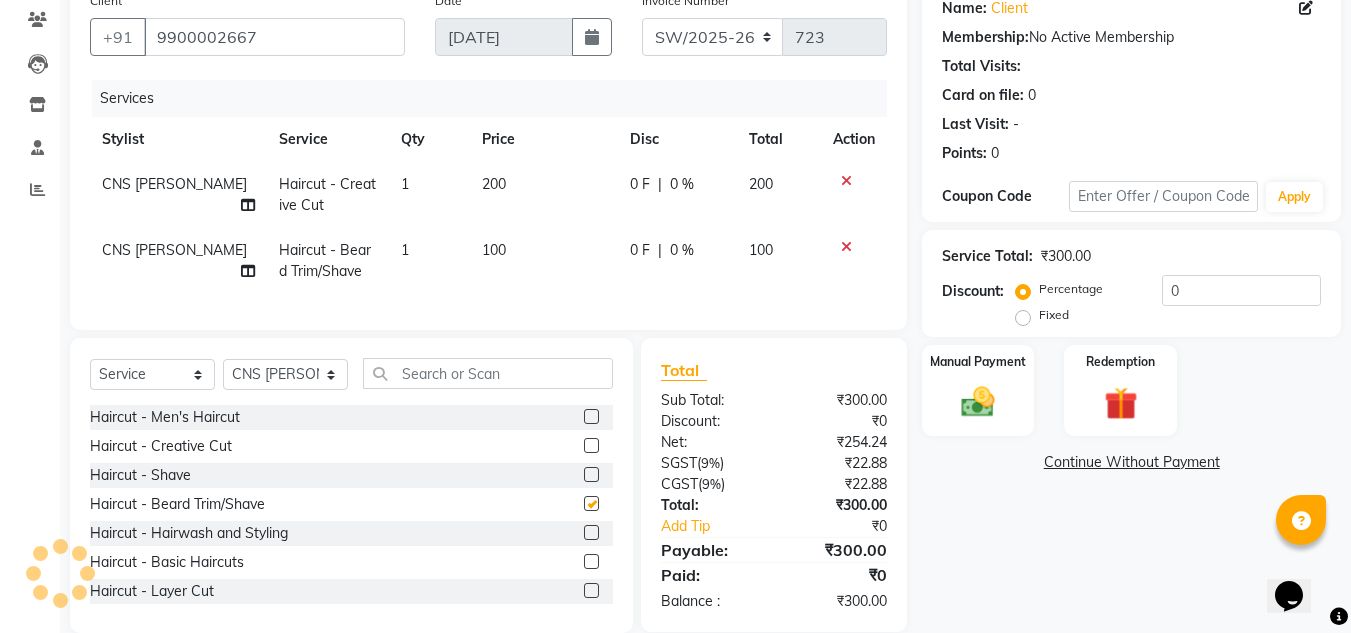 checkbox on "false" 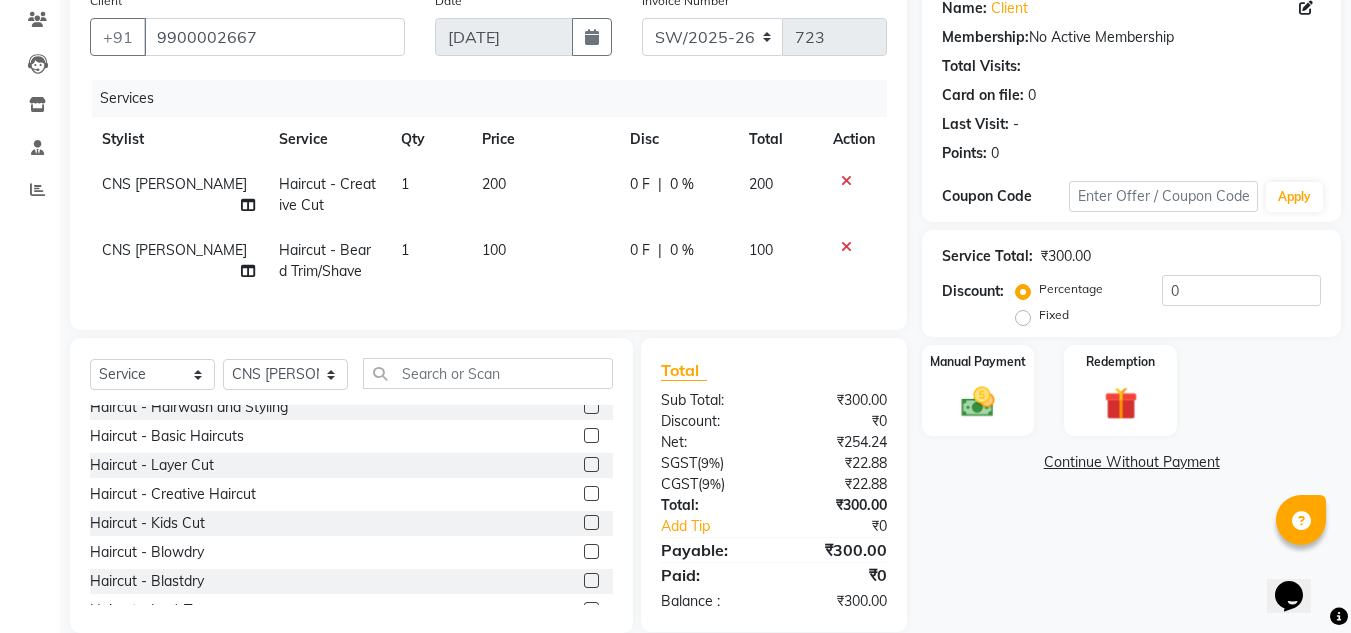 scroll, scrollTop: 0, scrollLeft: 0, axis: both 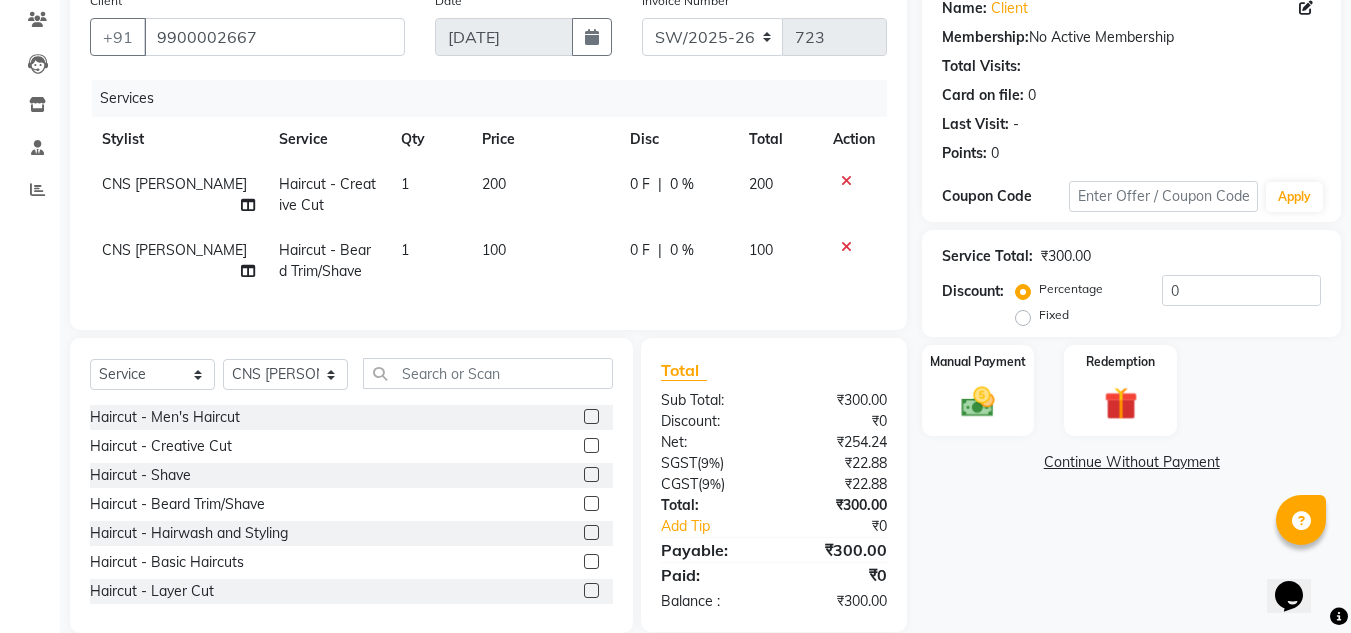 click 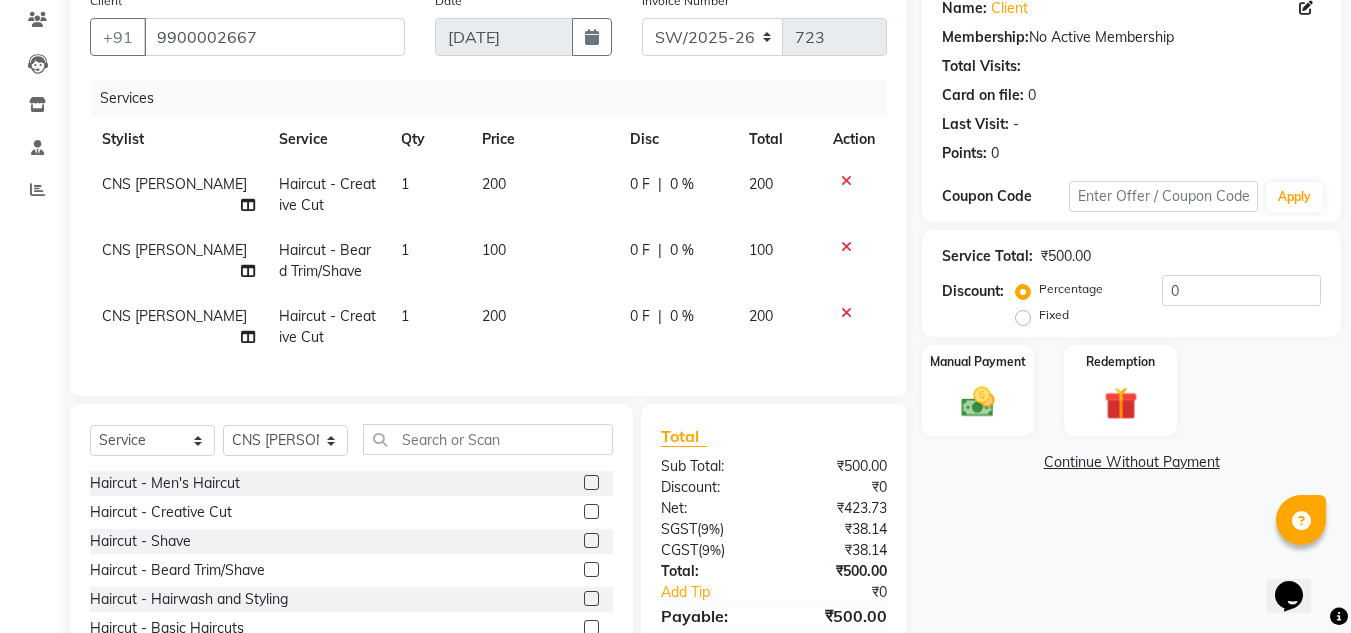click 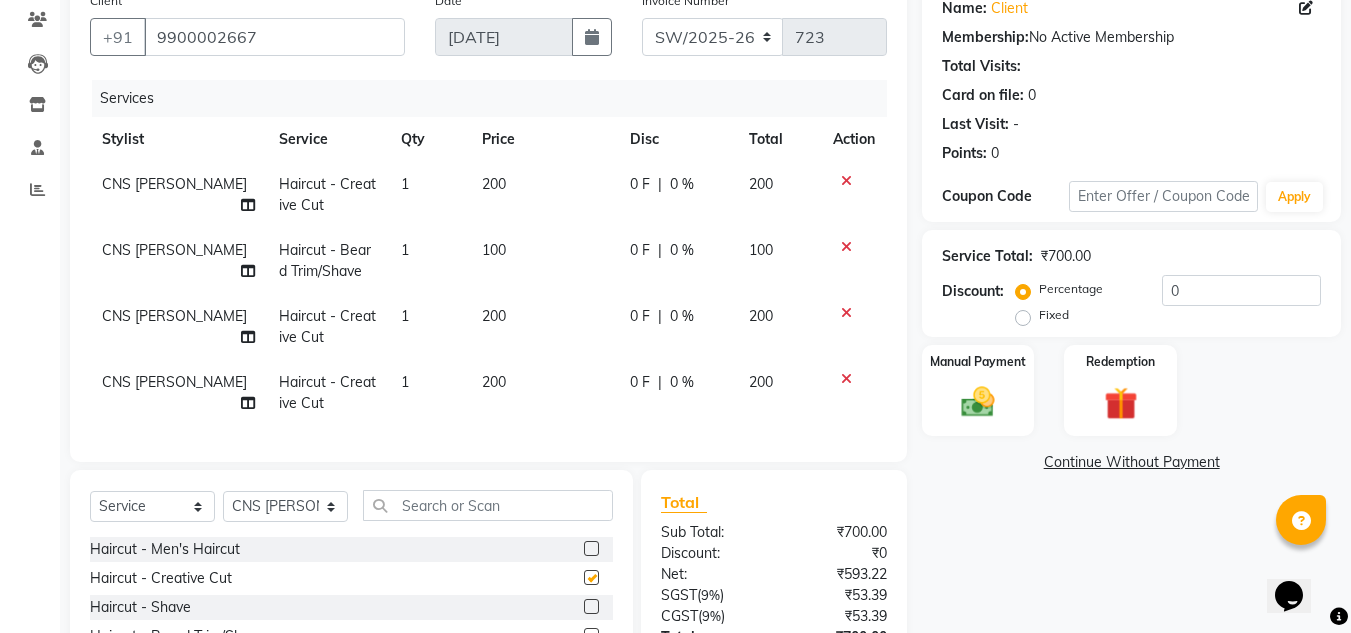checkbox on "false" 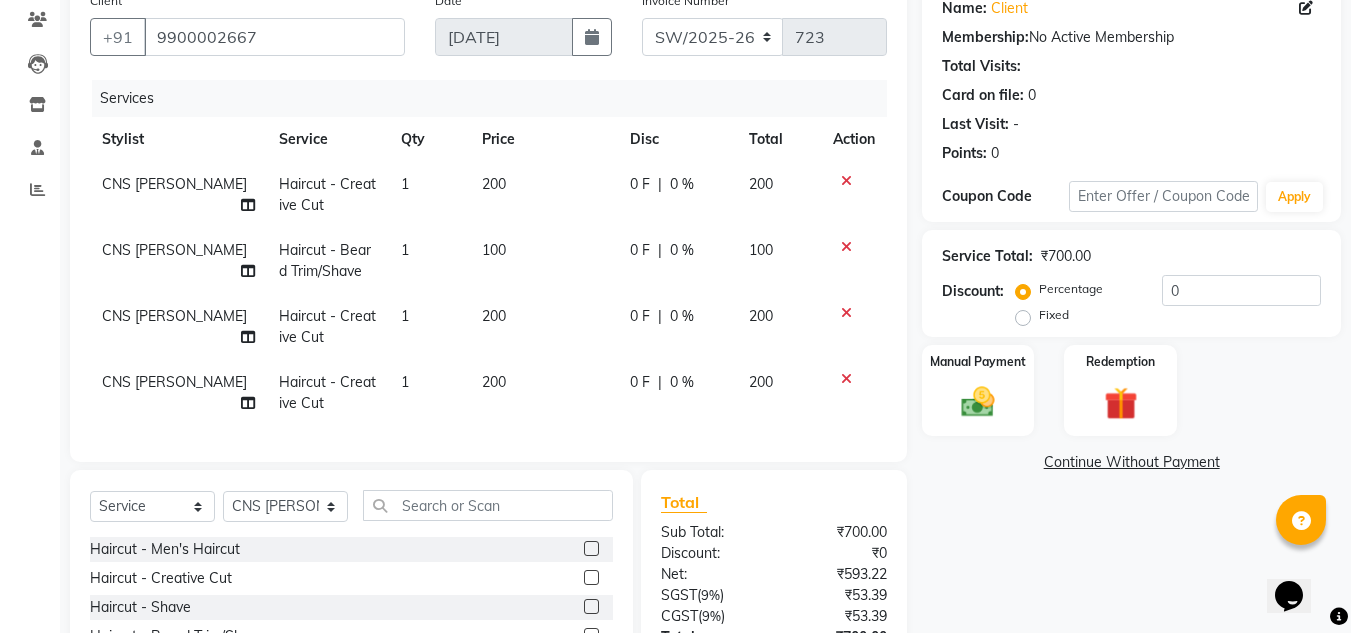 click on "200" 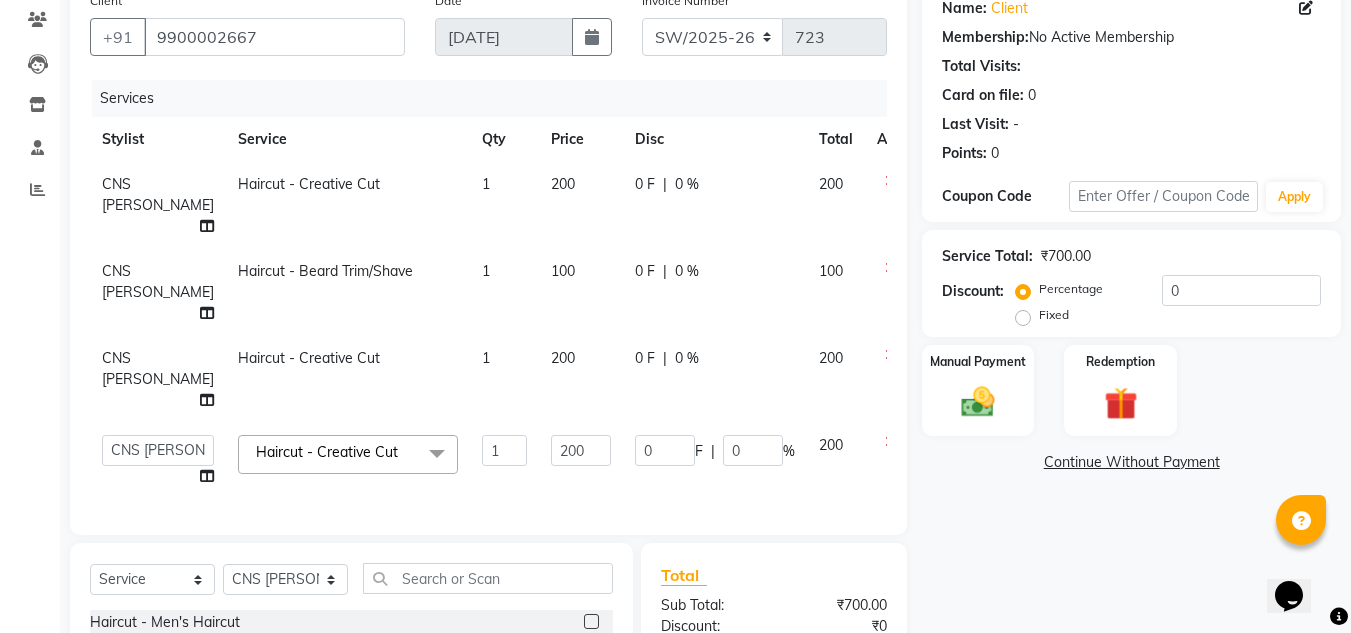click on "200" 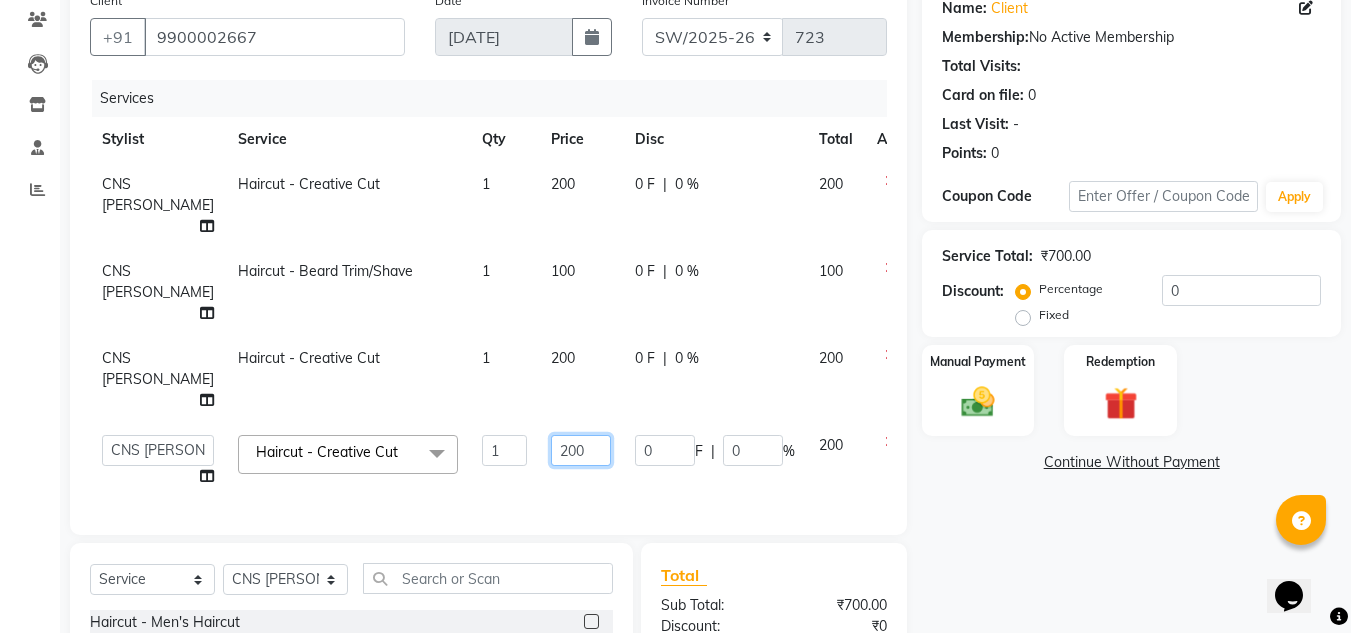 click on "200" 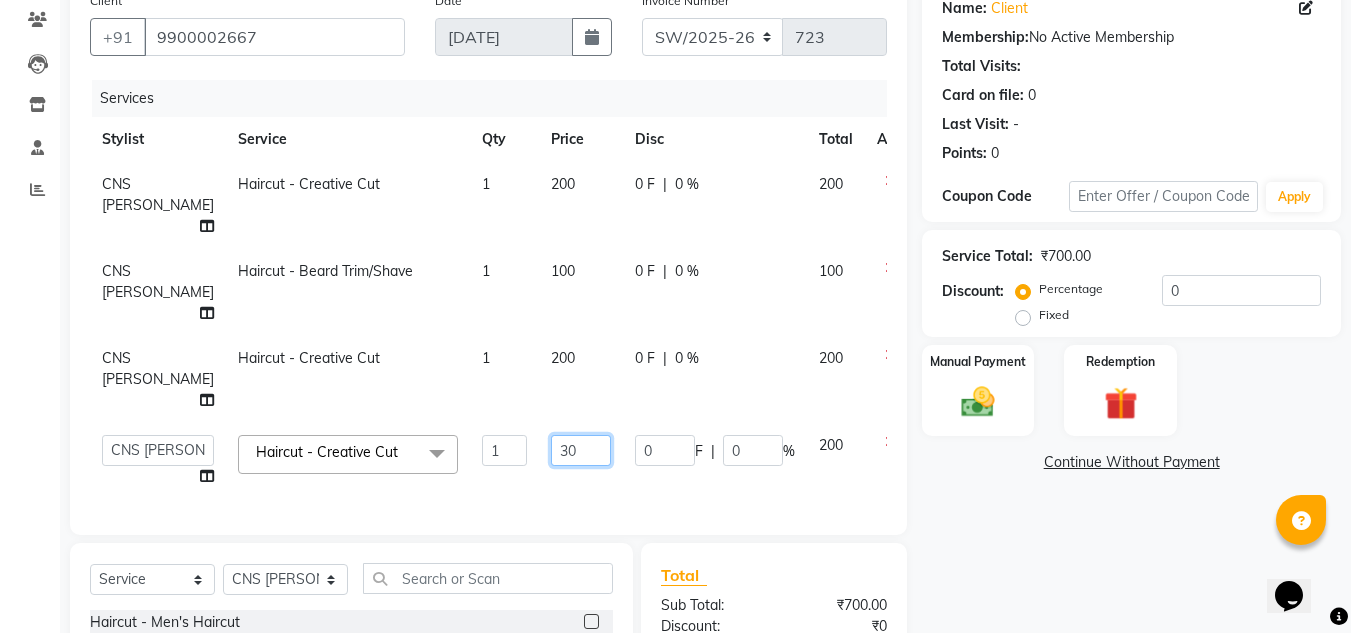 type on "300" 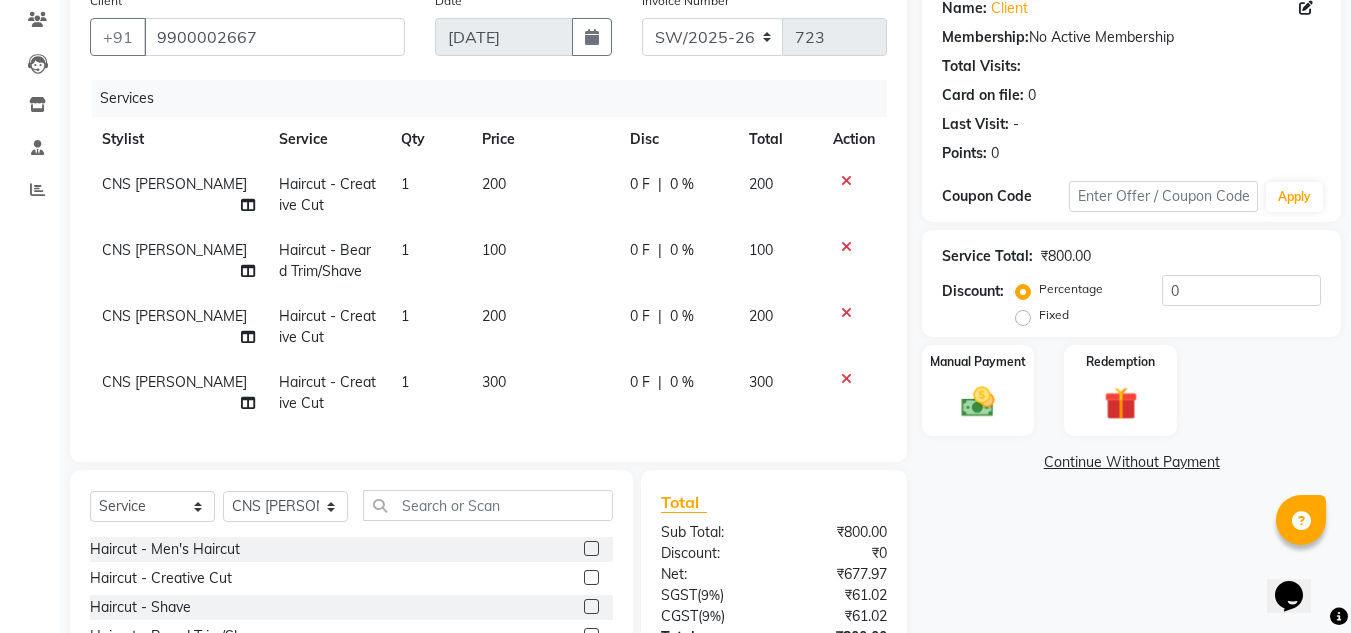 click on "Services Stylist Service Qty Price Disc Total Action CNS [PERSON_NAME] Layout Haircut  - Creative Cut 1 200 0 F | 0 % 200 CNS [PERSON_NAME] Layout Haircut  - [PERSON_NAME] Trim/Shave 1 100 0 F | 0 % 100 CNS [PERSON_NAME] Layout Haircut  - Creative Cut 1 200 0 F | 0 % 200 CNS [PERSON_NAME] Layout Haircut  - Creative Cut 1 300 0 F | 0 % 300" 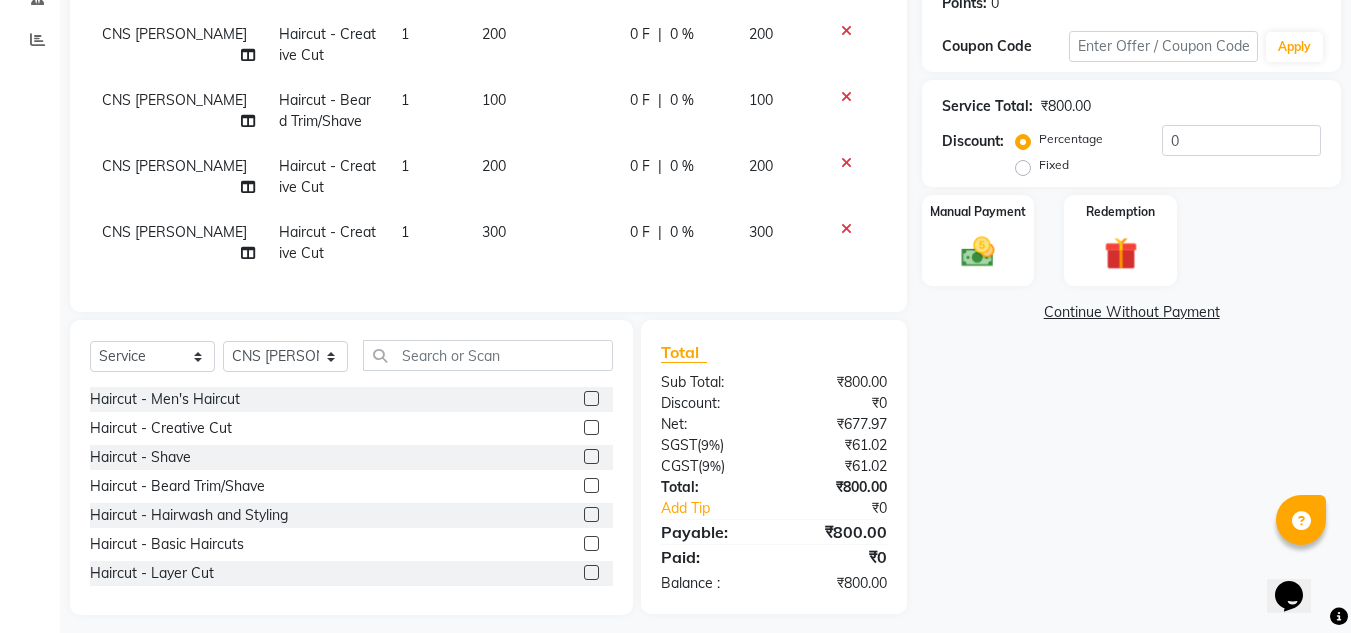 scroll, scrollTop: 345, scrollLeft: 0, axis: vertical 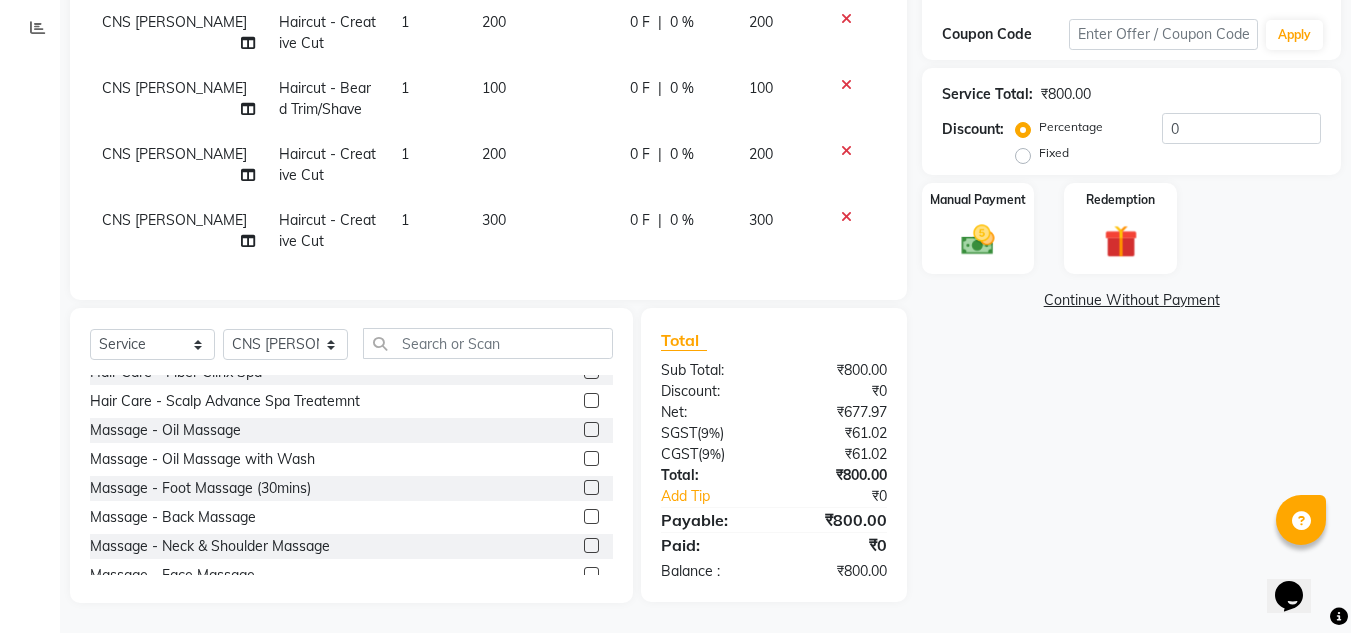 click 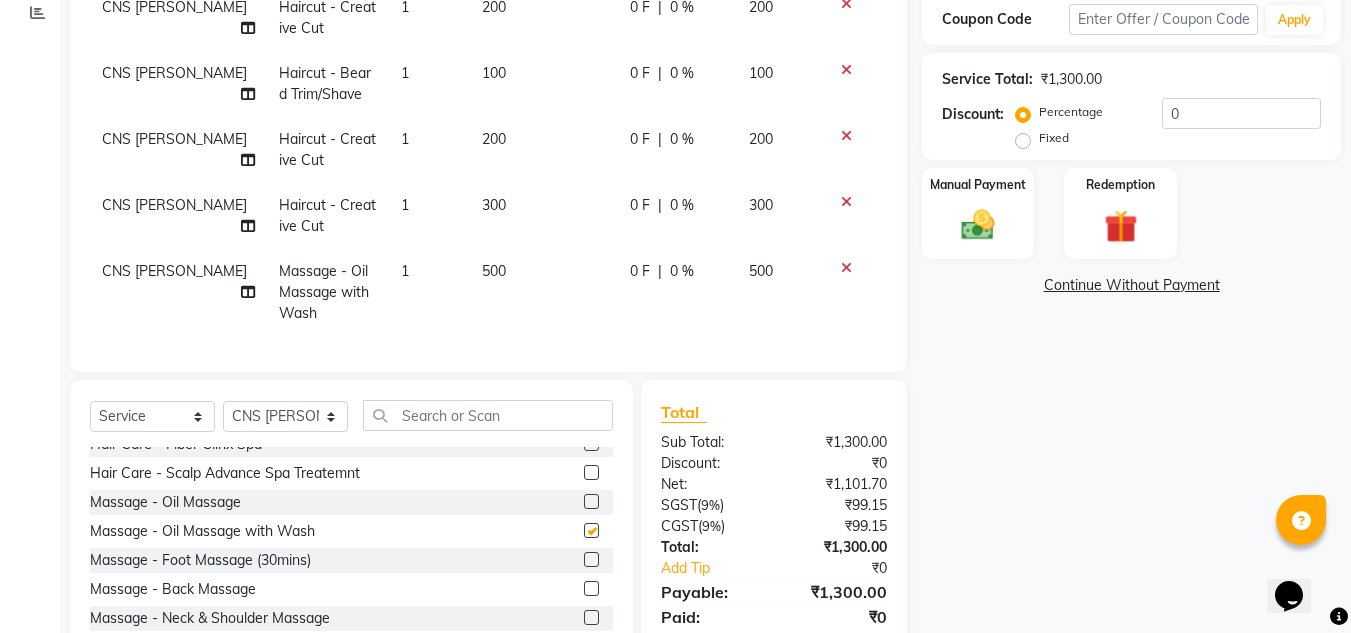 checkbox on "false" 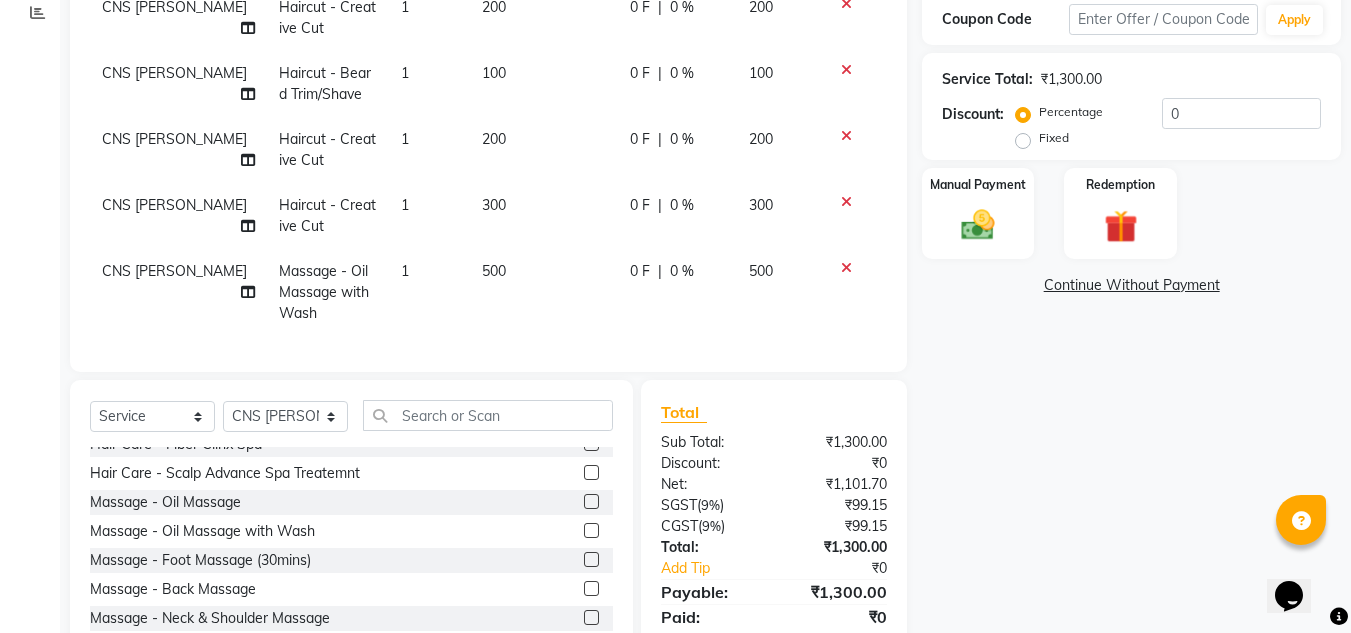 click 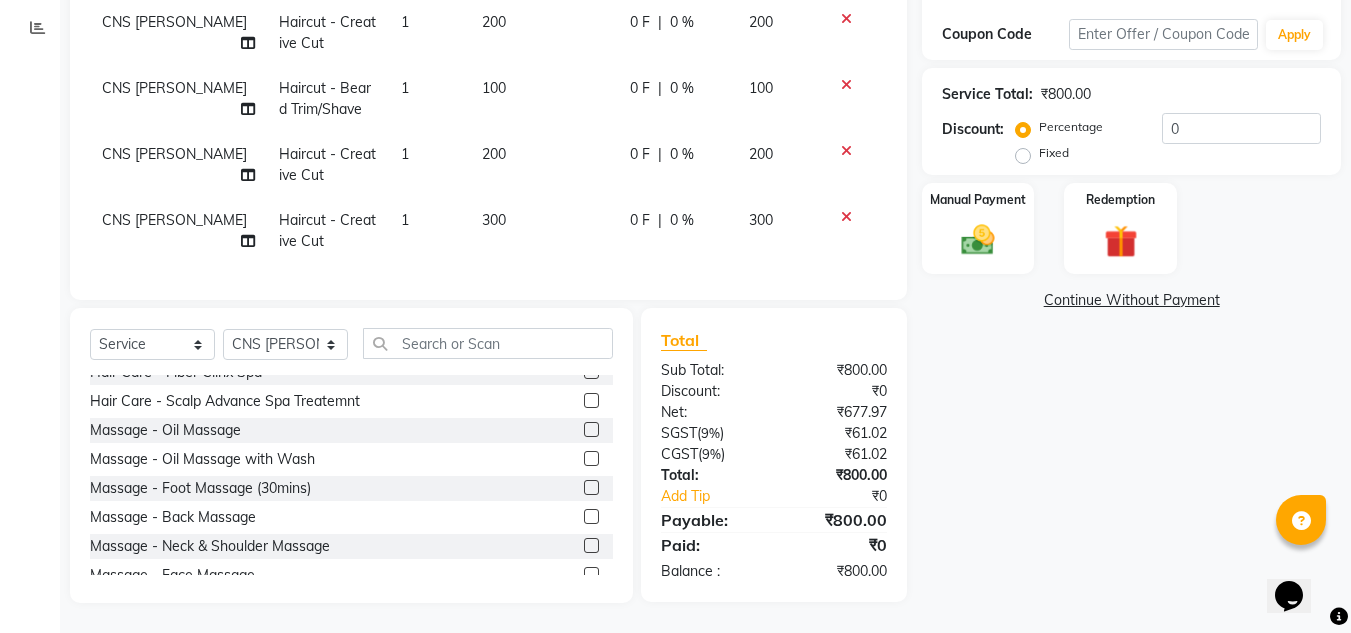 click 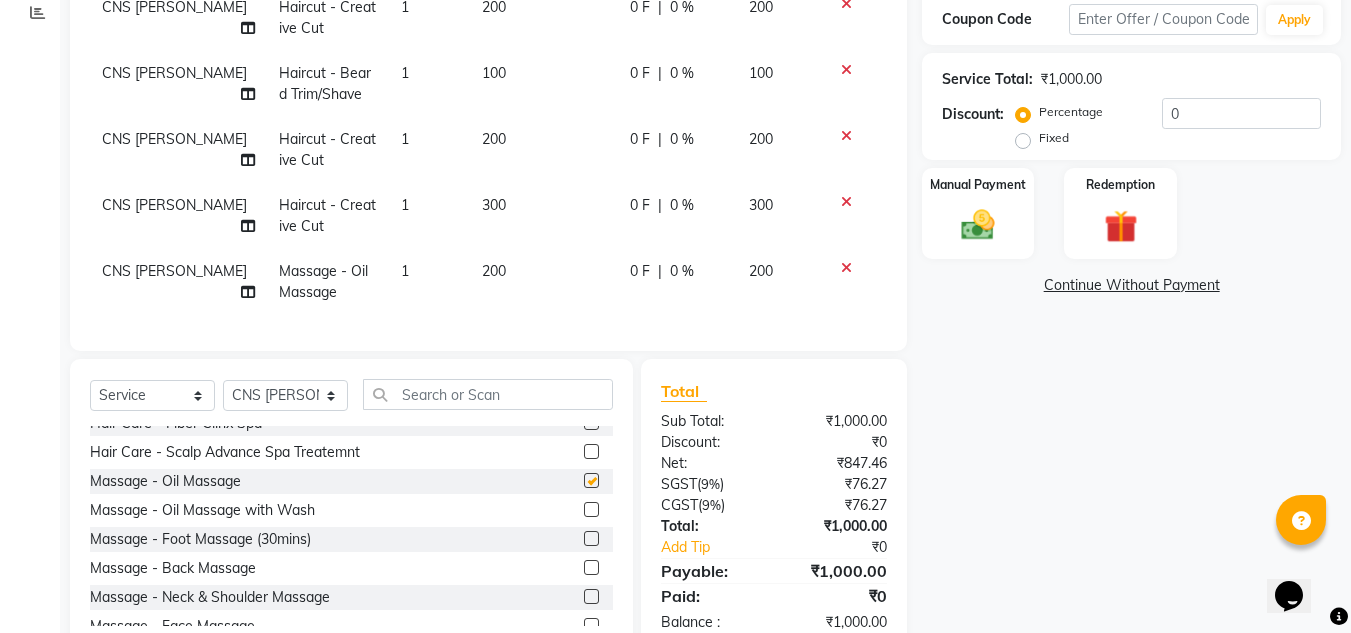 checkbox on "false" 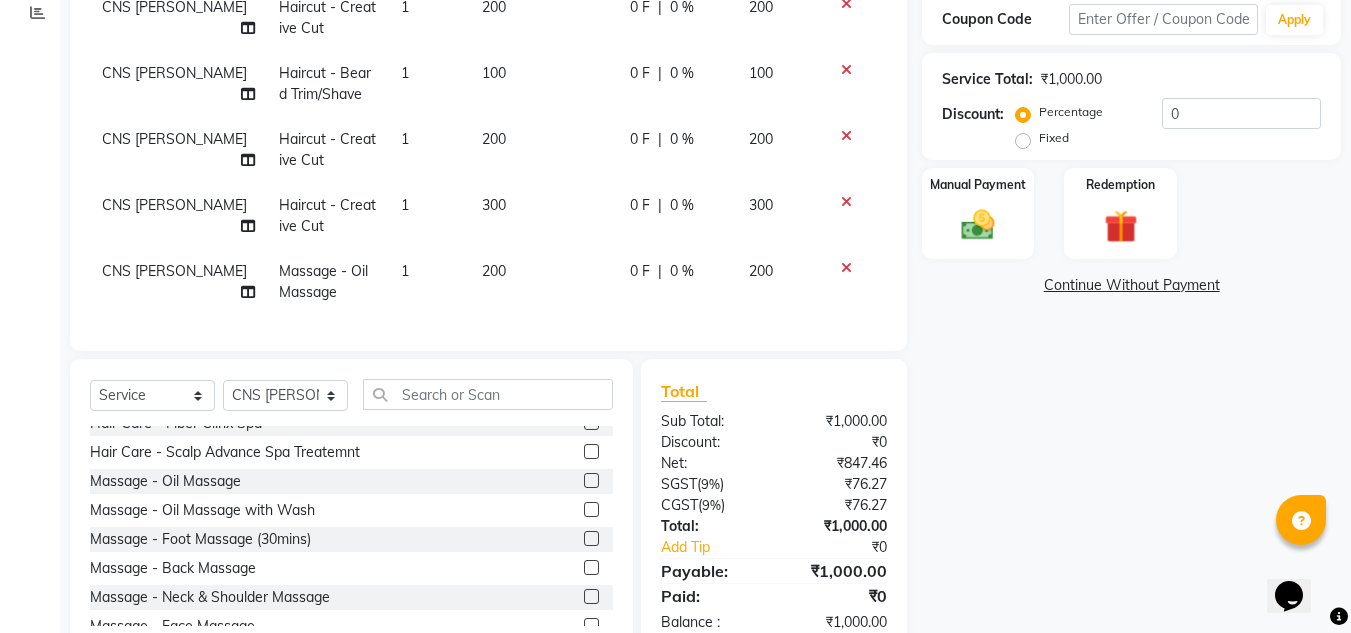 click on "200" 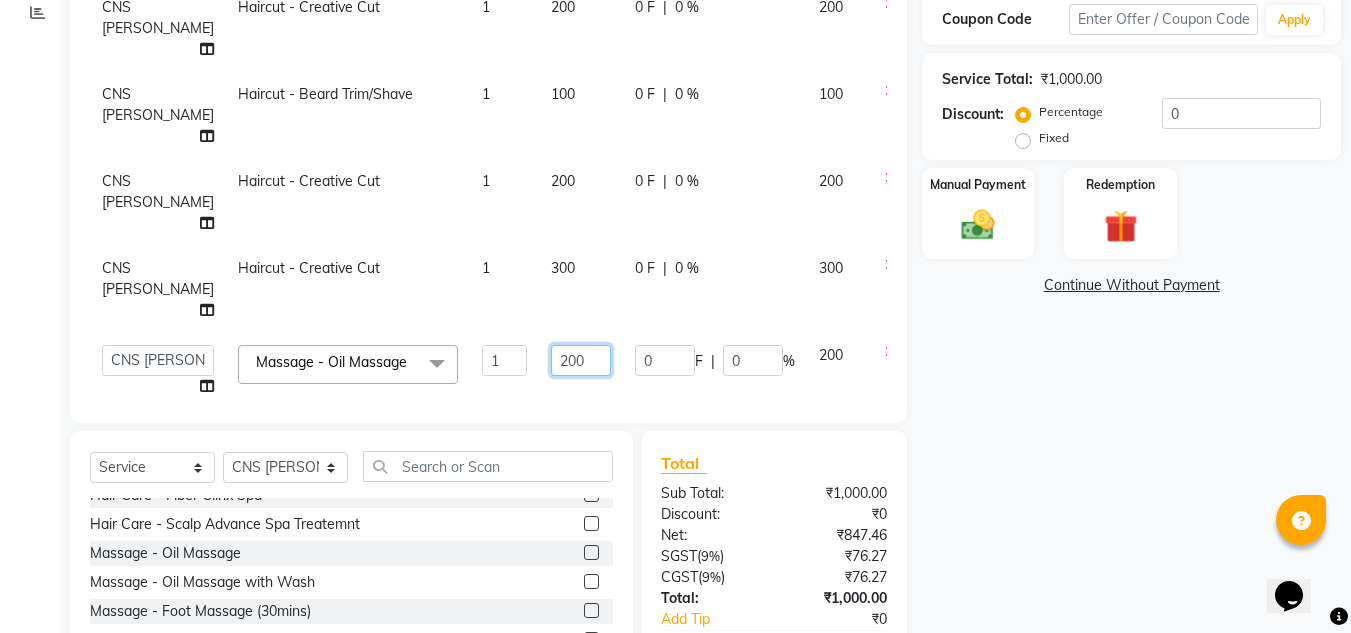 click on "200" 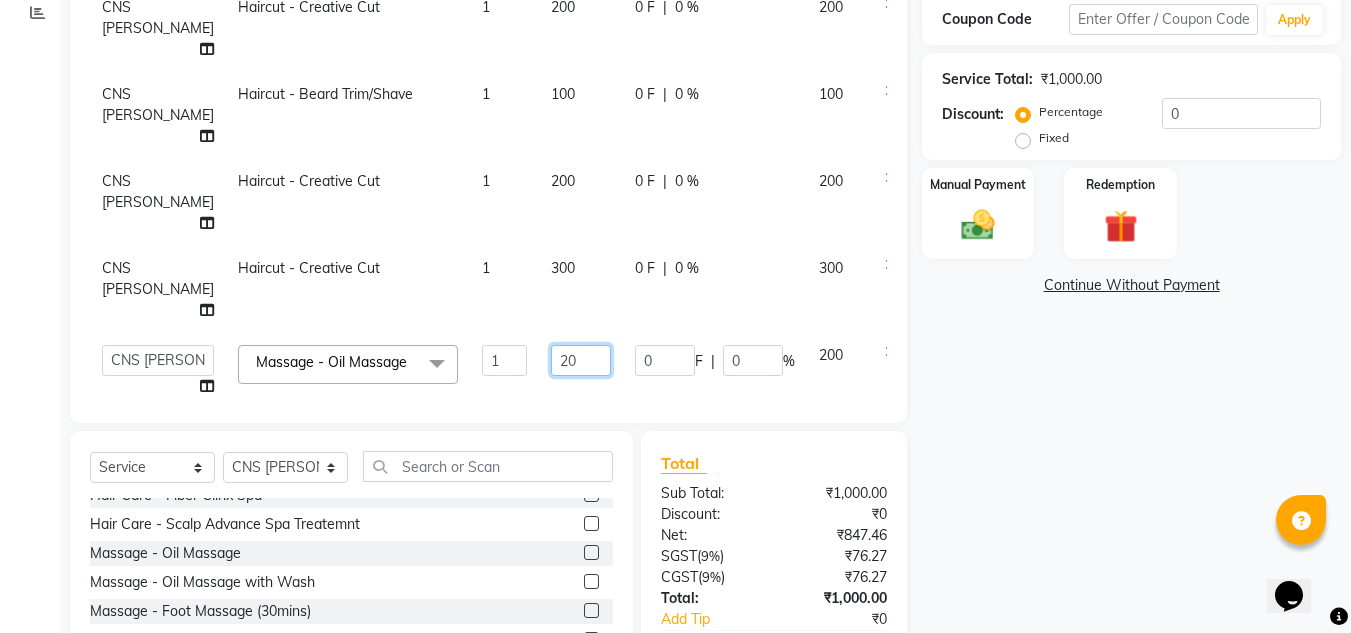 type on "2" 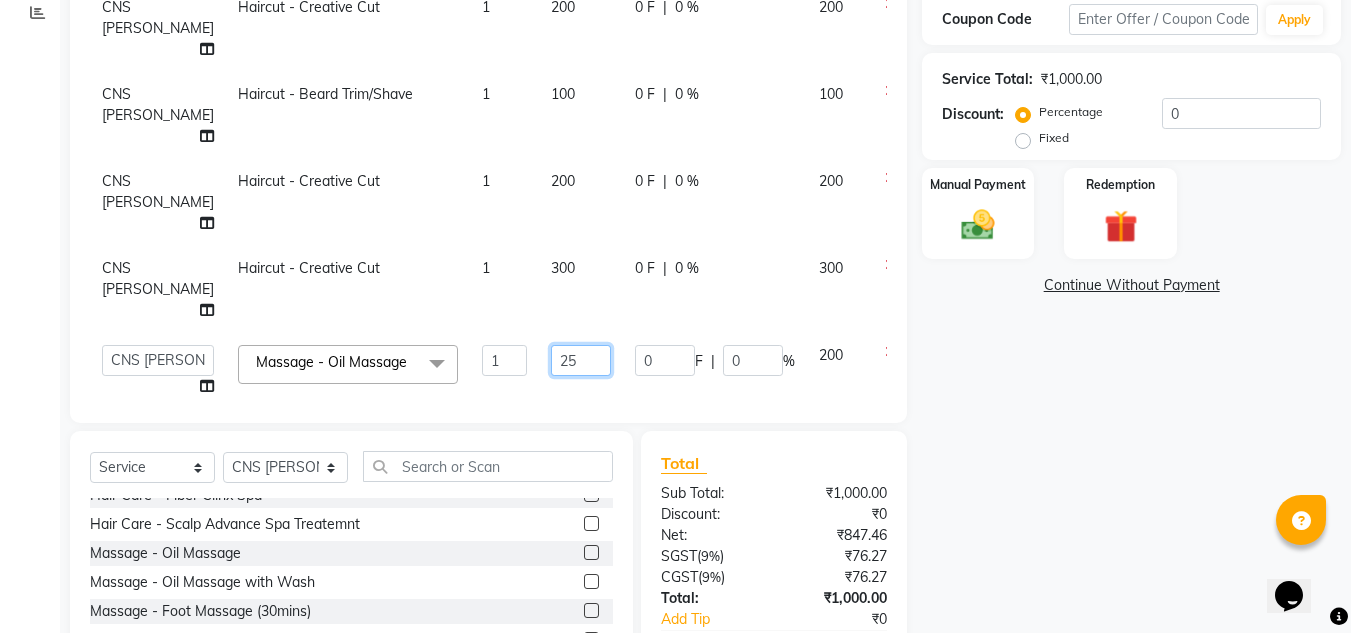 type on "250" 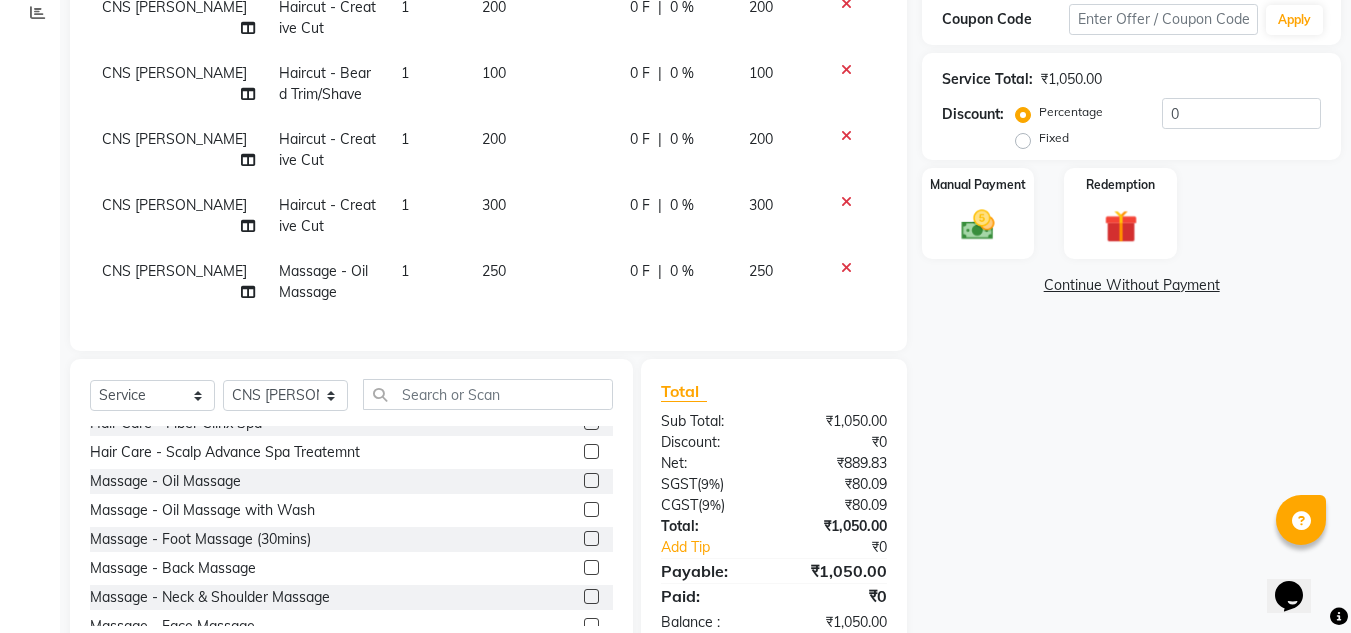 click on "Client [PHONE_NUMBER] Date [DATE] Invoice Number NW/25-26 SW/2025-26 NA/2025-26 VN/25-26 LA /25-26 723 Services Stylist Service Qty Price Disc Total Action CNS [PERSON_NAME] Layout Haircut  - Creative Cut 1 200 0 F | 0 % 200 CNS [PERSON_NAME] Layout Haircut  - [PERSON_NAME] Trim/Shave 1 100 0 F | 0 % 100 CNS [PERSON_NAME] Layout Haircut  - Creative Cut 1 200 0 F | 0 % 200 CNS [PERSON_NAME] Layout Haircut  - Creative Cut 1 300 0 F | 0 % 300 CNS [PERSON_NAME] Layout Massage - Oil Massage 1 250 0 F | 0 % 250 Select  Service  Product  Membership  Package Voucher Prepaid Gift Card  Select Stylist [PERSON_NAME] 17M [PERSON_NAME] 9M Ajim 17M  Ali 17M [PERSON_NAME] [PERSON_NAME] Anjali 17M Armaan 17M Armaan 17O Arshad 17O Asahika ML Babbu ML  Cena 17M [PERSON_NAME] 9M CNS 17 Malleshwaram CNS 9 Malleshwaram CNS [PERSON_NAME] Layout Cut N Smile 17O [PERSON_NAME] 9M [PERSON_NAME] 17M  [PERSON_NAME] 9M [PERSON_NAME] Ganesh 9M Ganga 9M [PERSON_NAME] ML [PERSON_NAME] 17M [PERSON_NAME] 17O [PERSON_NAME] 17M Meena ML Mercy [PERSON_NAME] 17M [PERSON_NAME] 17M [PERSON_NAME] [PERSON_NAME] 9M [PERSON_NAME] 9M [PERSON_NAME] 17M [PERSON_NAME] 17M  [PERSON_NAME] 9M" 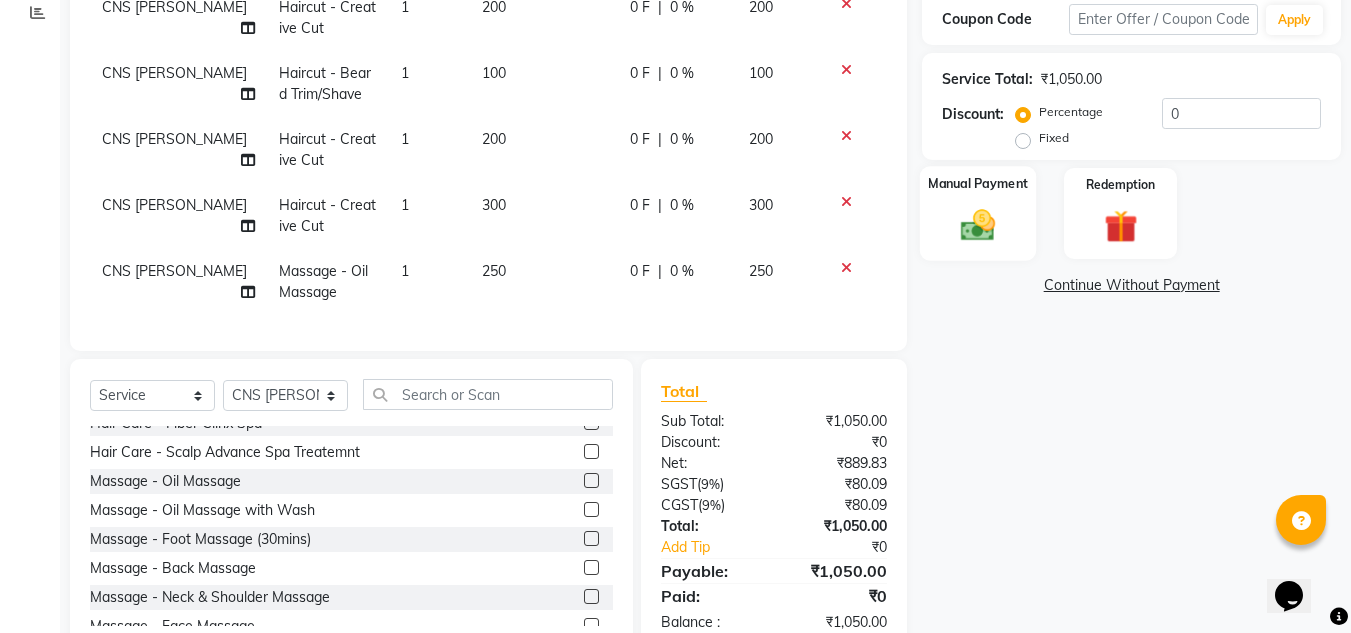 click on "Manual Payment" 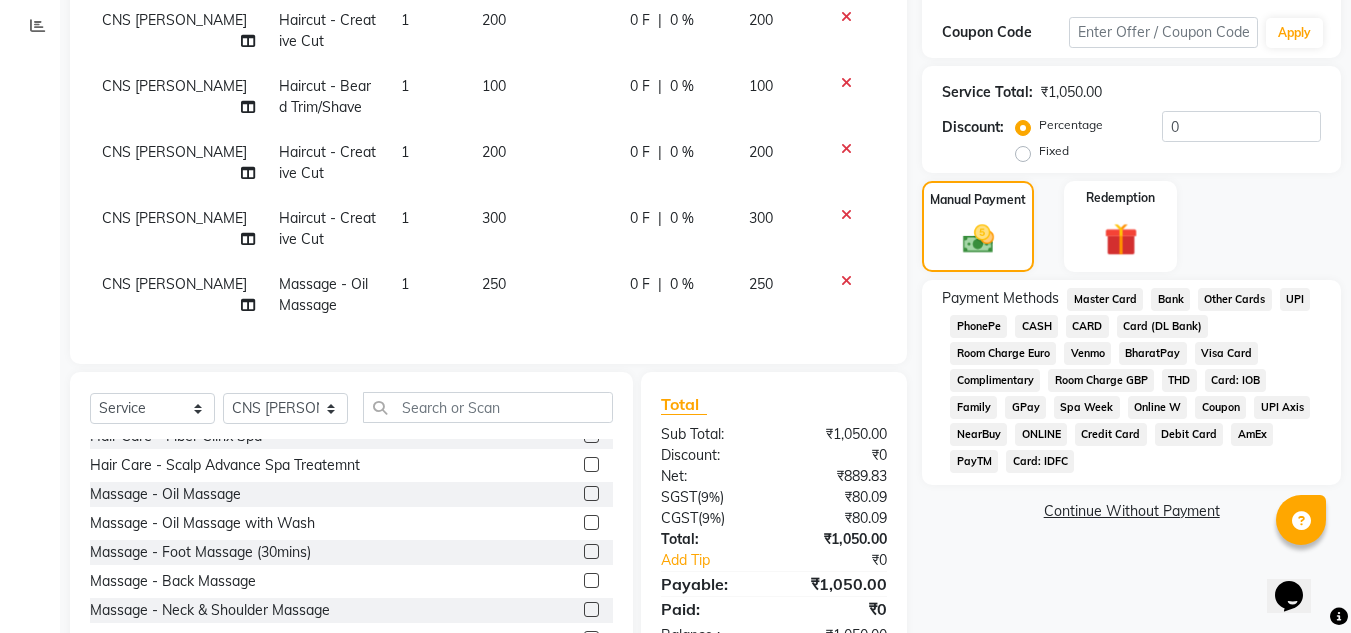 scroll, scrollTop: 396, scrollLeft: 0, axis: vertical 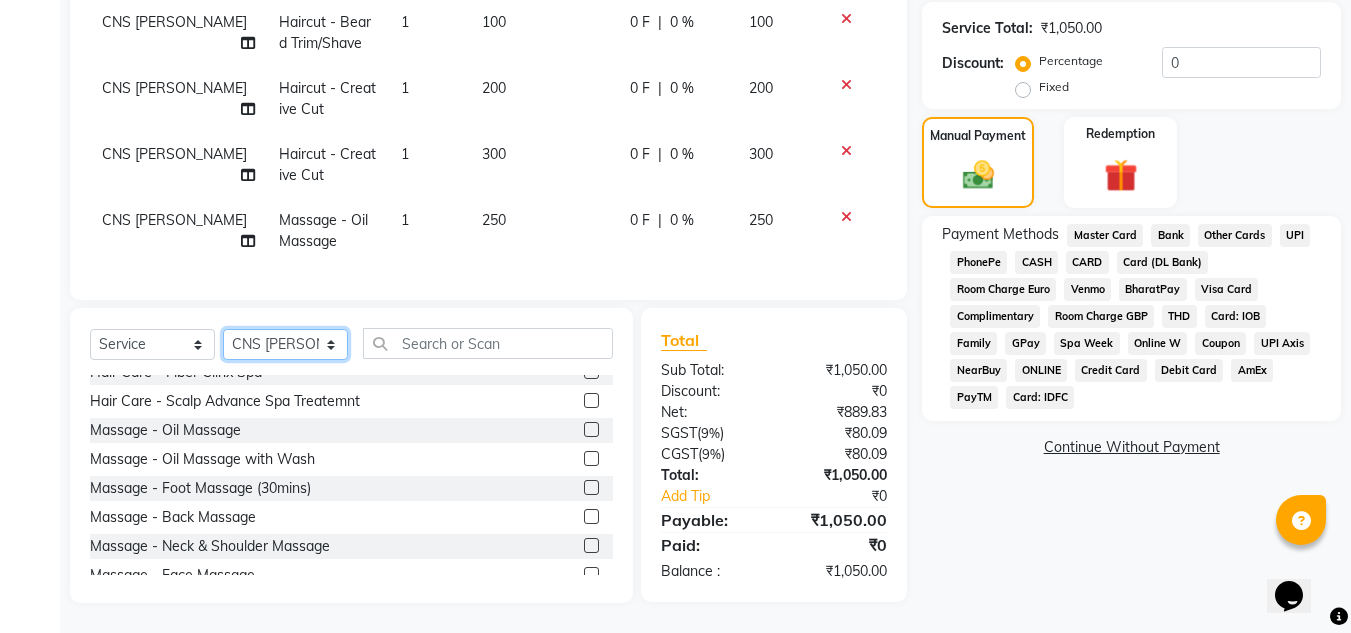 click on "Select Stylist [PERSON_NAME] 17M [PERSON_NAME] 9M Ajim 17M  [PERSON_NAME] 17M [PERSON_NAME] [PERSON_NAME] [PERSON_NAME] 17M Armaan 17M Armaan 17O Arshad 17O Asahika ML Babbu ML  Cena 17M [PERSON_NAME] 9M CNS 17 Malleshwaram CNS 9 Malleshwaram CNS [PERSON_NAME] Layout Cut N Smile 17O [PERSON_NAME] 9M [PERSON_NAME] 17M  [PERSON_NAME] 9M [PERSON_NAME] Ganesh 9M Ganga 9M Govind ML [PERSON_NAME] 17M [PERSON_NAME] 17O [PERSON_NAME] 17M Meena ML Mercy [PERSON_NAME] 17M [PERSON_NAME] 17M [PERSON_NAME] [PERSON_NAME] 9M [PERSON_NAME] 9M [PERSON_NAME] 17M [PERSON_NAME] 17M  [PERSON_NAME] 9M [PERSON_NAME] 9M [PERSON_NAME] 17M [PERSON_NAME] 9M Rajan [PERSON_NAME] 9M [PERSON_NAME] 9M [PERSON_NAME] 17M [PERSON_NAME] 17O [PERSON_NAME] 9M [PERSON_NAME] 17M [PERSON_NAME] 17ML [PERSON_NAME] [PERSON_NAME] 17M [PERSON_NAME] [PERSON_NAME]  [PERSON_NAME] ML [PERSON_NAME] 17M Sopna ML [PERSON_NAME] 17M Tanjua 9M [PERSON_NAME] 17M Tofeek 9M Tulsi 17O [PERSON_NAME] 17M Vishal 17M [PERSON_NAME] 17O  [PERSON_NAME]" 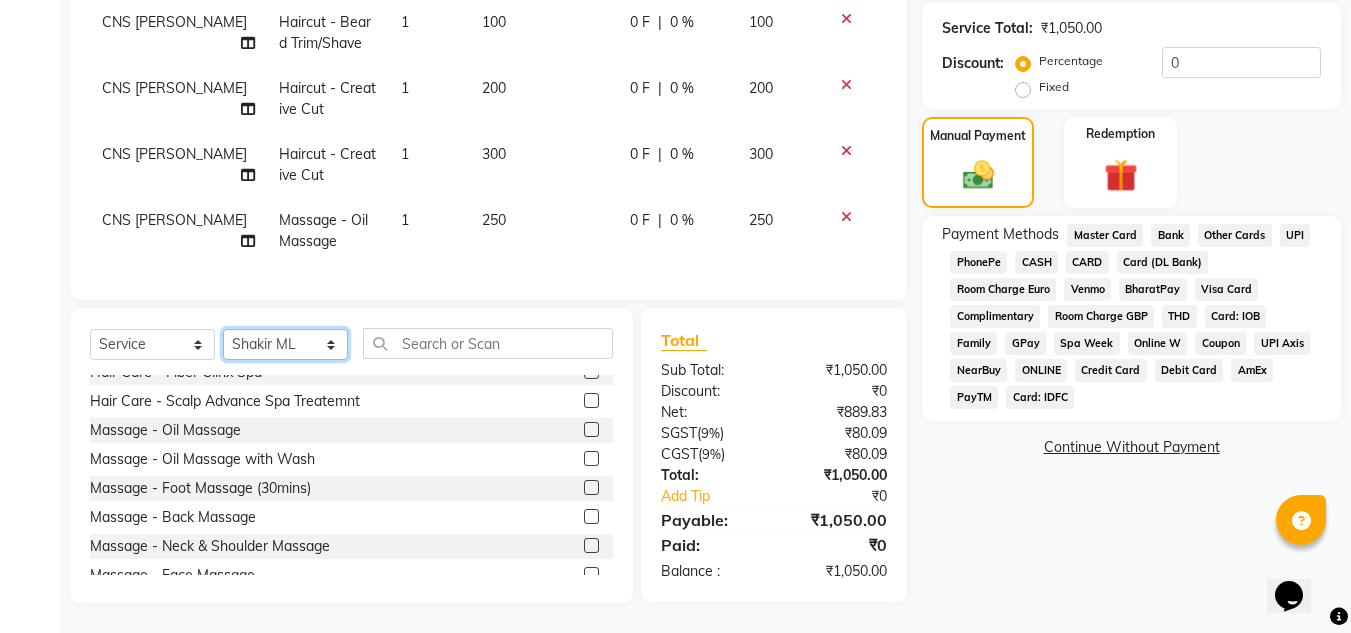 click on "Select Stylist [PERSON_NAME] 17M [PERSON_NAME] 9M Ajim 17M  [PERSON_NAME] 17M [PERSON_NAME] [PERSON_NAME] [PERSON_NAME] 17M Armaan 17M Armaan 17O Arshad 17O Asahika ML Babbu ML  Cena 17M [PERSON_NAME] 9M CNS 17 Malleshwaram CNS 9 Malleshwaram CNS [PERSON_NAME] Layout Cut N Smile 17O [PERSON_NAME] 9M [PERSON_NAME] 17M  [PERSON_NAME] 9M [PERSON_NAME] Ganesh 9M Ganga 9M Govind ML [PERSON_NAME] 17M [PERSON_NAME] 17O [PERSON_NAME] 17M Meena ML Mercy [PERSON_NAME] 17M [PERSON_NAME] 17M [PERSON_NAME] [PERSON_NAME] 9M [PERSON_NAME] 9M [PERSON_NAME] 17M [PERSON_NAME] 17M  [PERSON_NAME] 9M [PERSON_NAME] 9M [PERSON_NAME] 17M [PERSON_NAME] 9M Rajan [PERSON_NAME] 9M [PERSON_NAME] 9M [PERSON_NAME] 17M [PERSON_NAME] 17O [PERSON_NAME] 9M [PERSON_NAME] 17M [PERSON_NAME] 17ML [PERSON_NAME] [PERSON_NAME] 17M [PERSON_NAME] [PERSON_NAME]  [PERSON_NAME] ML [PERSON_NAME] 17M Sopna ML [PERSON_NAME] 17M Tanjua 9M [PERSON_NAME] 17M Tofeek 9M Tulsi 17O [PERSON_NAME] 17M Vishal 17M [PERSON_NAME] 17O  [PERSON_NAME]" 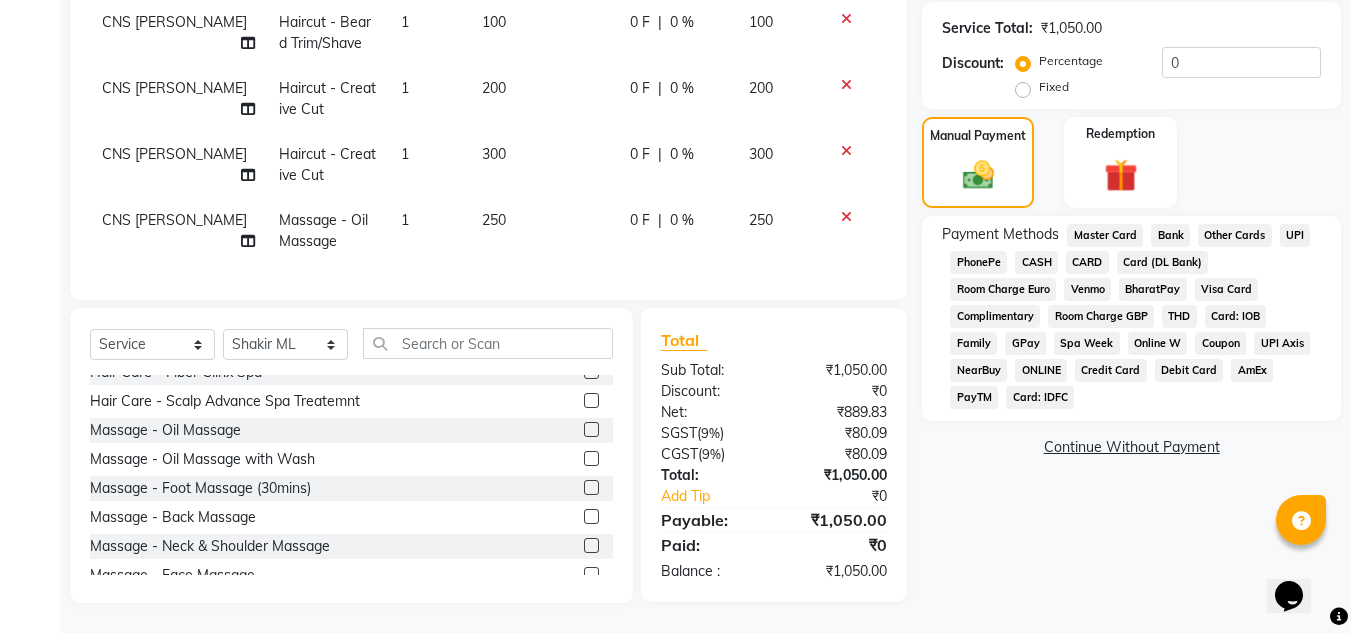 click on "UPI" 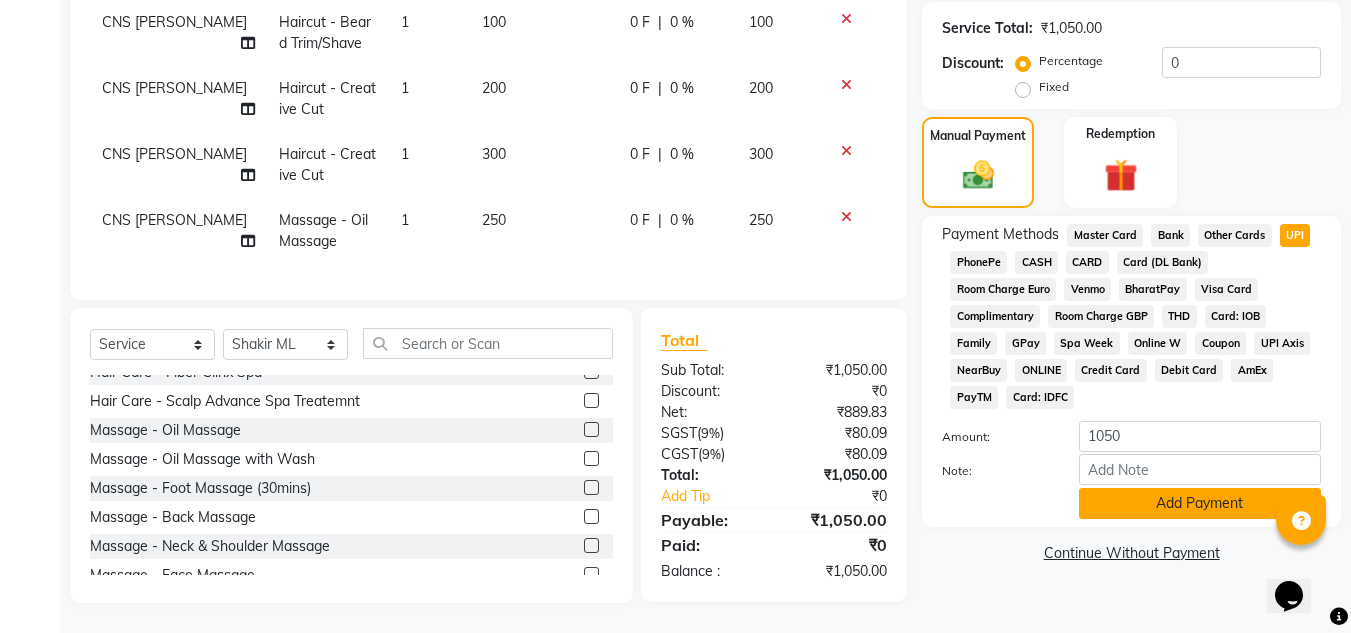 click on "Add Payment" 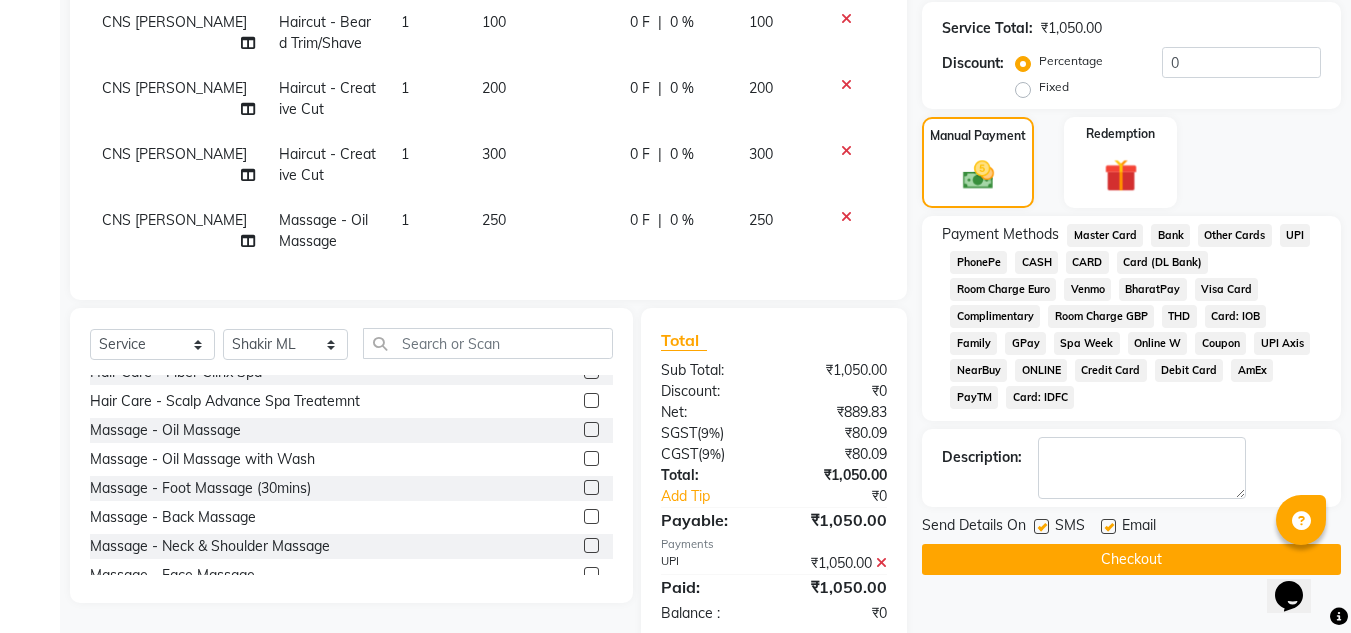 click on "Checkout" 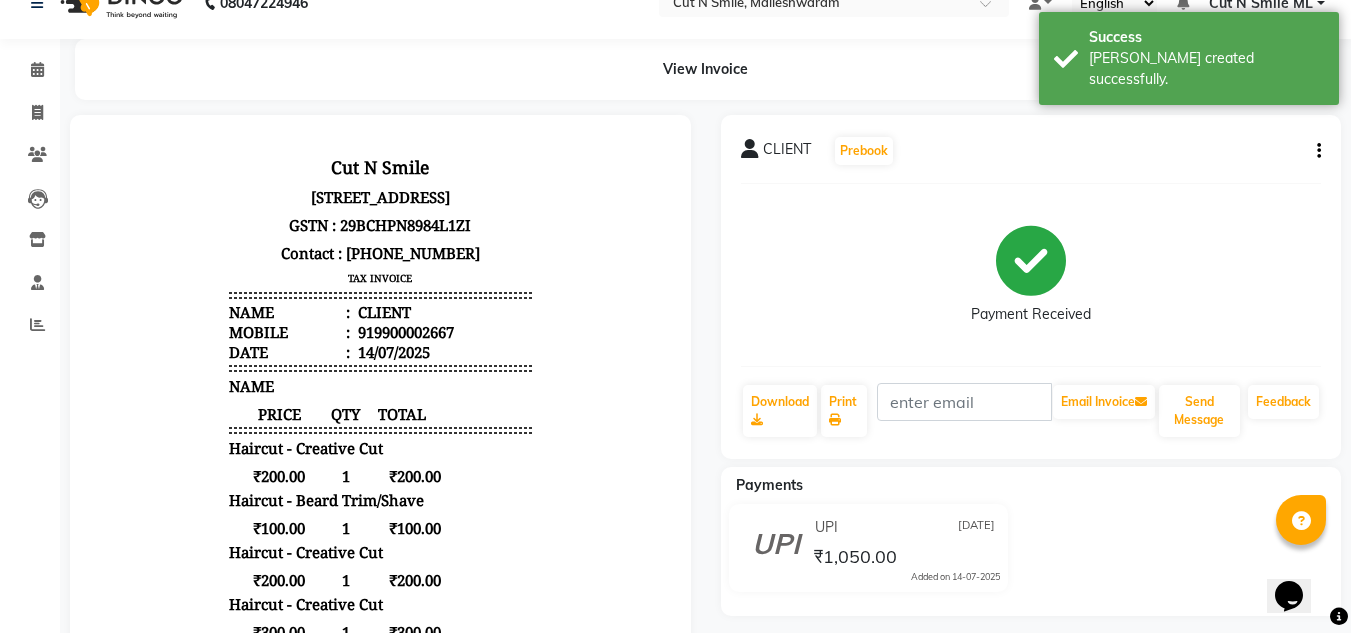 scroll, scrollTop: 75, scrollLeft: 0, axis: vertical 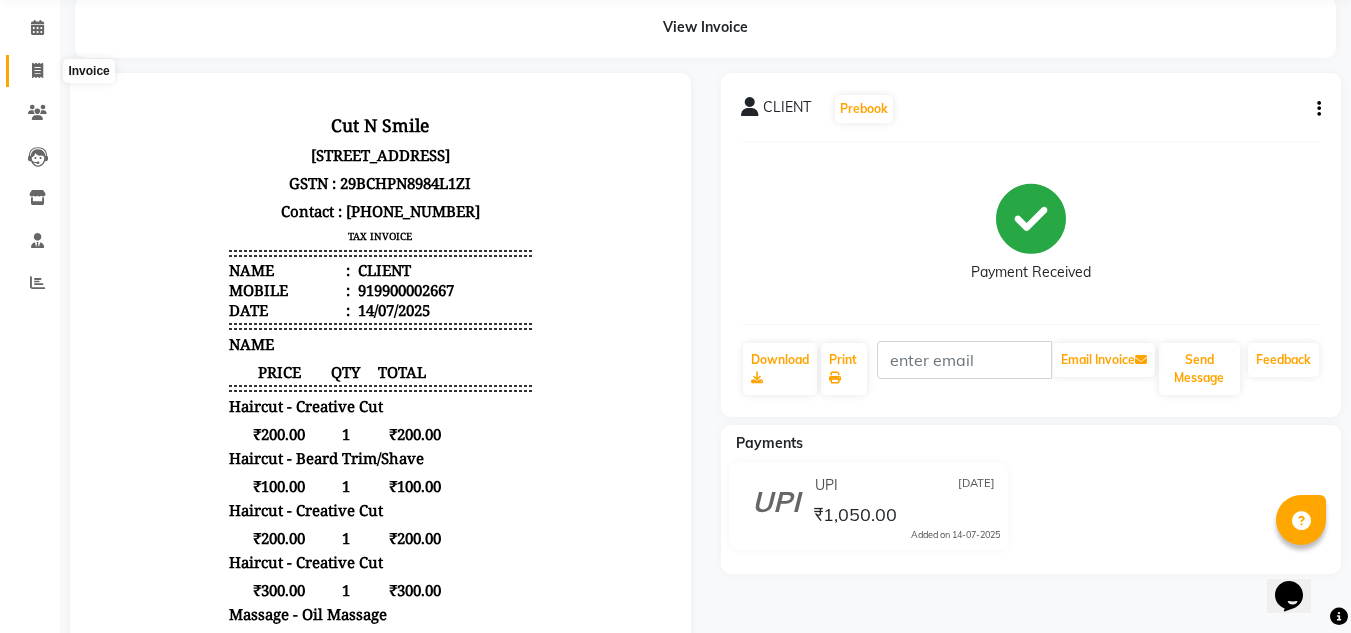 click 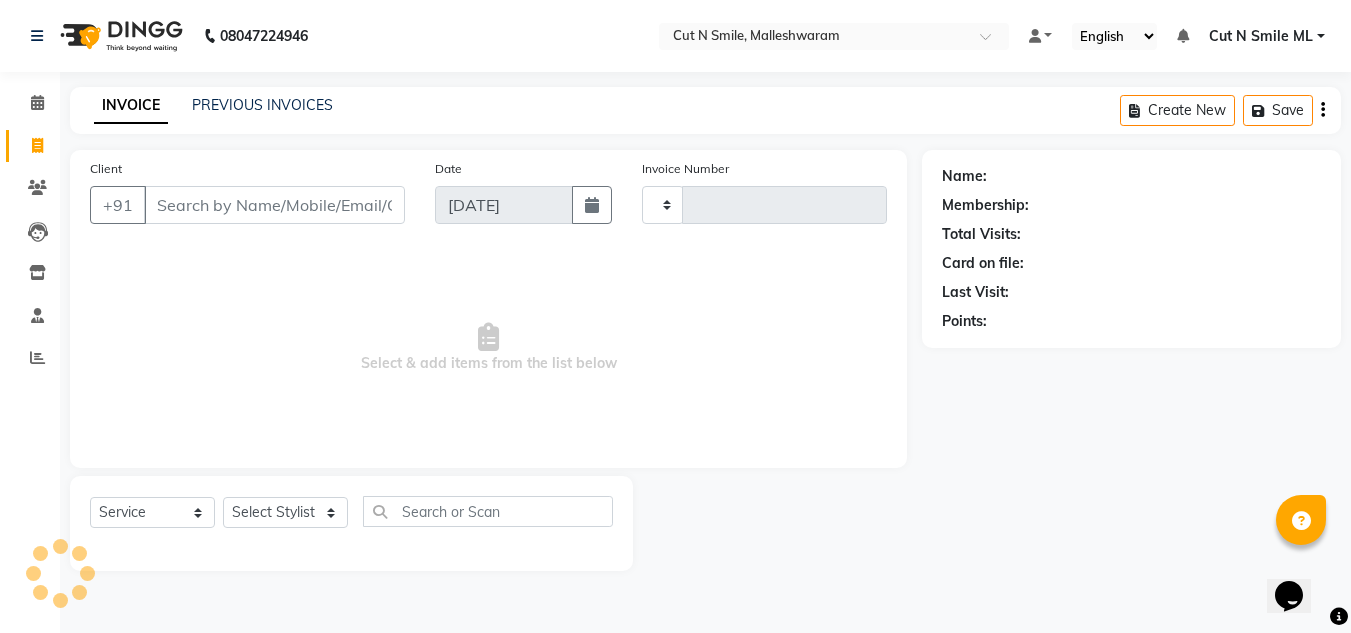 type on "153" 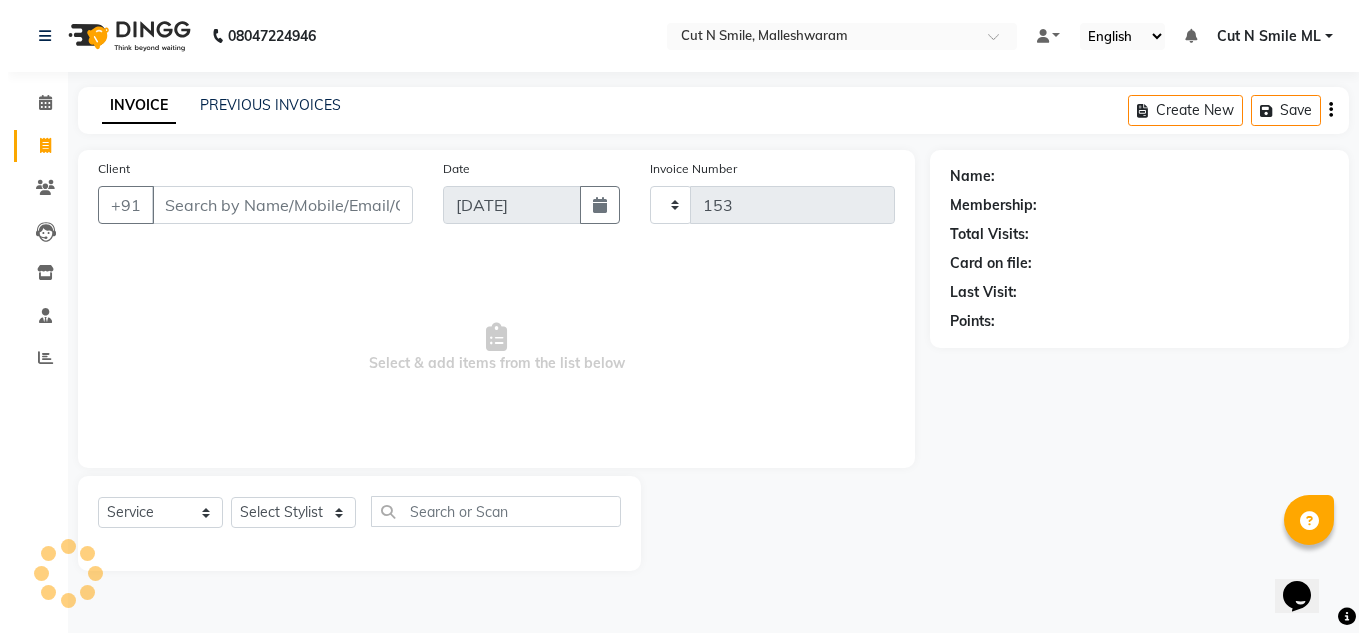 scroll, scrollTop: 0, scrollLeft: 0, axis: both 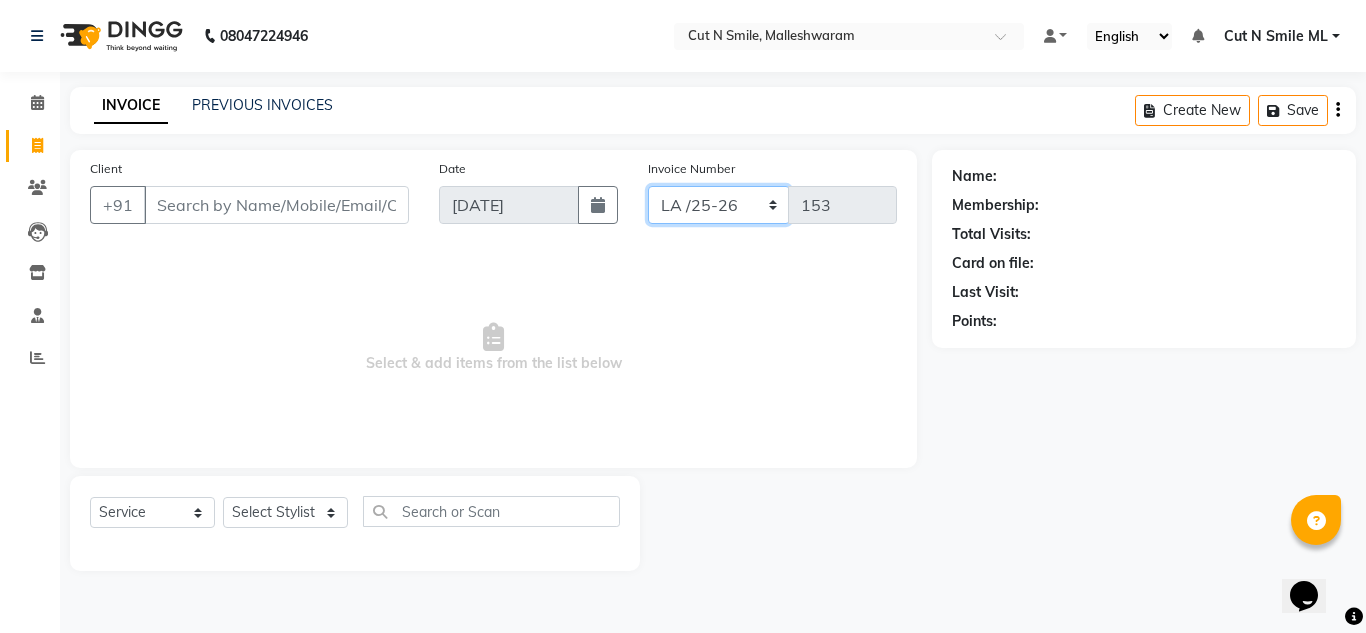 click on "NW/25-26 SW/2025-26 NA/2025-26 VN/25-26 LA /25-26" 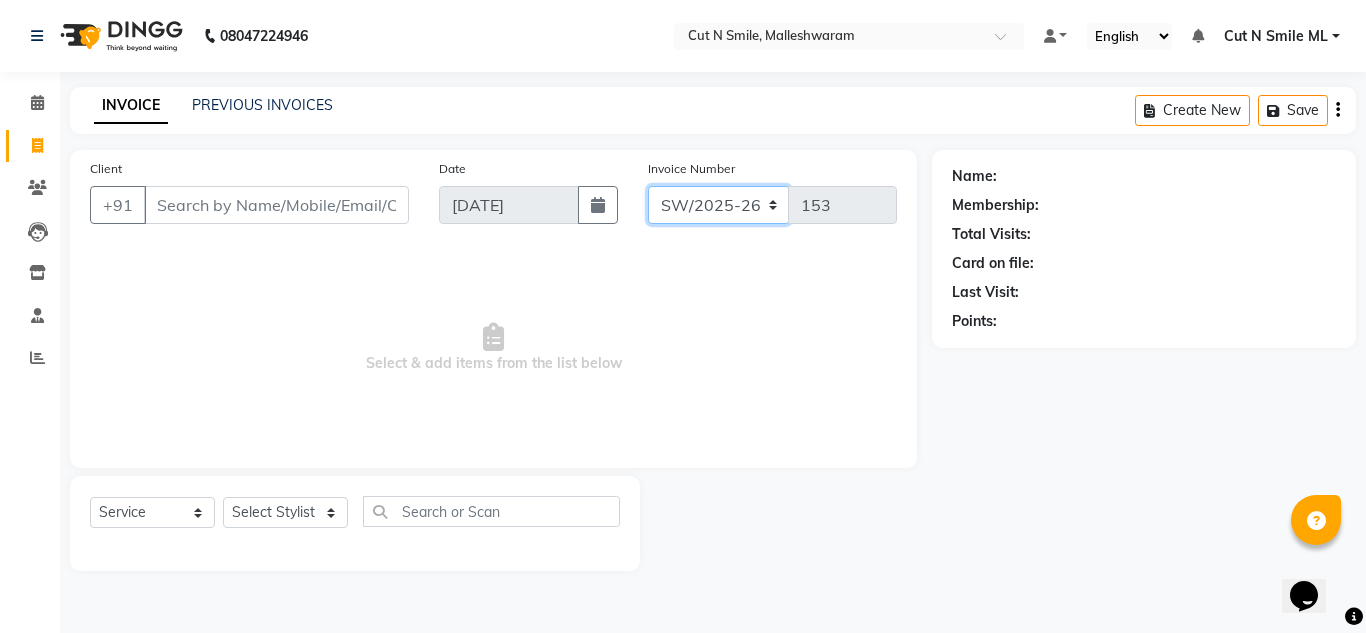 click on "NW/25-26 SW/2025-26 NA/2025-26 VN/25-26 LA /25-26" 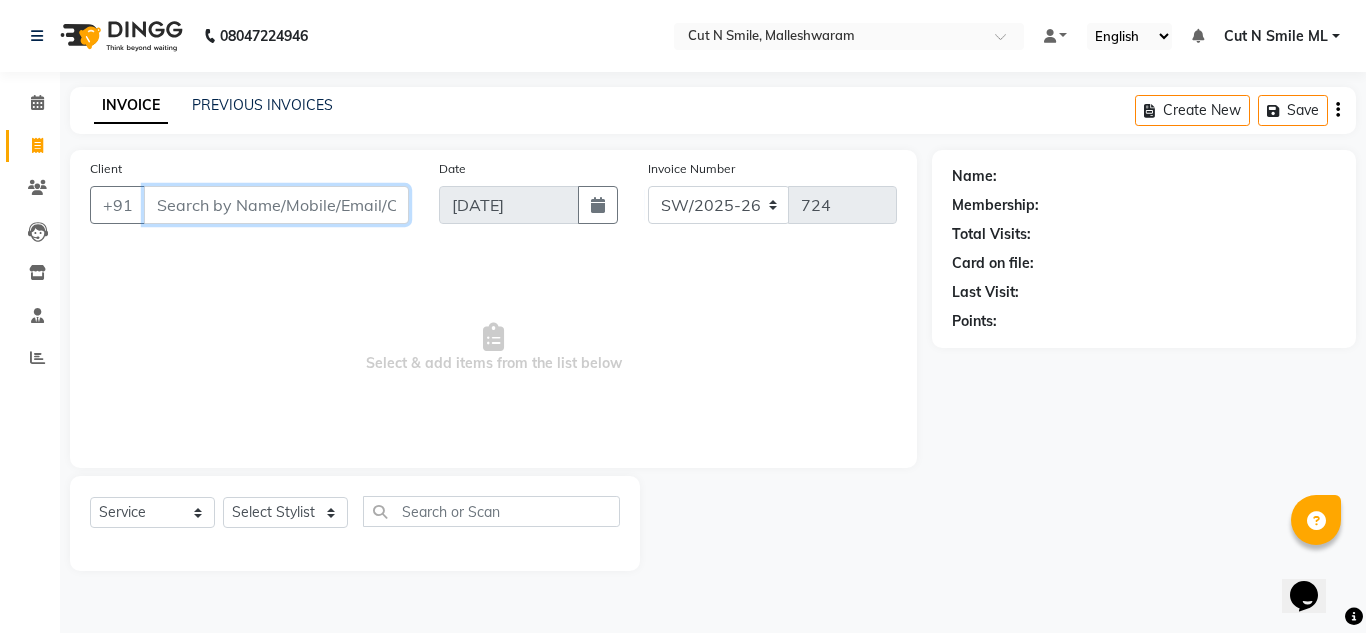 click on "Client" at bounding box center [276, 205] 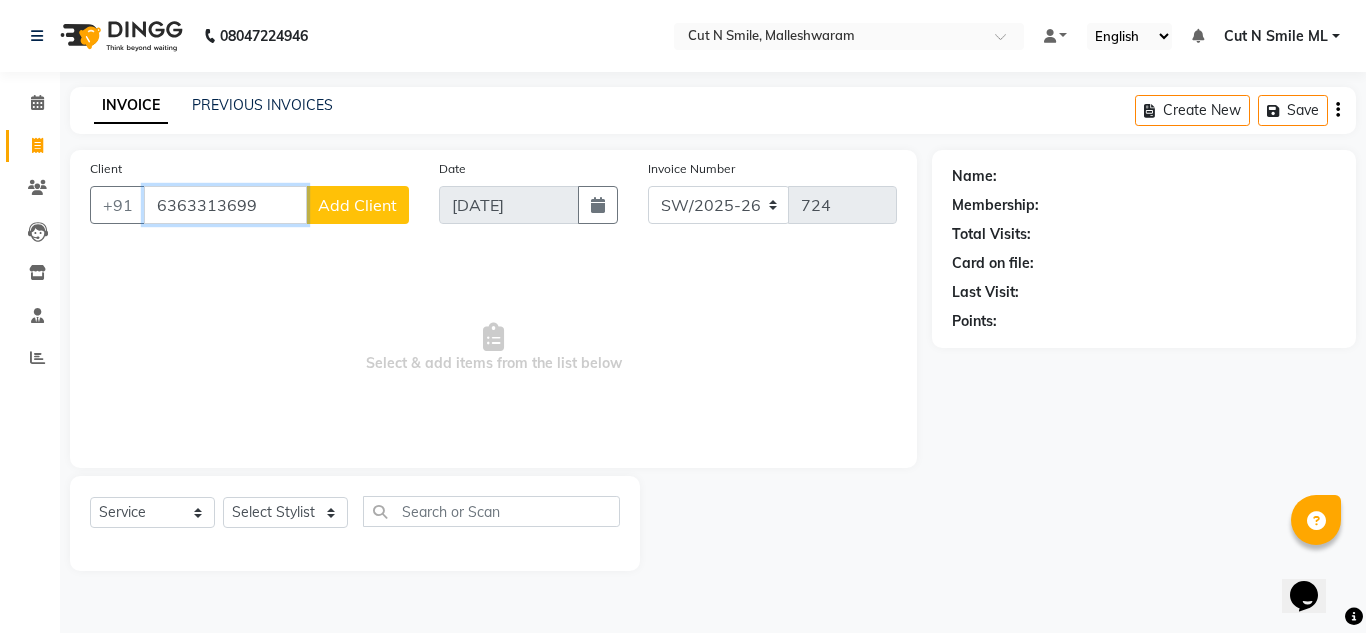 type on "6363313699" 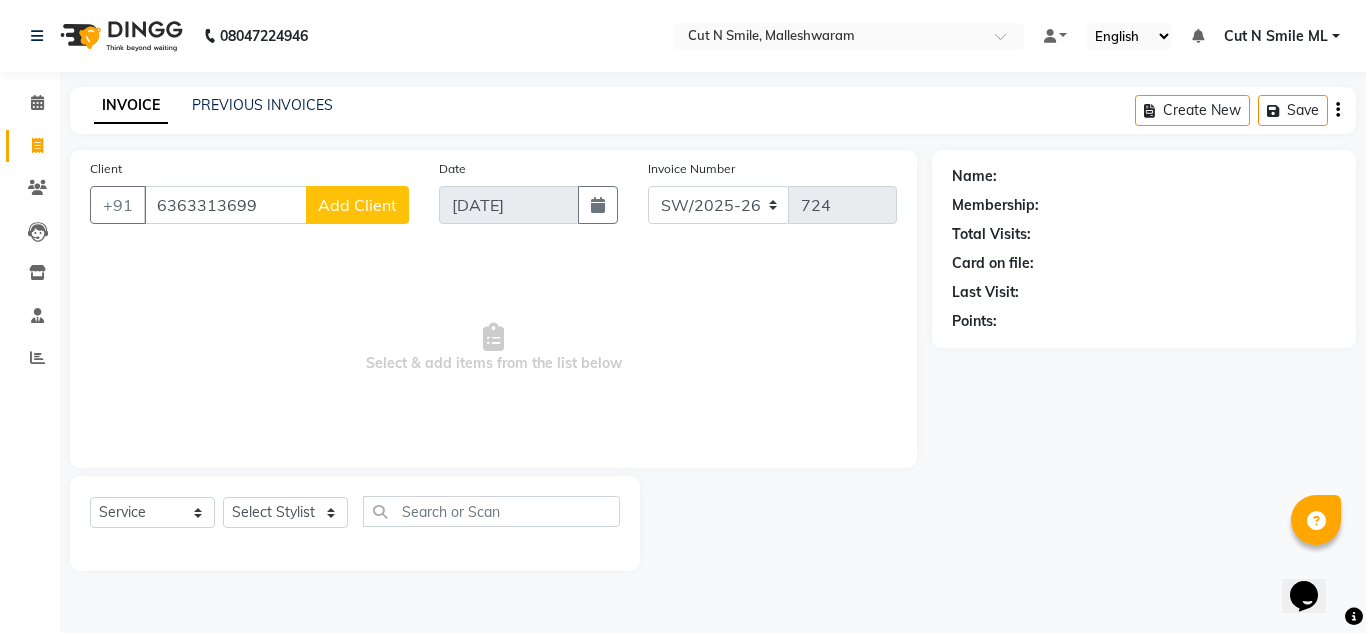 click on "Add Client" 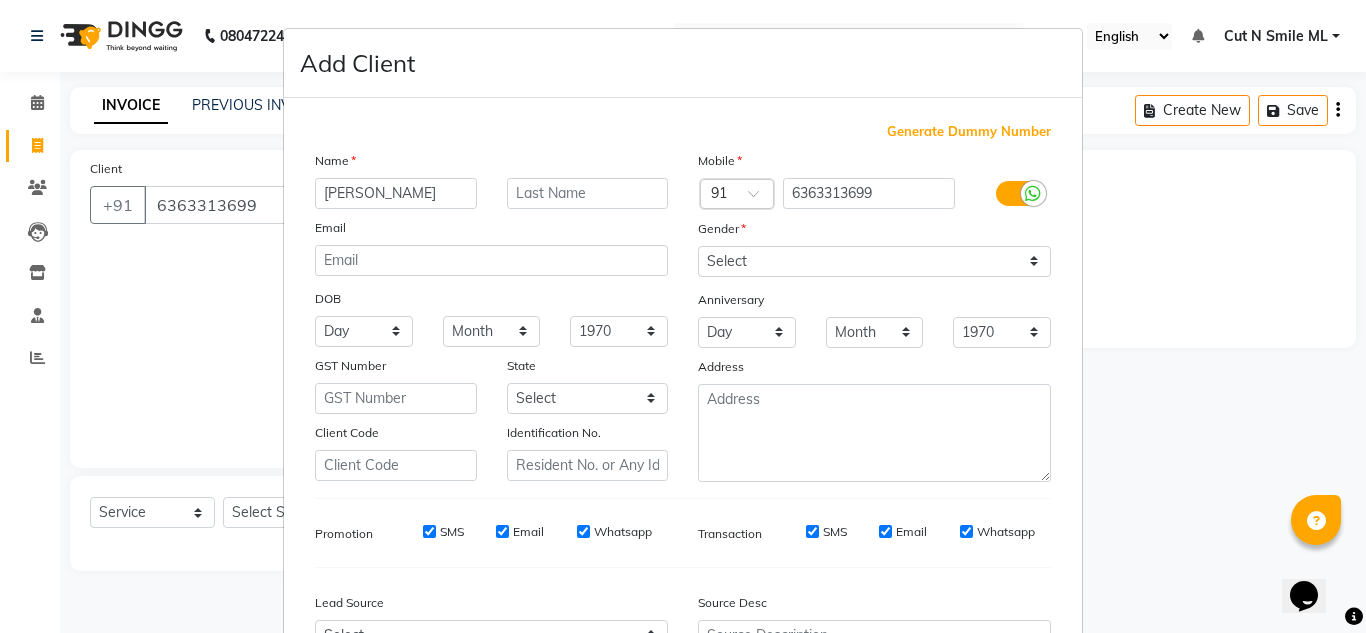 type on "[PERSON_NAME]" 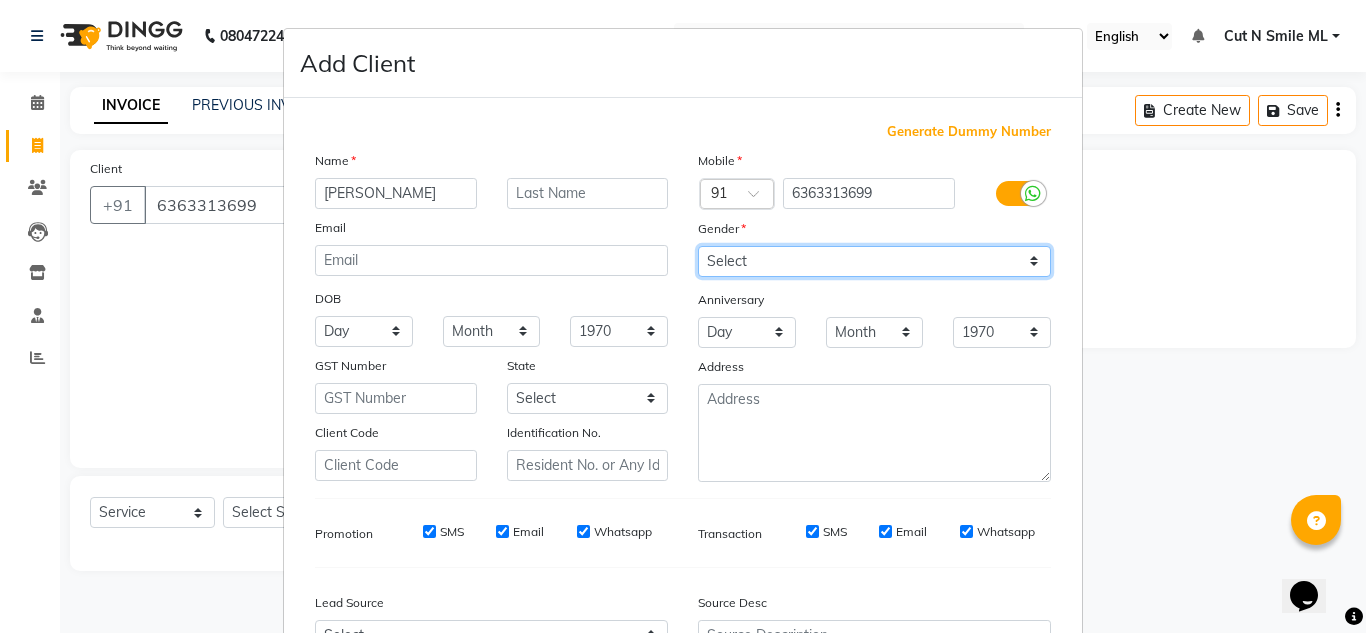 click on "Select [DEMOGRAPHIC_DATA] [DEMOGRAPHIC_DATA] Other Prefer Not To Say" at bounding box center (874, 261) 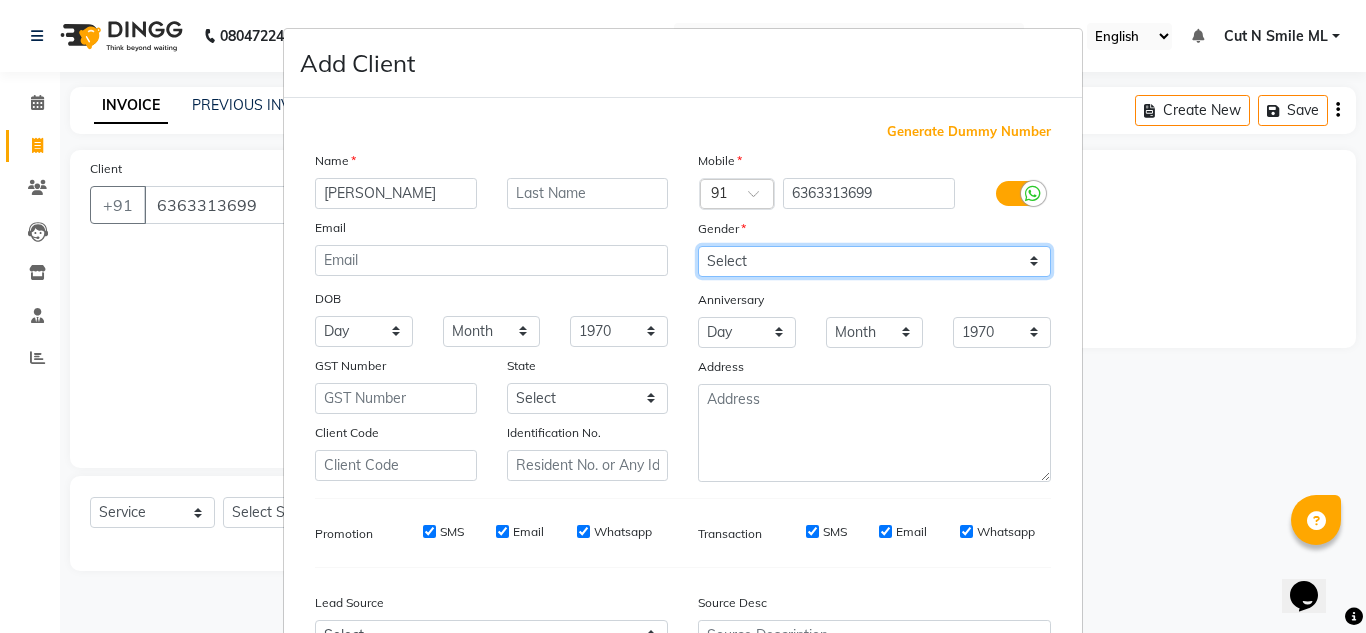 select on "[DEMOGRAPHIC_DATA]" 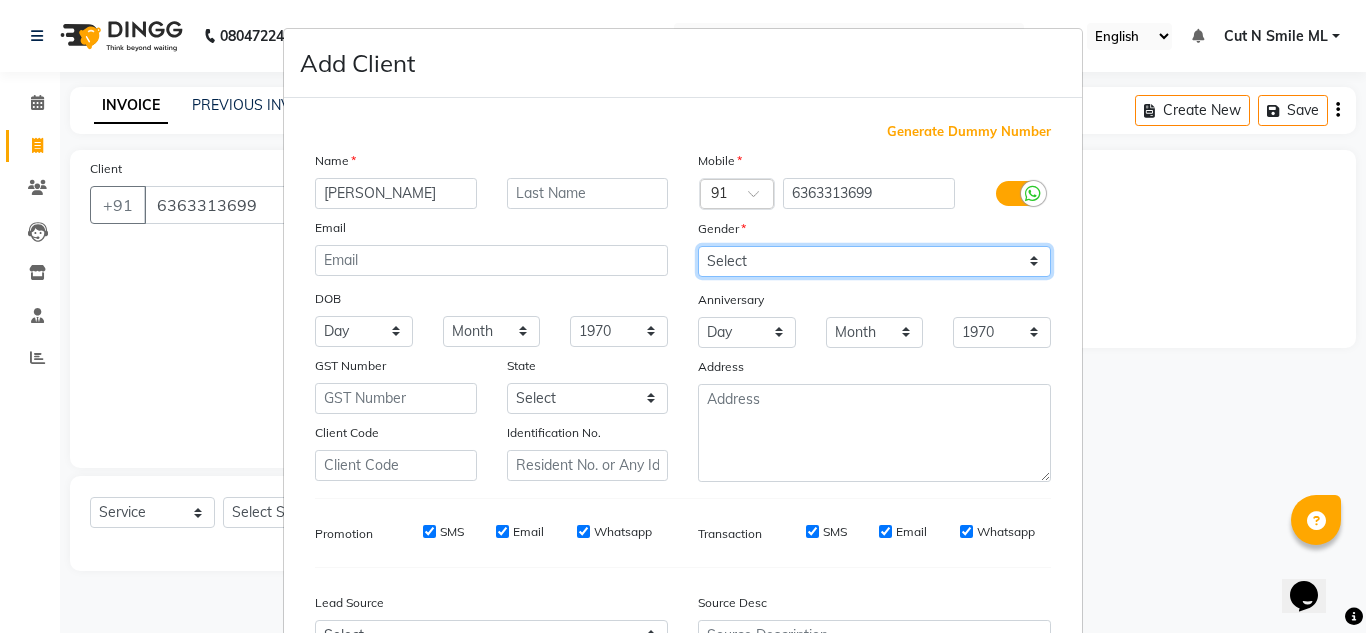 click on "Select [DEMOGRAPHIC_DATA] [DEMOGRAPHIC_DATA] Other Prefer Not To Say" at bounding box center (874, 261) 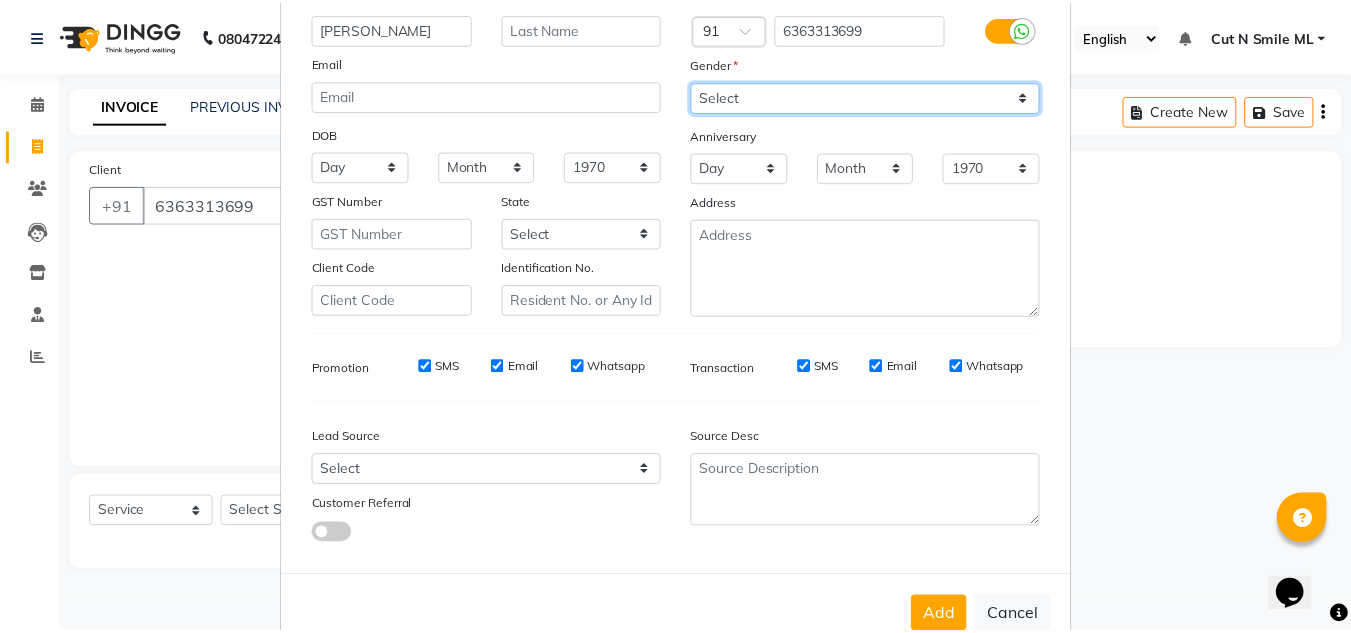 scroll, scrollTop: 216, scrollLeft: 0, axis: vertical 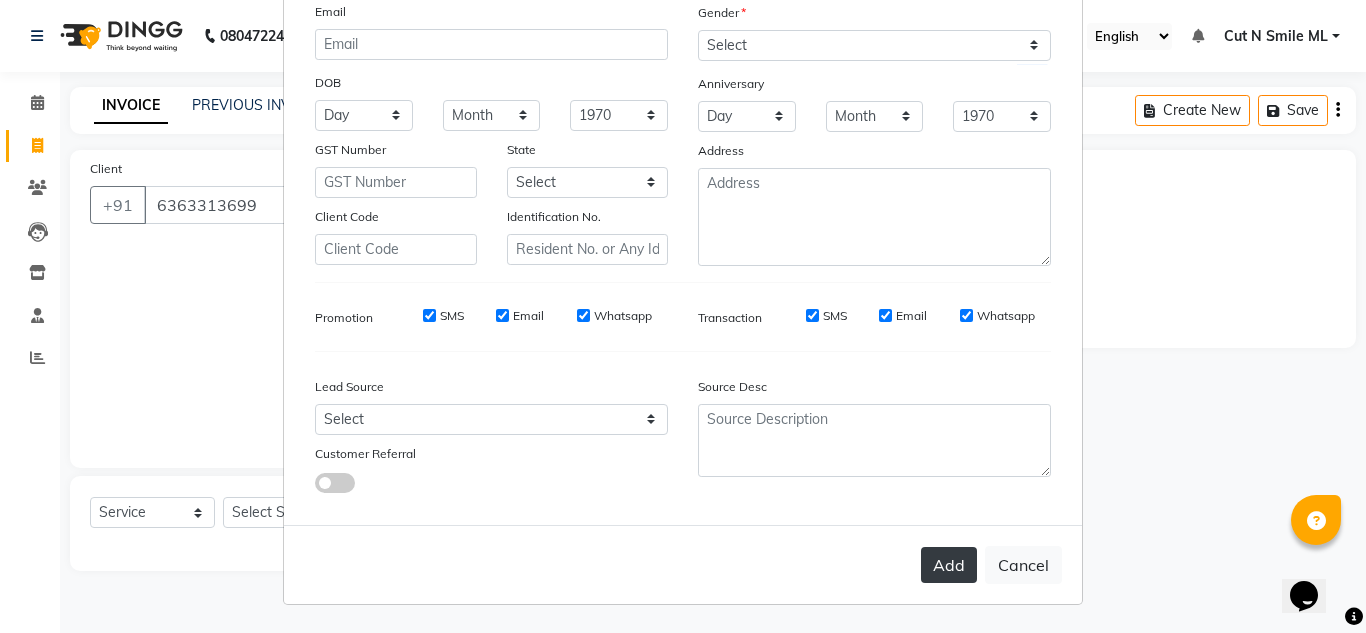 click on "Add" at bounding box center (949, 565) 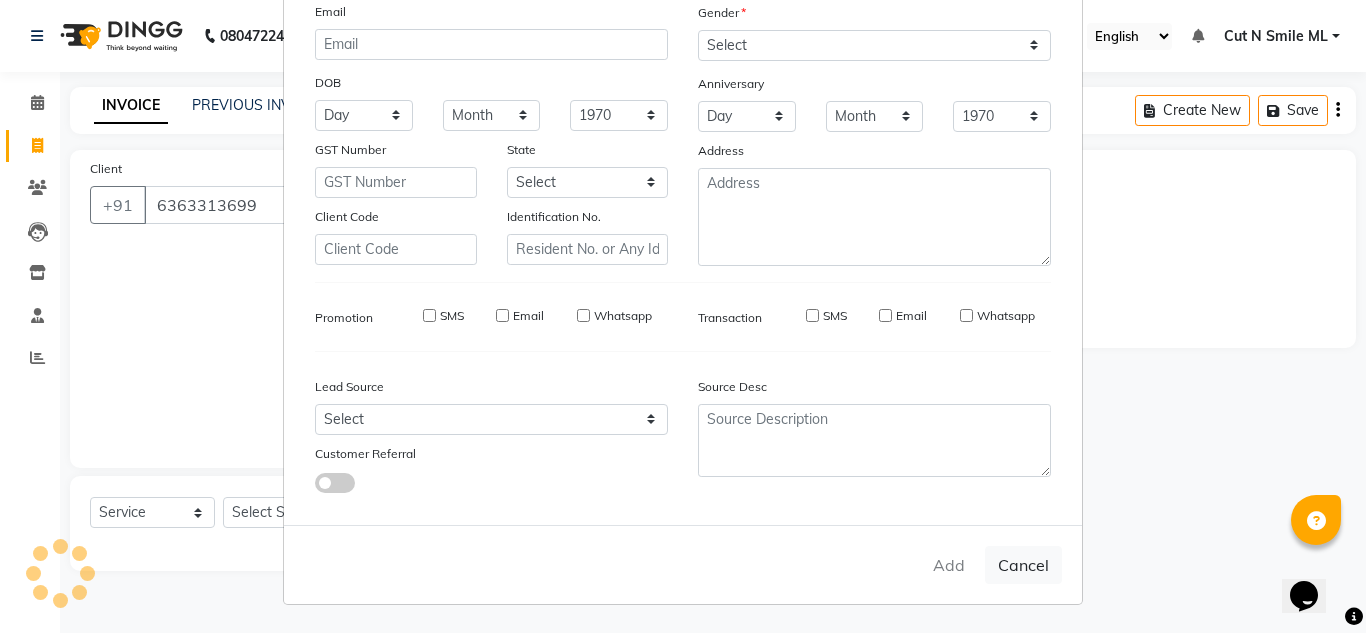 type 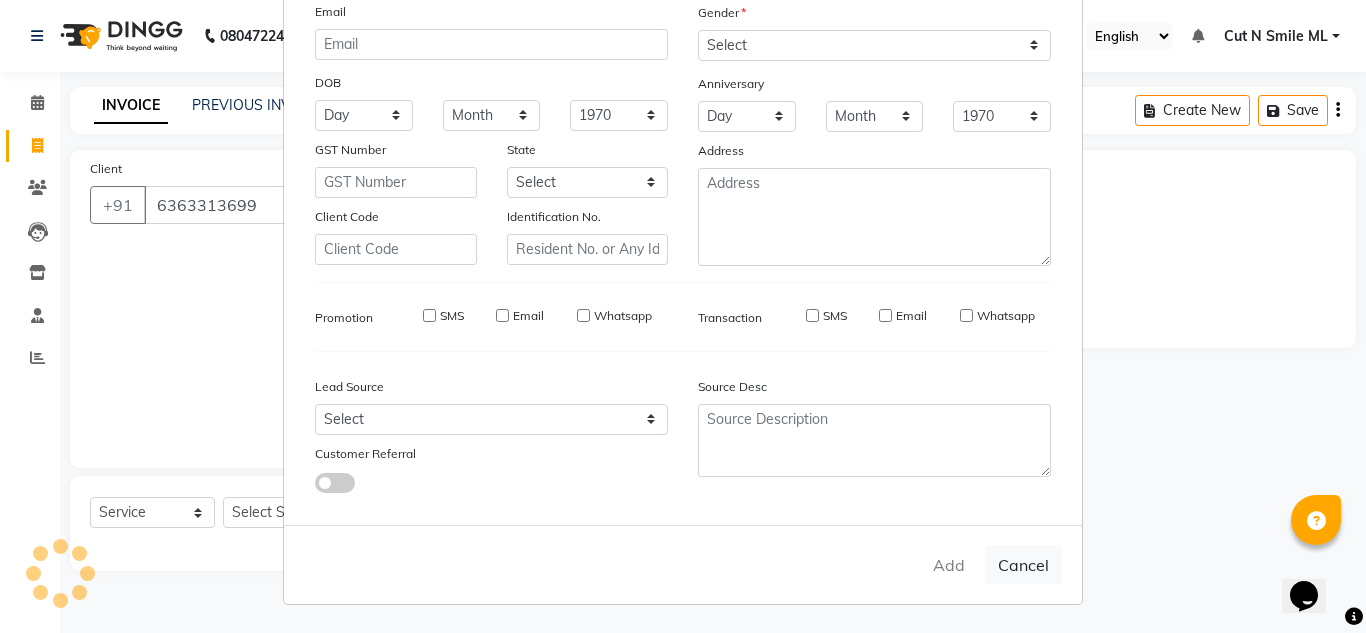 select 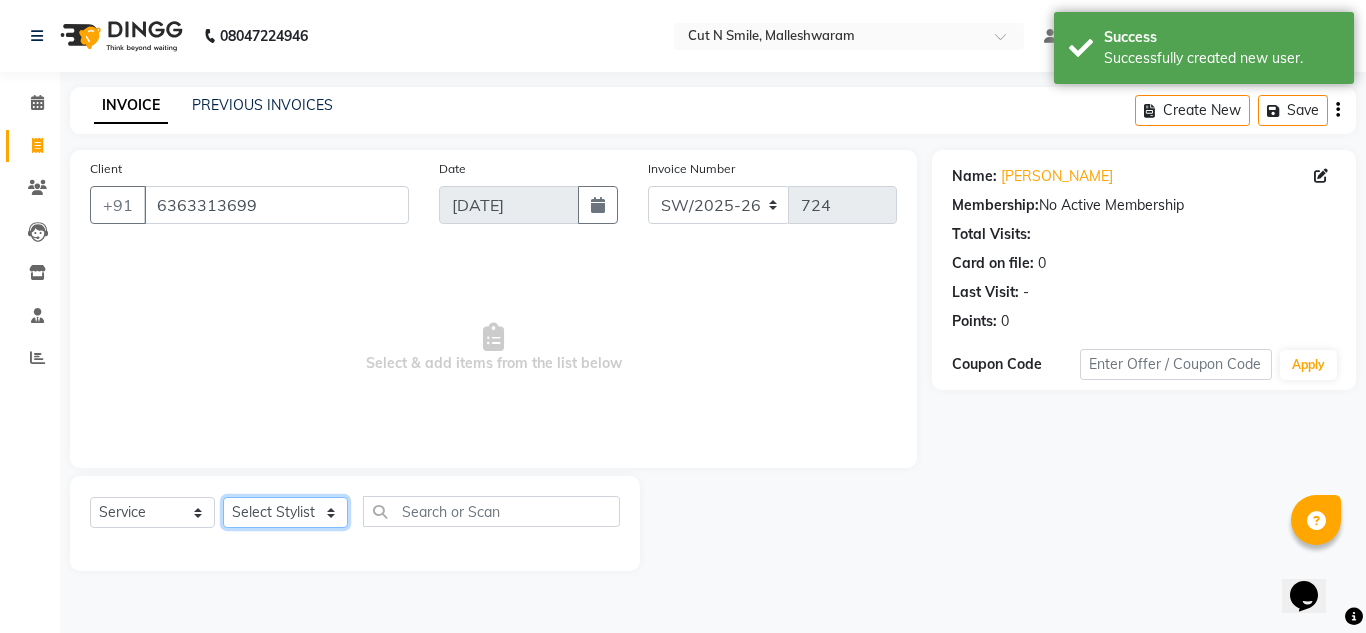 click on "Select Stylist [PERSON_NAME] 17M [PERSON_NAME] 9M Ajim 17M  [PERSON_NAME] 17M [PERSON_NAME] [PERSON_NAME] [PERSON_NAME] 17M Armaan 17M Armaan 17O Arshad 17O Asahika ML Babbu ML  Cena 17M [PERSON_NAME] 9M CNS 17 Malleshwaram CNS 9 Malleshwaram CNS [PERSON_NAME] Layout Cut N Smile 17O [PERSON_NAME] 9M [PERSON_NAME] 17M  [PERSON_NAME] 9M [PERSON_NAME] Ganesh 9M Ganga 9M Govind ML [PERSON_NAME] 17M [PERSON_NAME] 17O [PERSON_NAME] 17M Meena ML Mercy [PERSON_NAME] 17M [PERSON_NAME] 17M [PERSON_NAME] [PERSON_NAME] 9M [PERSON_NAME] 9M [PERSON_NAME] 17M [PERSON_NAME] 17M  [PERSON_NAME] 9M [PERSON_NAME] 9M [PERSON_NAME] 17M [PERSON_NAME] 9M Rajan [PERSON_NAME] 9M [PERSON_NAME] 9M [PERSON_NAME] 17M [PERSON_NAME] 17O [PERSON_NAME] 9M [PERSON_NAME] 17M [PERSON_NAME] 17ML [PERSON_NAME] [PERSON_NAME] 17M [PERSON_NAME] [PERSON_NAME]  [PERSON_NAME] ML [PERSON_NAME] 17M Sopna ML [PERSON_NAME] 17M Tanjua 9M [PERSON_NAME] 17M Tofeek 9M Tulsi 17O [PERSON_NAME] 17M Vishal 17M [PERSON_NAME] 17O  [PERSON_NAME]" 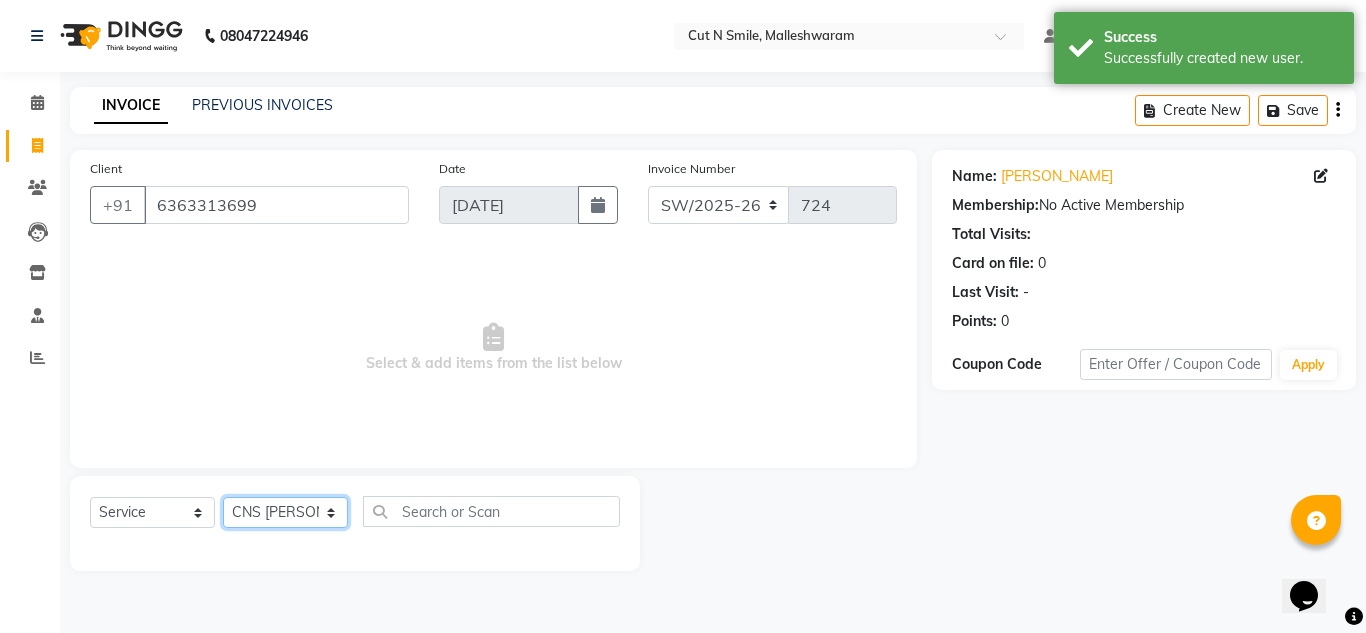 click on "Select Stylist [PERSON_NAME] 17M [PERSON_NAME] 9M Ajim 17M  [PERSON_NAME] 17M [PERSON_NAME] [PERSON_NAME] [PERSON_NAME] 17M Armaan 17M Armaan 17O Arshad 17O Asahika ML Babbu ML  Cena 17M [PERSON_NAME] 9M CNS 17 Malleshwaram CNS 9 Malleshwaram CNS [PERSON_NAME] Layout Cut N Smile 17O [PERSON_NAME] 9M [PERSON_NAME] 17M  [PERSON_NAME] 9M [PERSON_NAME] Ganesh 9M Ganga 9M Govind ML [PERSON_NAME] 17M [PERSON_NAME] 17O [PERSON_NAME] 17M Meena ML Mercy [PERSON_NAME] 17M [PERSON_NAME] 17M [PERSON_NAME] [PERSON_NAME] 9M [PERSON_NAME] 9M [PERSON_NAME] 17M [PERSON_NAME] 17M  [PERSON_NAME] 9M [PERSON_NAME] 9M [PERSON_NAME] 17M [PERSON_NAME] 9M Rajan [PERSON_NAME] 9M [PERSON_NAME] 9M [PERSON_NAME] 17M [PERSON_NAME] 17O [PERSON_NAME] 9M [PERSON_NAME] 17M [PERSON_NAME] 17ML [PERSON_NAME] [PERSON_NAME] 17M [PERSON_NAME] [PERSON_NAME]  [PERSON_NAME] ML [PERSON_NAME] 17M Sopna ML [PERSON_NAME] 17M Tanjua 9M [PERSON_NAME] 17M Tofeek 9M Tulsi 17O [PERSON_NAME] 17M Vishal 17M [PERSON_NAME] 17O  [PERSON_NAME]" 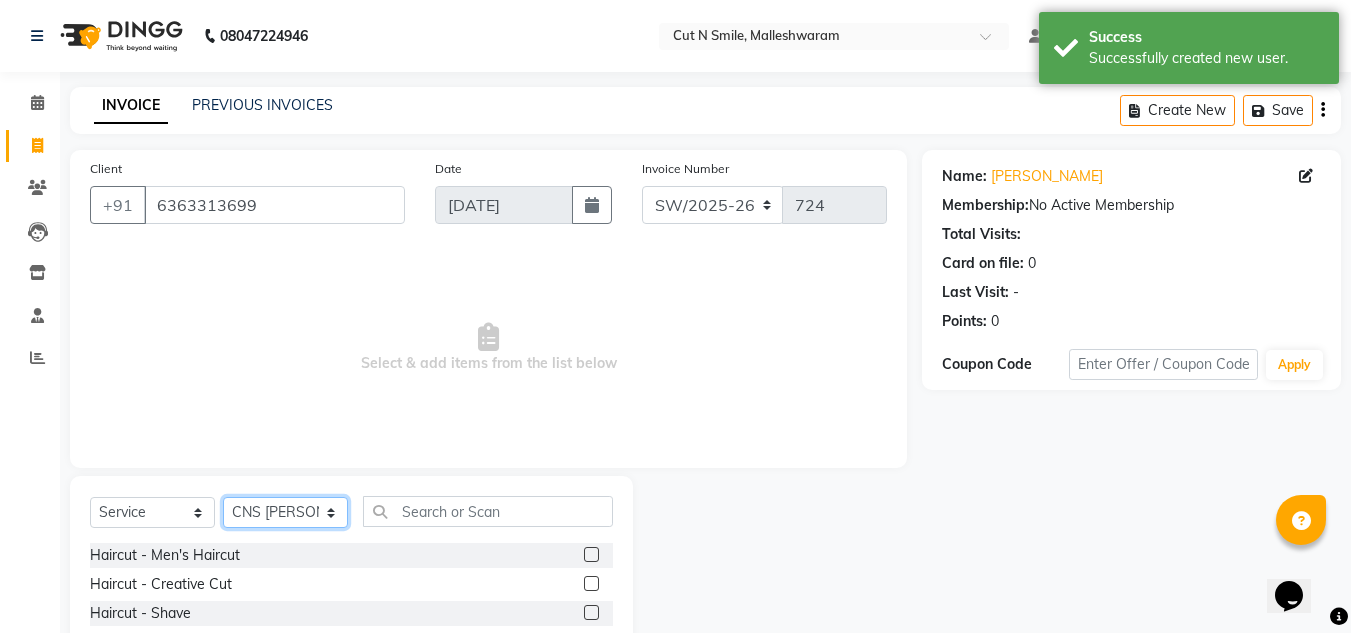 click on "Select Stylist [PERSON_NAME] 17M [PERSON_NAME] 9M Ajim 17M  [PERSON_NAME] 17M [PERSON_NAME] [PERSON_NAME] [PERSON_NAME] 17M Armaan 17M Armaan 17O Arshad 17O Asahika ML Babbu ML  Cena 17M [PERSON_NAME] 9M CNS 17 Malleshwaram CNS 9 Malleshwaram CNS [PERSON_NAME] Layout Cut N Smile 17O [PERSON_NAME] 9M [PERSON_NAME] 17M  [PERSON_NAME] 9M [PERSON_NAME] Ganesh 9M Ganga 9M Govind ML [PERSON_NAME] 17M [PERSON_NAME] 17O [PERSON_NAME] 17M Meena ML Mercy [PERSON_NAME] 17M [PERSON_NAME] 17M [PERSON_NAME] [PERSON_NAME] 9M [PERSON_NAME] 9M [PERSON_NAME] 17M [PERSON_NAME] 17M  [PERSON_NAME] 9M [PERSON_NAME] 9M [PERSON_NAME] 17M [PERSON_NAME] 9M Rajan [PERSON_NAME] 9M [PERSON_NAME] 9M [PERSON_NAME] 17M [PERSON_NAME] 17O [PERSON_NAME] 9M [PERSON_NAME] 17M [PERSON_NAME] 17ML [PERSON_NAME] [PERSON_NAME] 17M [PERSON_NAME] [PERSON_NAME]  [PERSON_NAME] ML [PERSON_NAME] 17M Sopna ML [PERSON_NAME] 17M Tanjua 9M [PERSON_NAME] 17M Tofeek 9M Tulsi 17O [PERSON_NAME] 17M Vishal 17M [PERSON_NAME] 17O  [PERSON_NAME]" 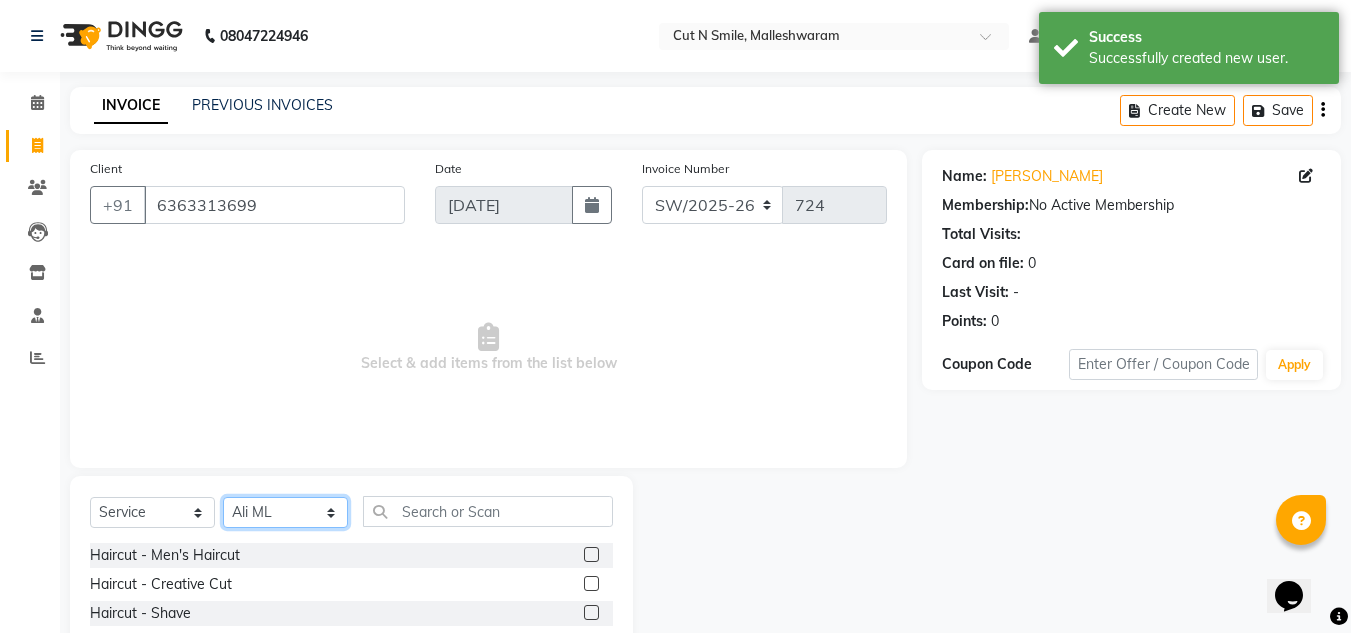 click on "Select Stylist [PERSON_NAME] 17M [PERSON_NAME] 9M Ajim 17M  [PERSON_NAME] 17M [PERSON_NAME] [PERSON_NAME] [PERSON_NAME] 17M Armaan 17M Armaan 17O Arshad 17O Asahika ML Babbu ML  Cena 17M [PERSON_NAME] 9M CNS 17 Malleshwaram CNS 9 Malleshwaram CNS [PERSON_NAME] Layout Cut N Smile 17O [PERSON_NAME] 9M [PERSON_NAME] 17M  [PERSON_NAME] 9M [PERSON_NAME] Ganesh 9M Ganga 9M Govind ML [PERSON_NAME] 17M [PERSON_NAME] 17O [PERSON_NAME] 17M Meena ML Mercy [PERSON_NAME] 17M [PERSON_NAME] 17M [PERSON_NAME] [PERSON_NAME] 9M [PERSON_NAME] 9M [PERSON_NAME] 17M [PERSON_NAME] 17M  [PERSON_NAME] 9M [PERSON_NAME] 9M [PERSON_NAME] 17M [PERSON_NAME] 9M Rajan [PERSON_NAME] 9M [PERSON_NAME] 9M [PERSON_NAME] 17M [PERSON_NAME] 17O [PERSON_NAME] 9M [PERSON_NAME] 17M [PERSON_NAME] 17ML [PERSON_NAME] [PERSON_NAME] 17M [PERSON_NAME] [PERSON_NAME]  [PERSON_NAME] ML [PERSON_NAME] 17M Sopna ML [PERSON_NAME] 17M Tanjua 9M [PERSON_NAME] 17M Tofeek 9M Tulsi 17O [PERSON_NAME] 17M Vishal 17M [PERSON_NAME] 17O  [PERSON_NAME]" 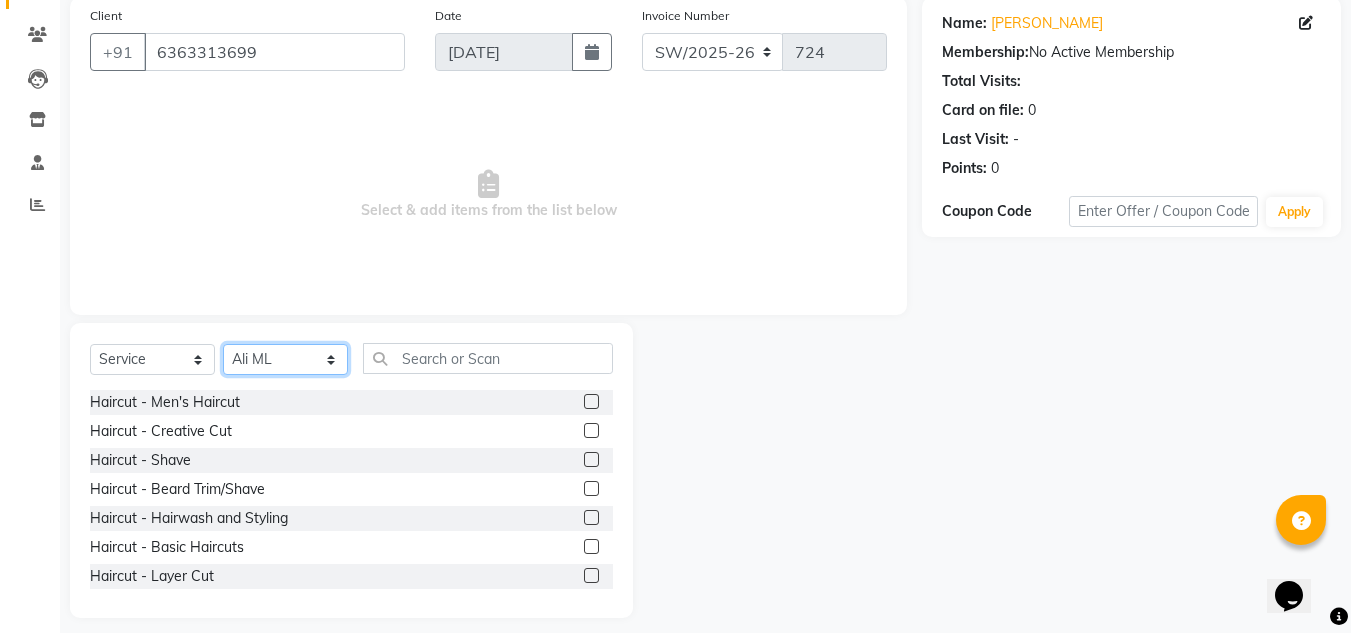 scroll, scrollTop: 168, scrollLeft: 0, axis: vertical 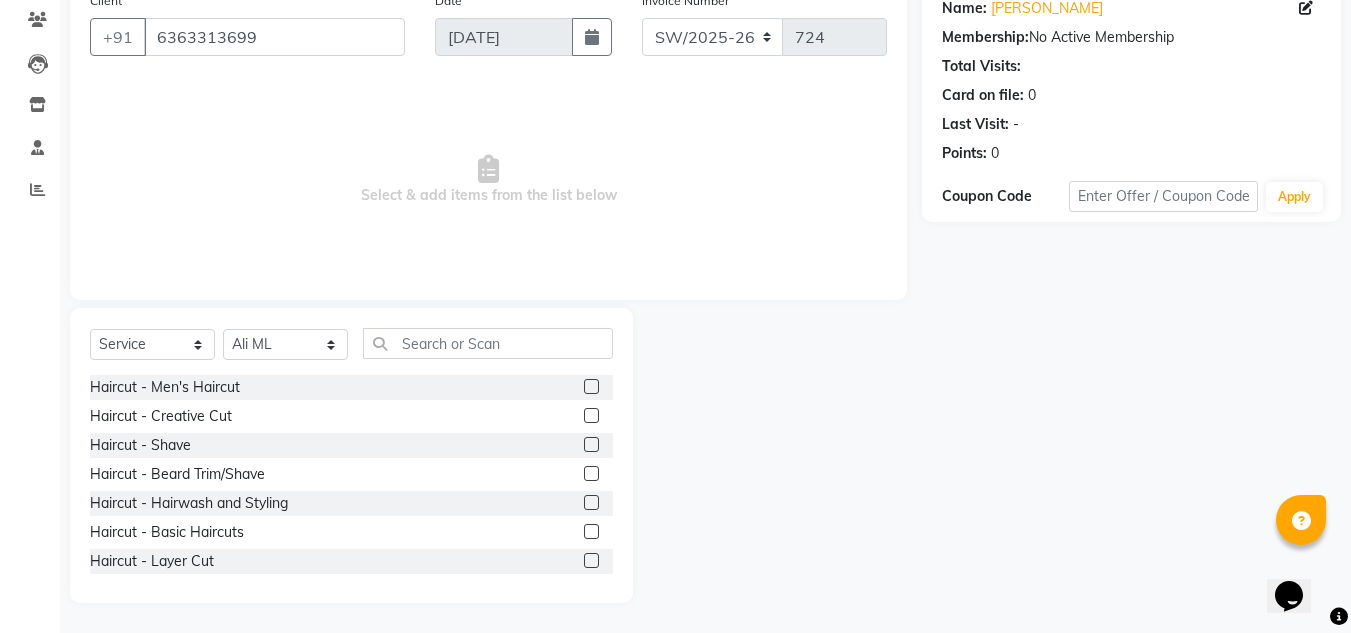 click 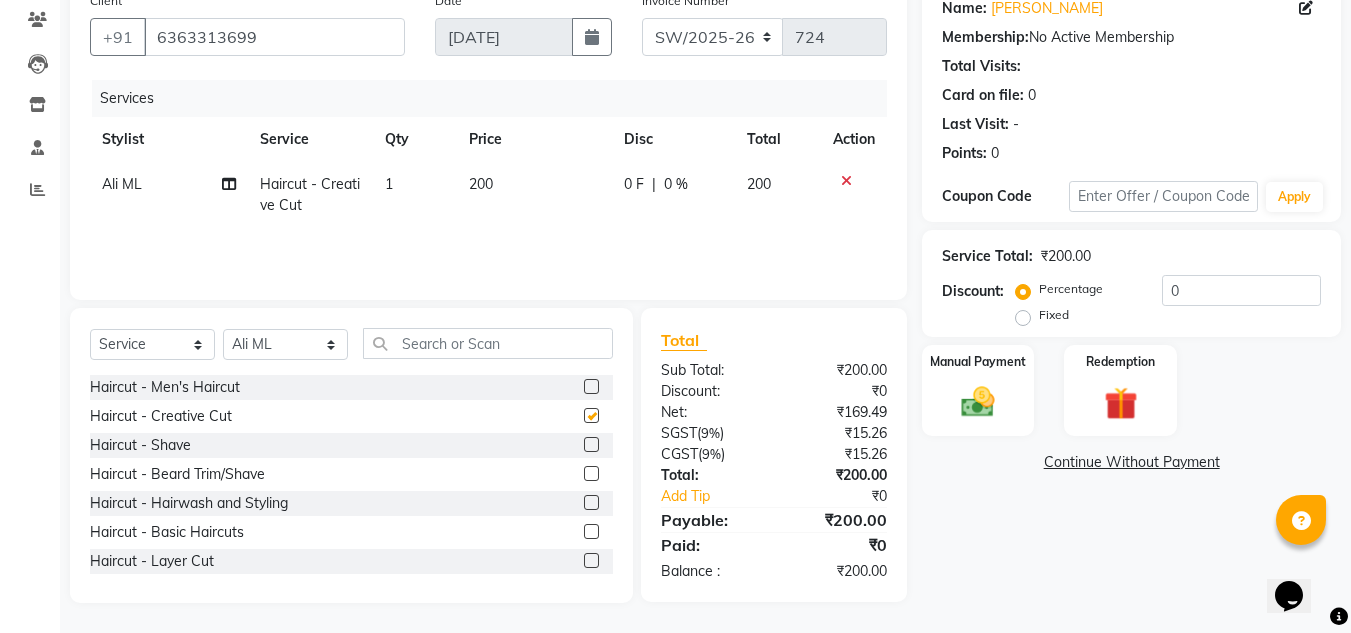 checkbox on "false" 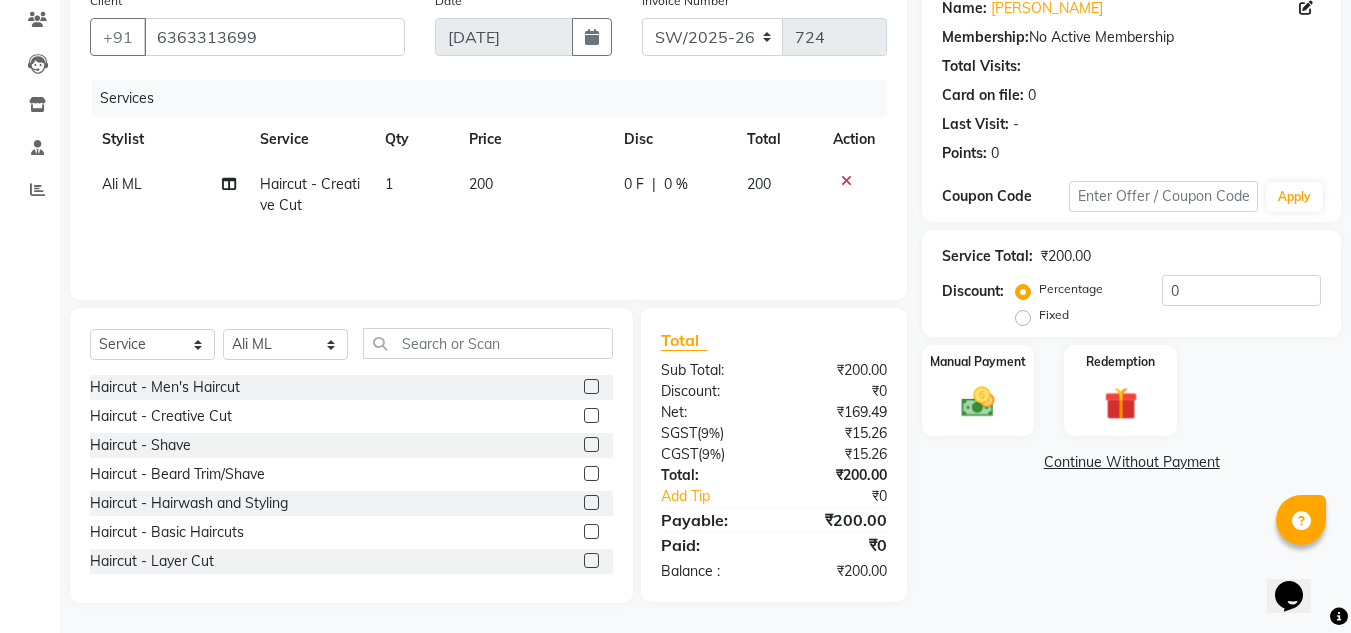 click 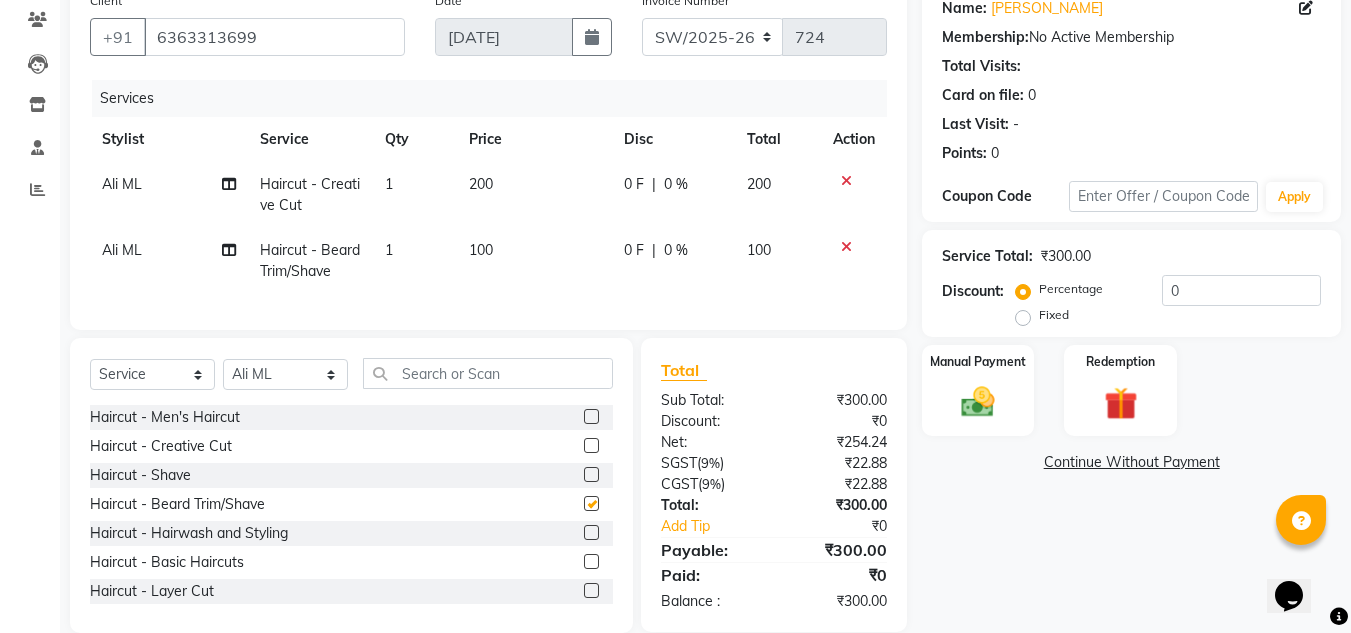 checkbox on "false" 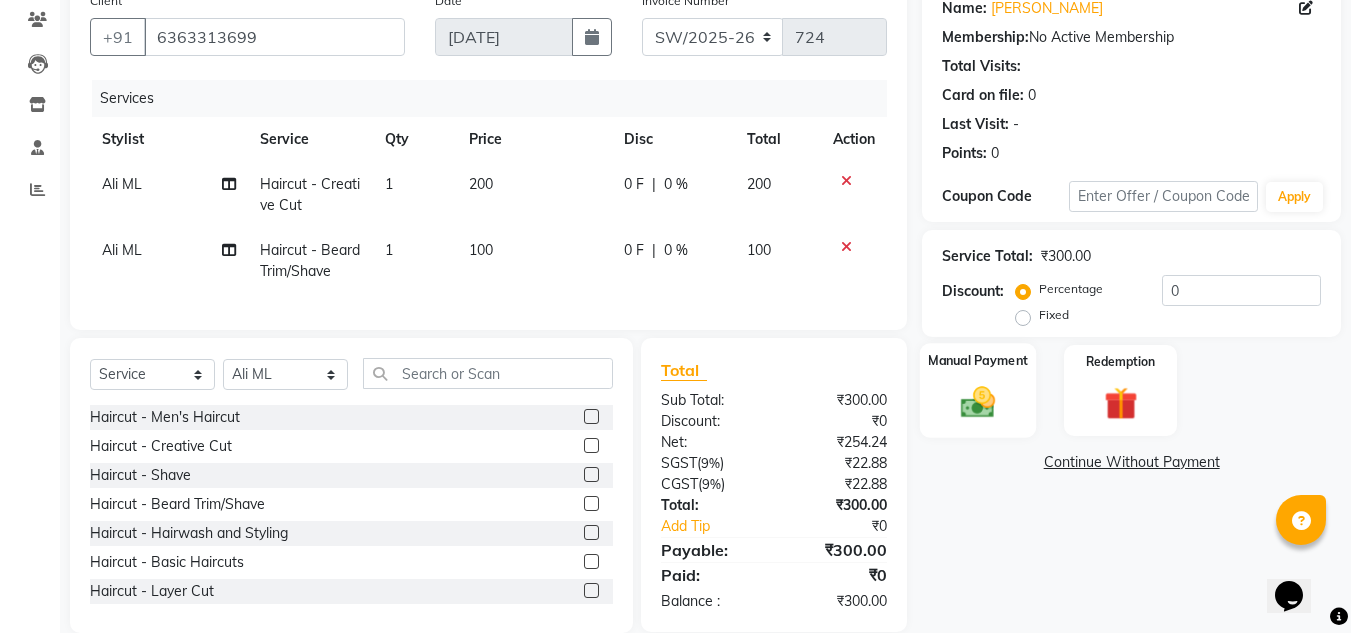 click 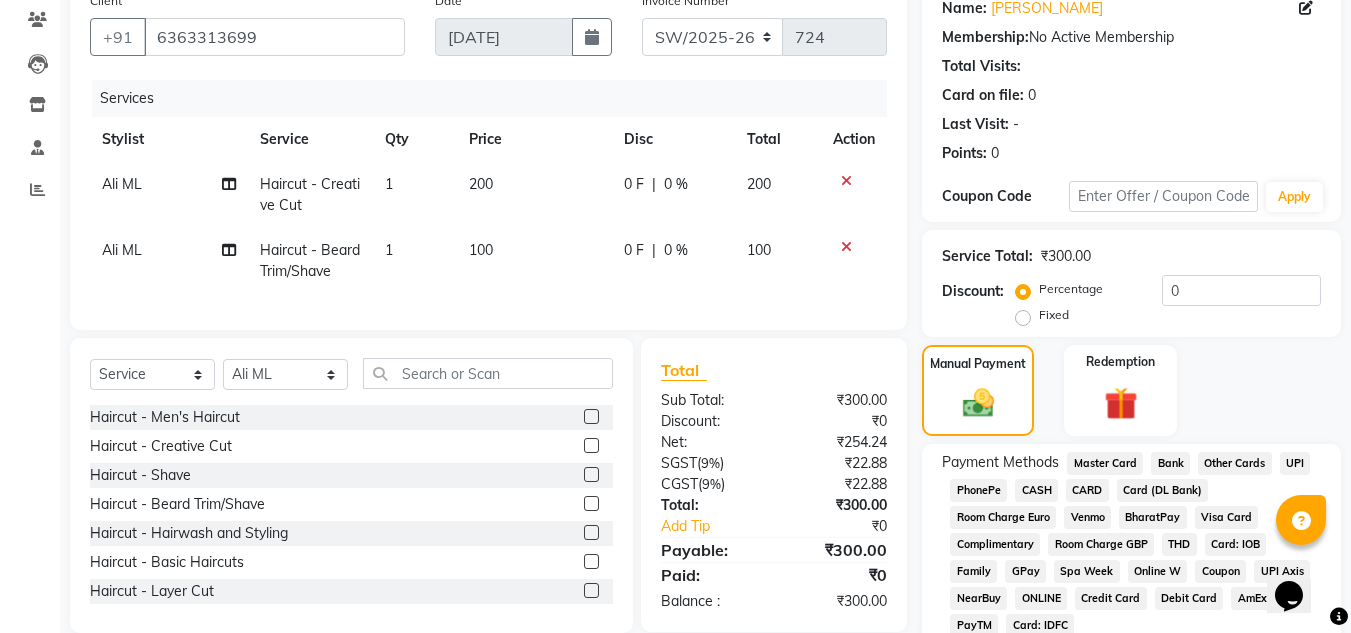 click on "CASH" 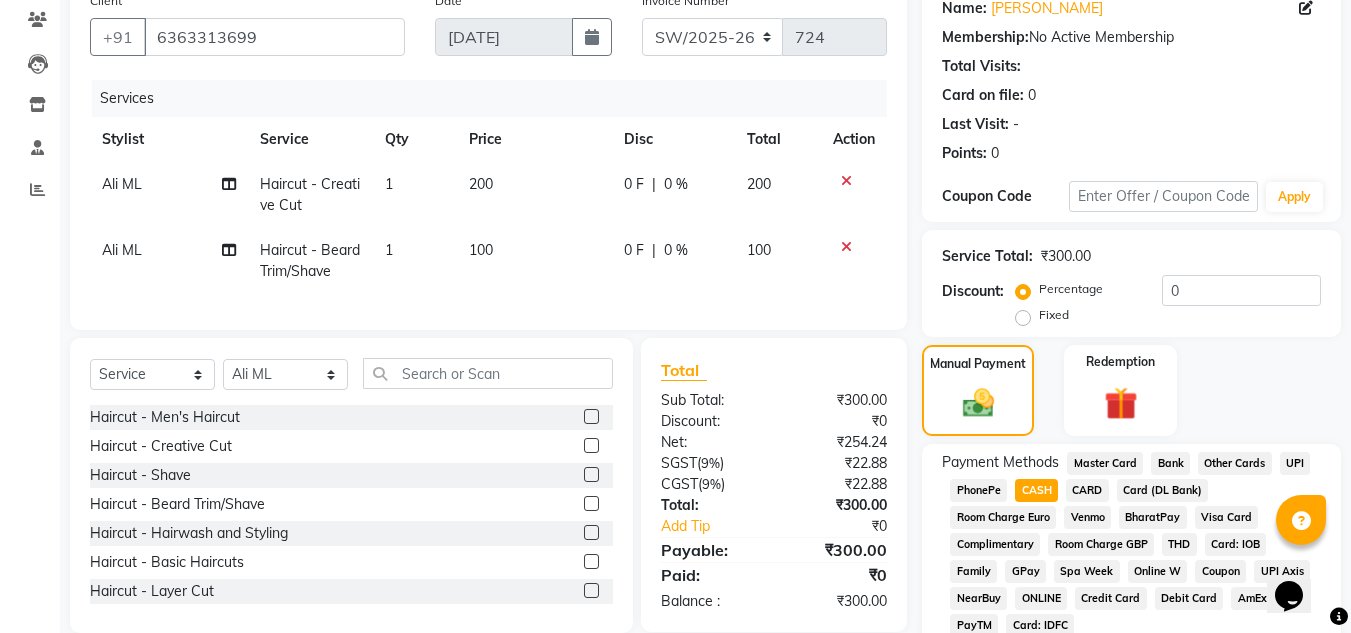 scroll, scrollTop: 361, scrollLeft: 0, axis: vertical 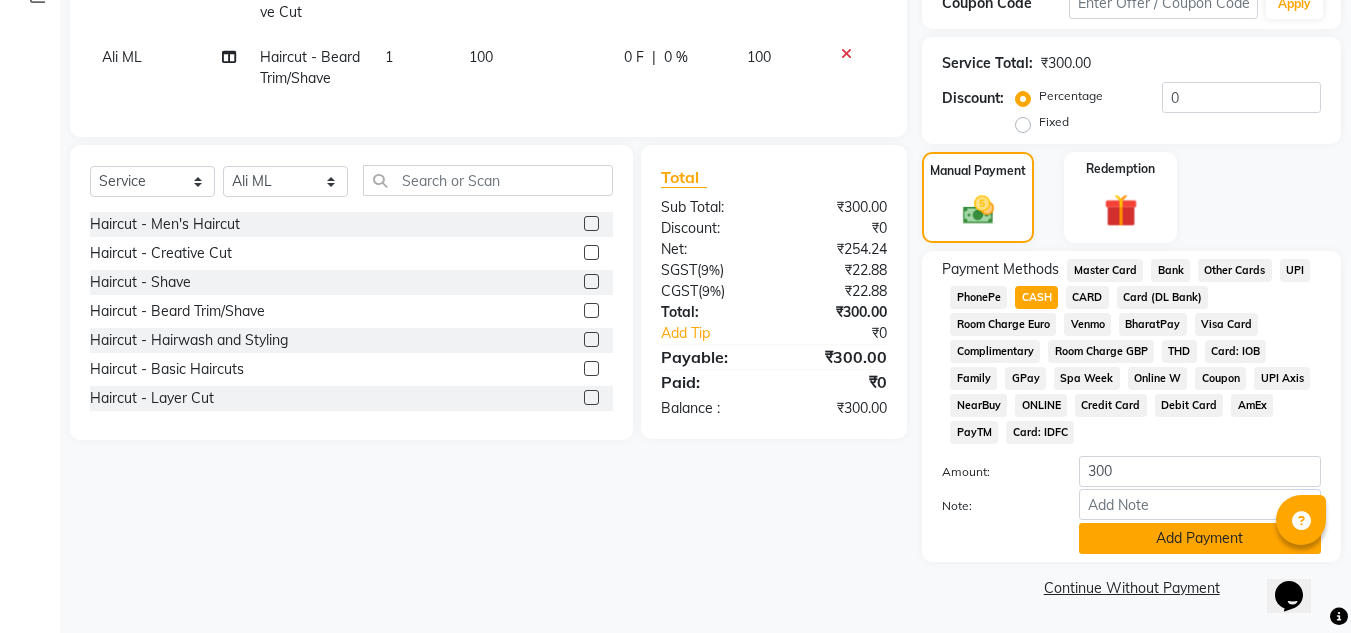 click on "Add Payment" 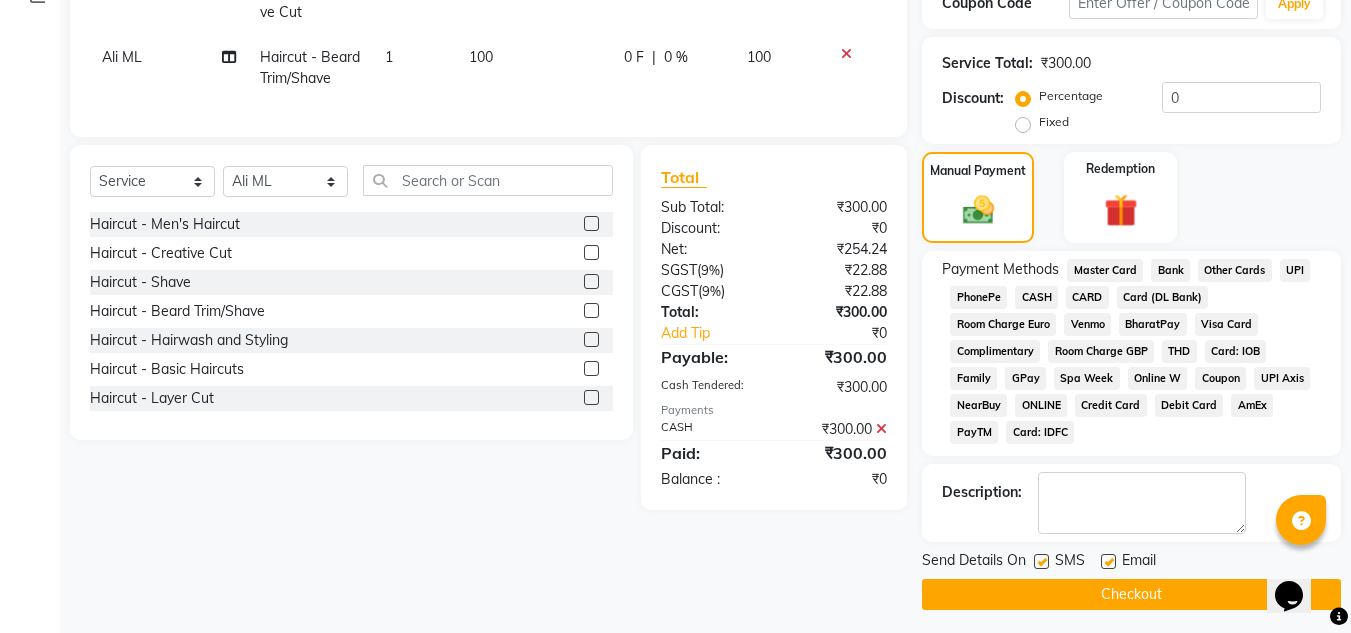 click on "Checkout" 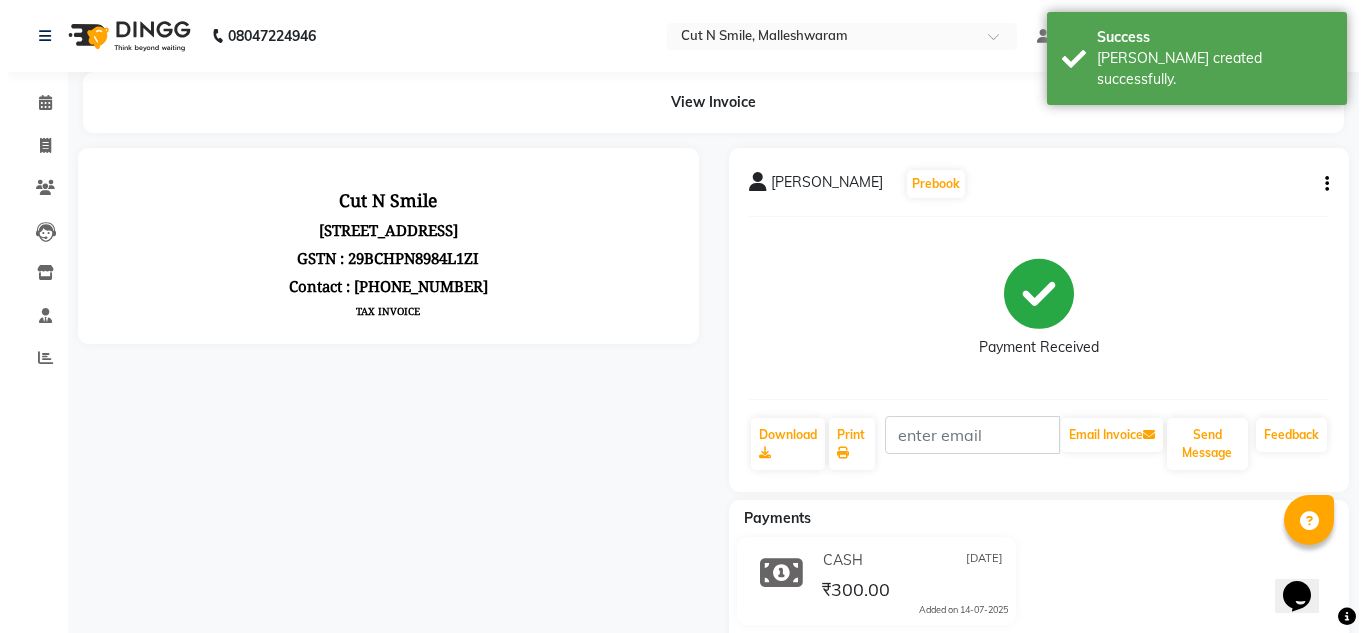 scroll, scrollTop: 0, scrollLeft: 0, axis: both 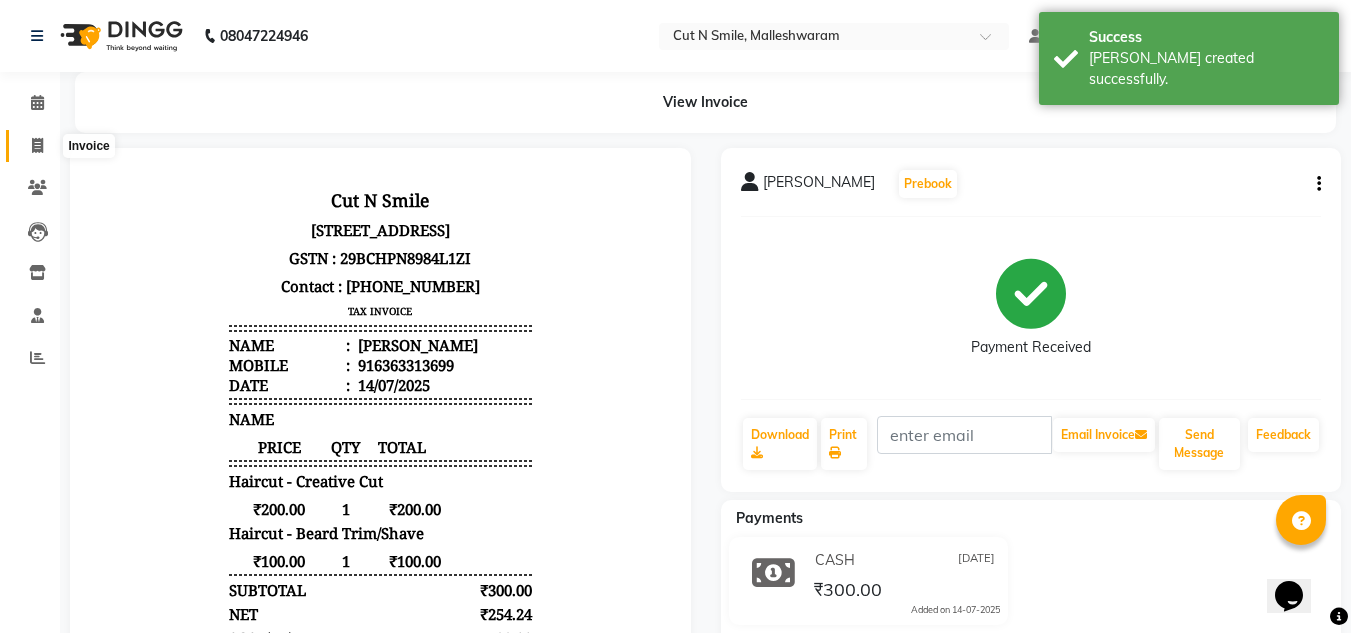 click 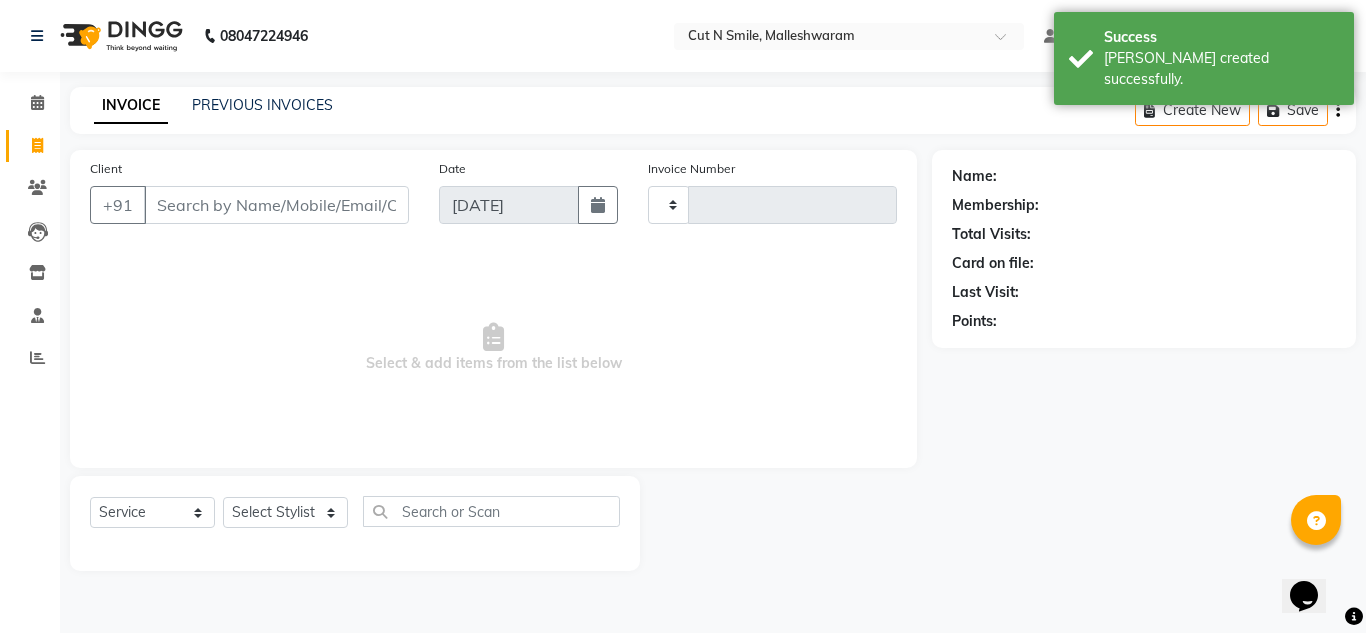 type on "153" 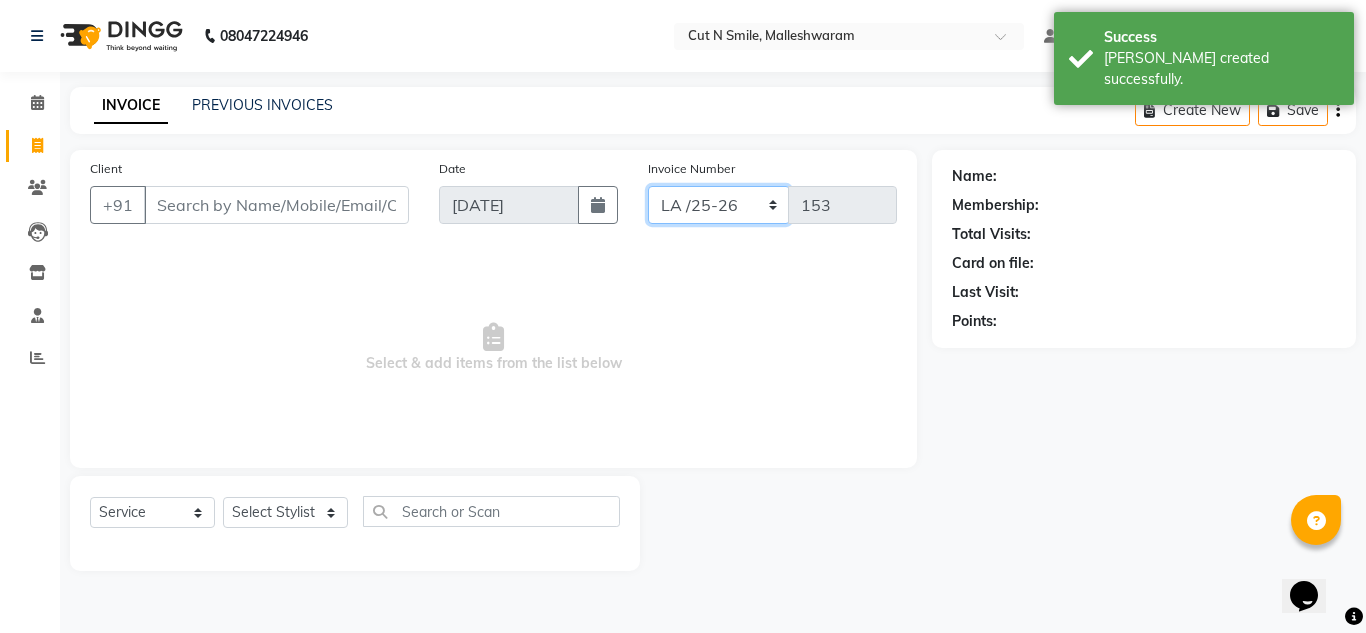 click on "NW/25-26 SW/2025-26 NA/2025-26 VN/25-26 LA /25-26" 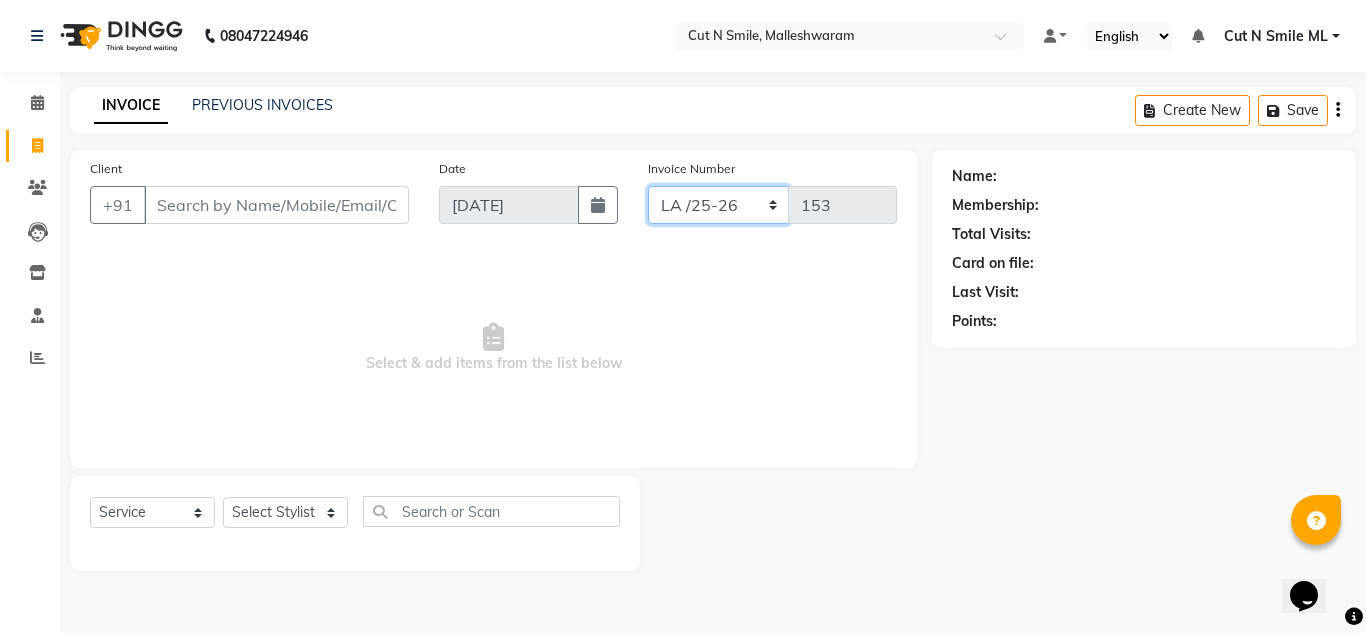 select on "7226" 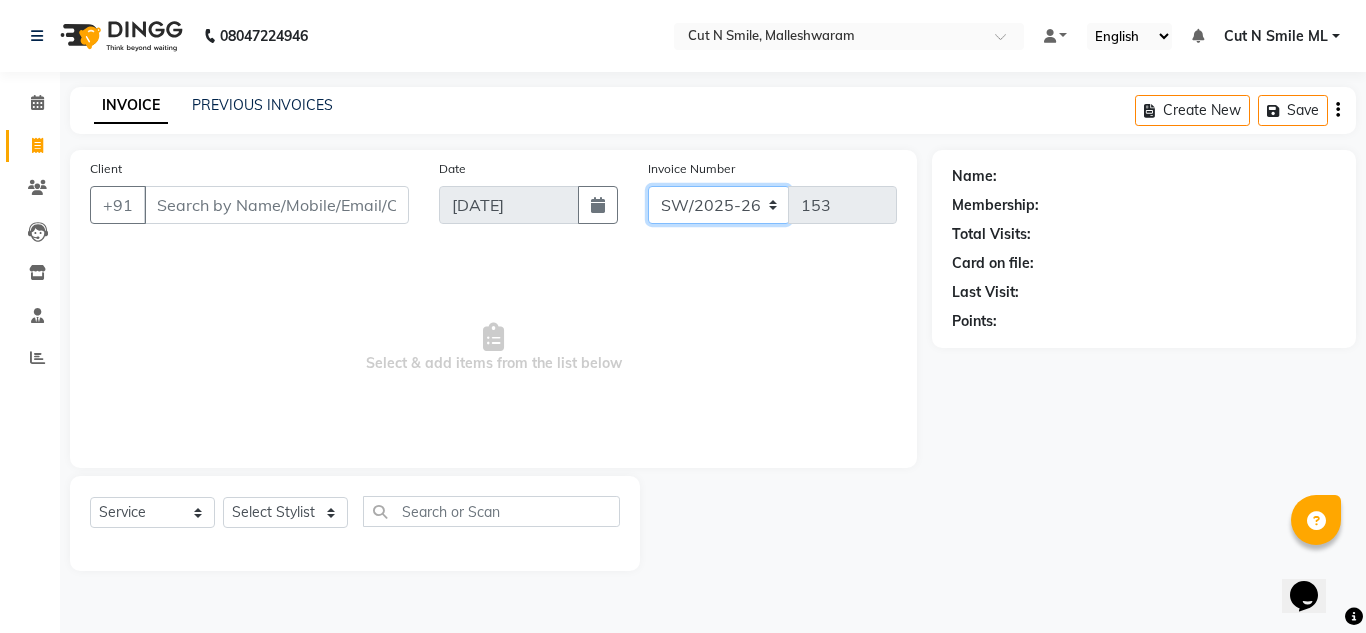 click on "NW/25-26 SW/2025-26 NA/2025-26 VN/25-26 LA /25-26" 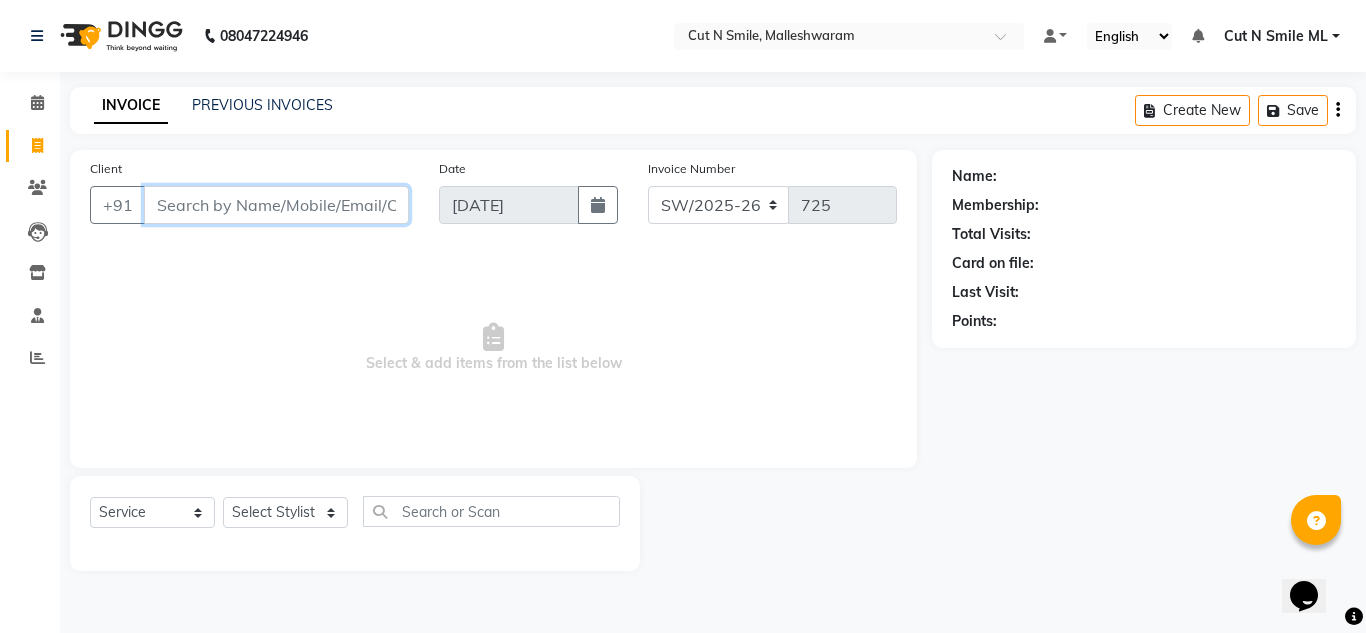 click on "Client" at bounding box center [276, 205] 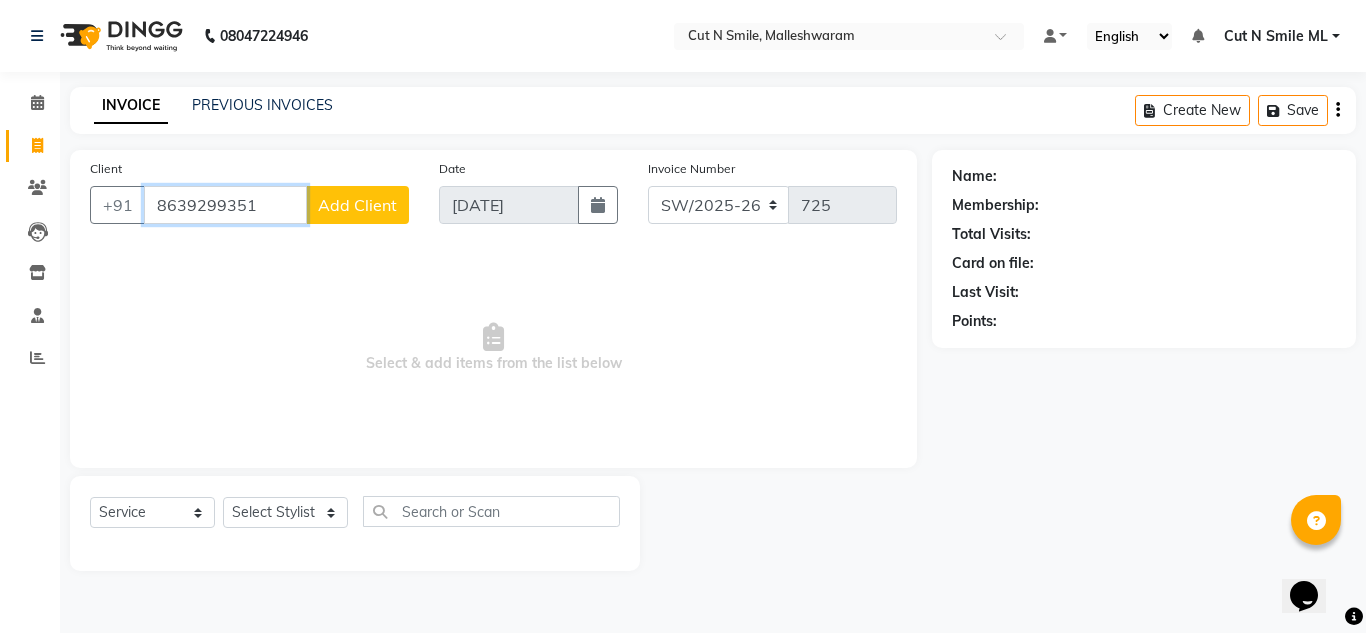 type on "8639299351" 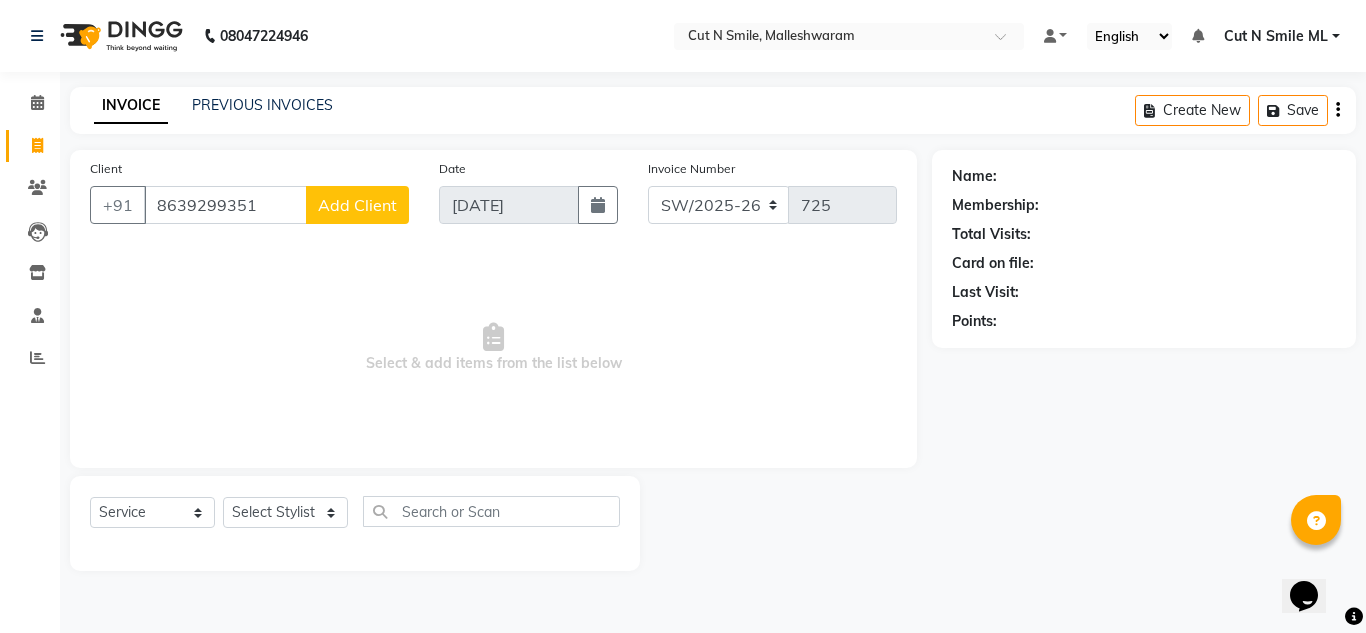 click on "Add Client" 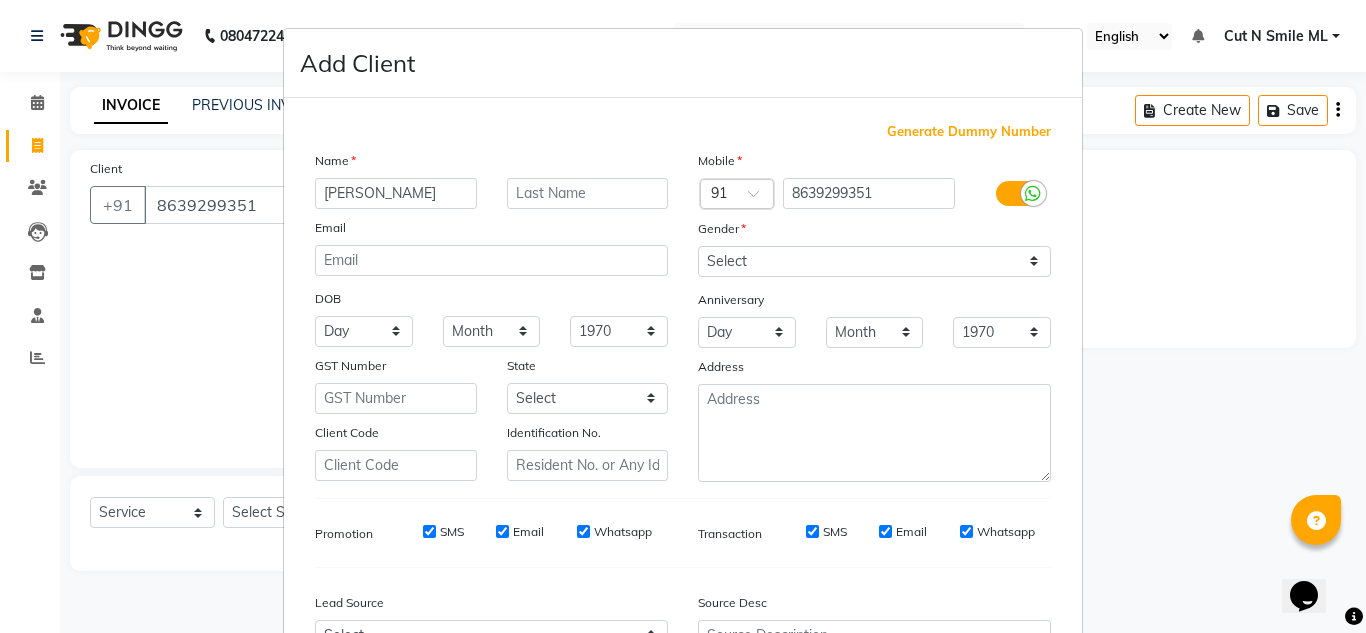 type on "[PERSON_NAME]" 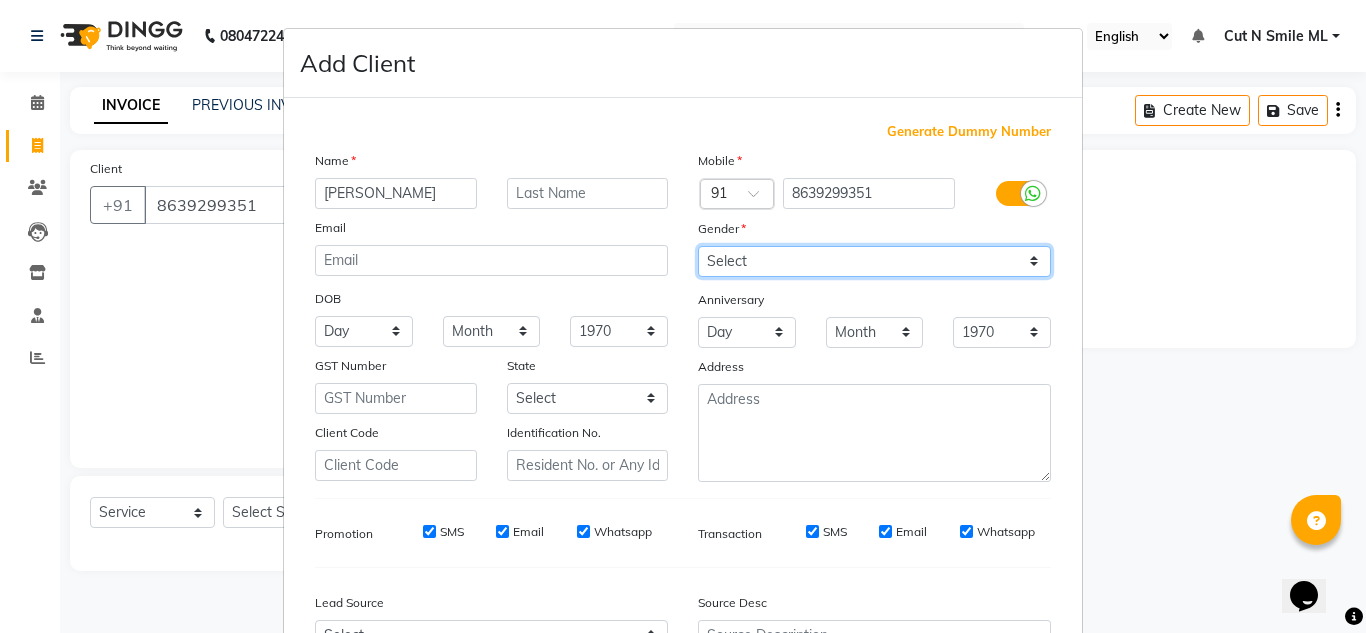 click on "Select [DEMOGRAPHIC_DATA] [DEMOGRAPHIC_DATA] Other Prefer Not To Say" at bounding box center [874, 261] 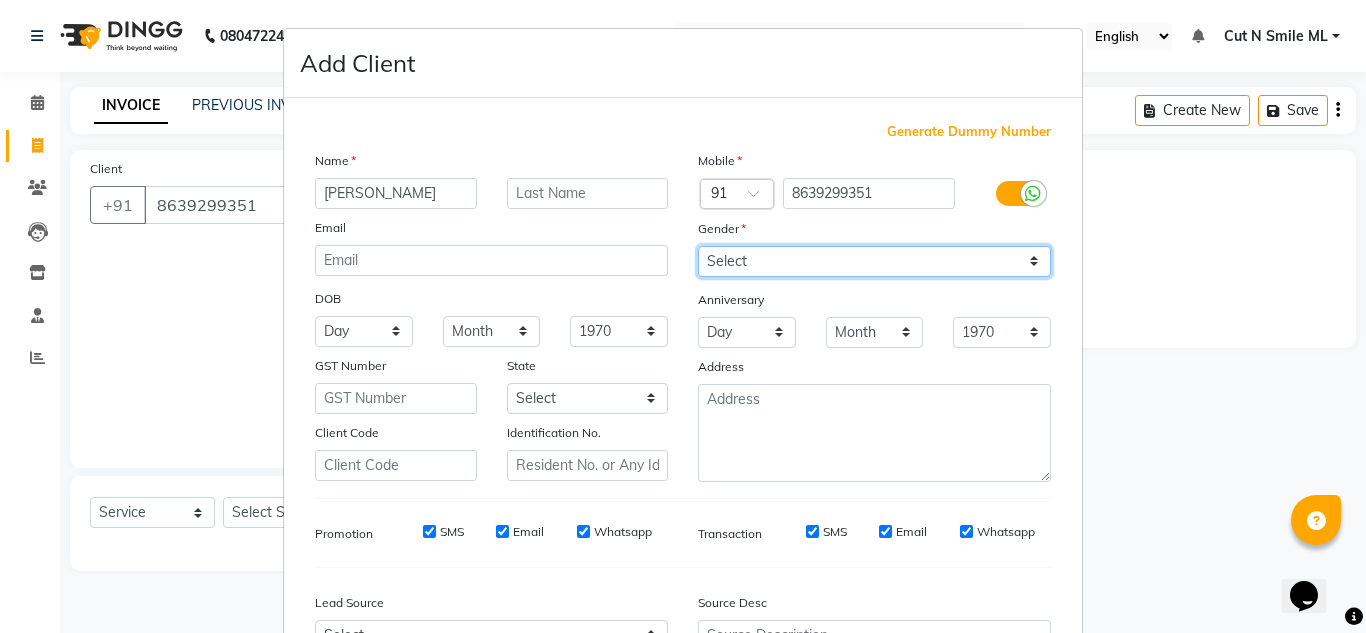 select on "[DEMOGRAPHIC_DATA]" 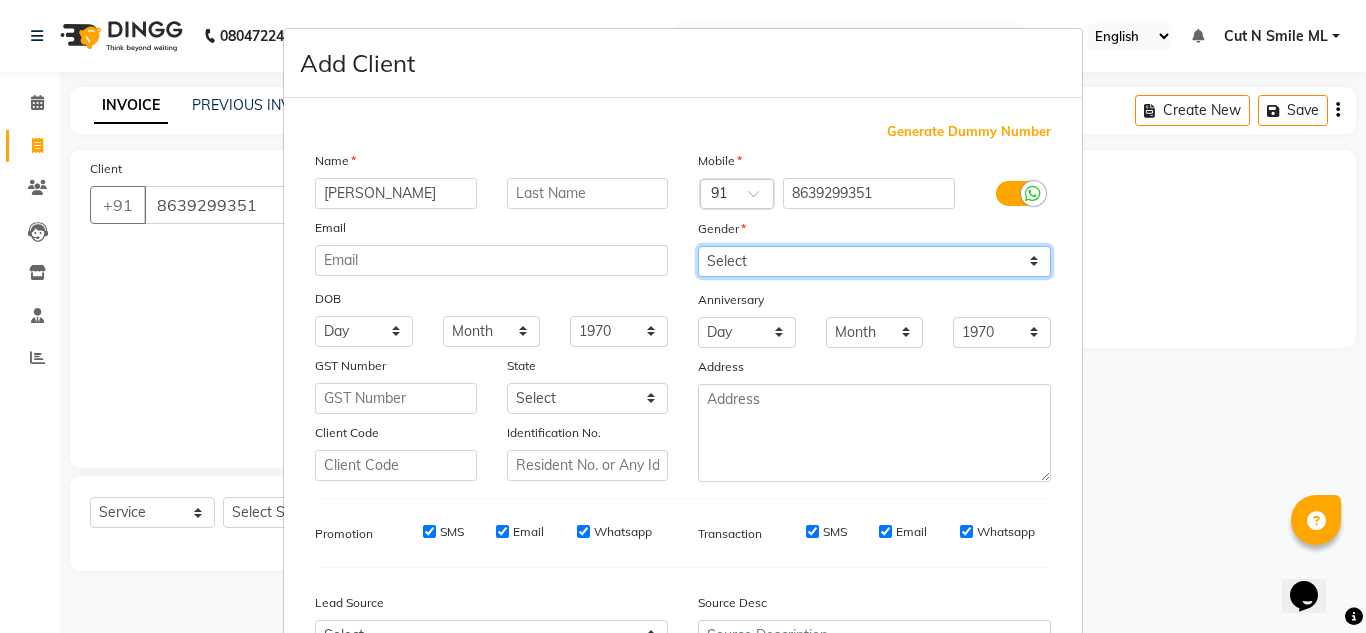 click on "Select [DEMOGRAPHIC_DATA] [DEMOGRAPHIC_DATA] Other Prefer Not To Say" at bounding box center (874, 261) 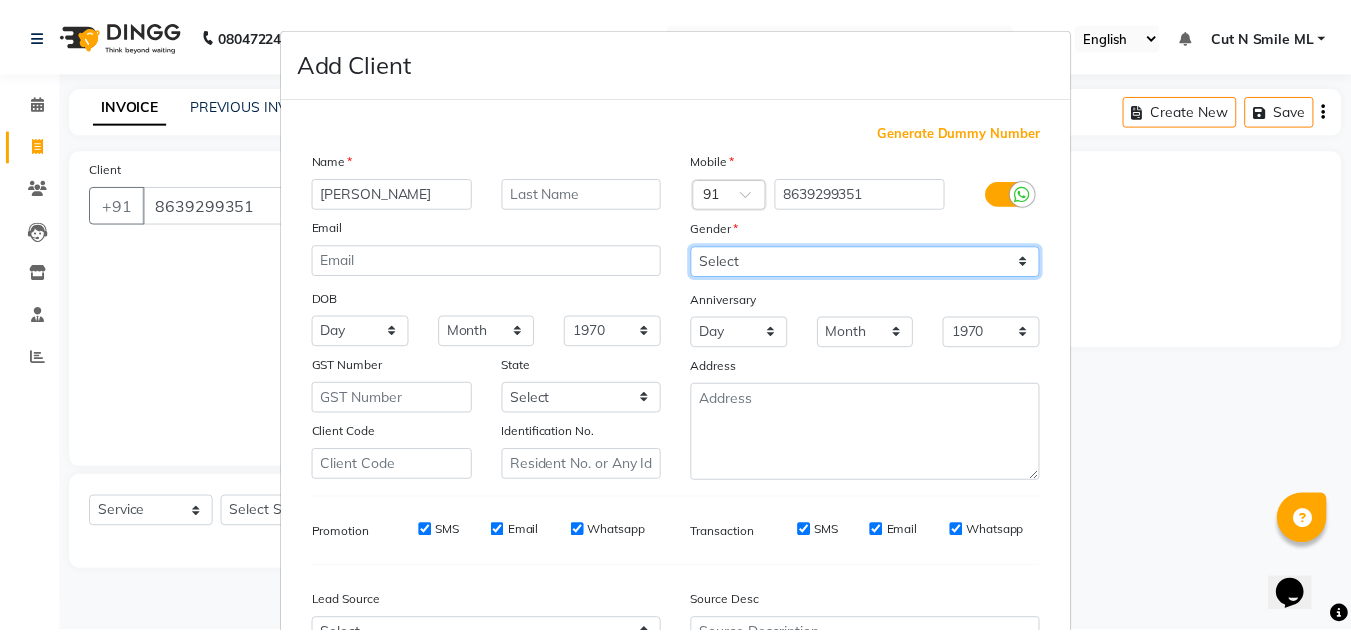scroll, scrollTop: 216, scrollLeft: 0, axis: vertical 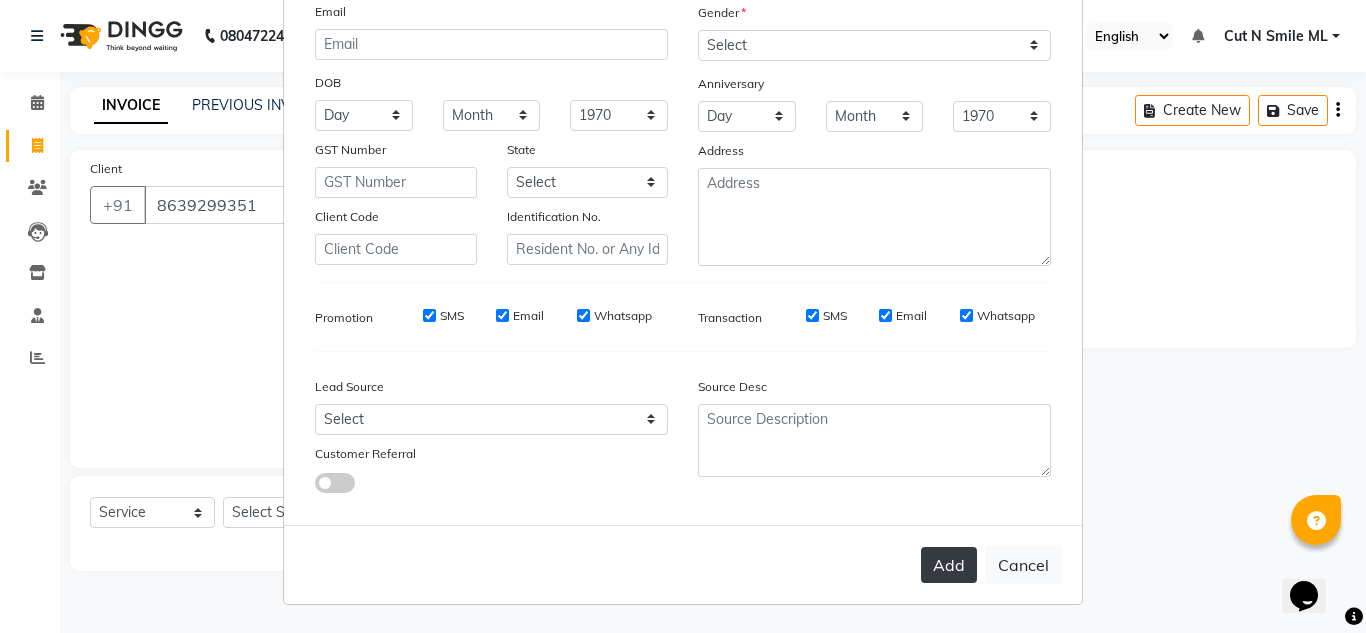 click on "Add" at bounding box center [949, 565] 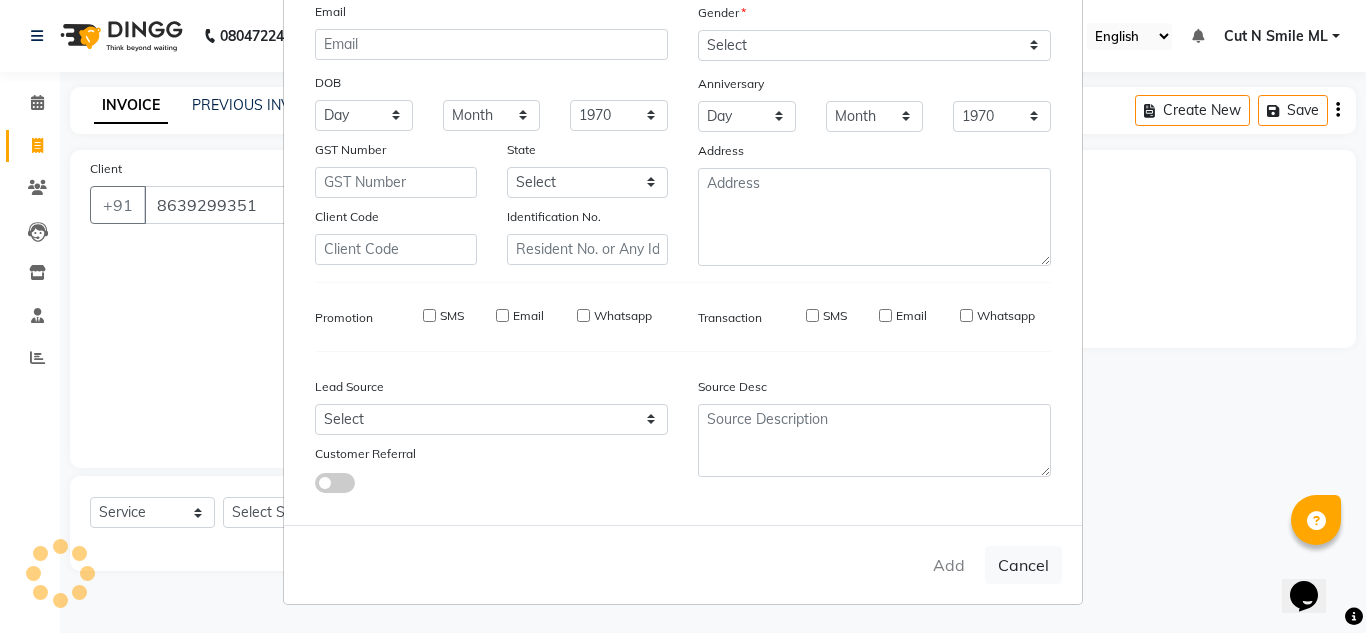 type 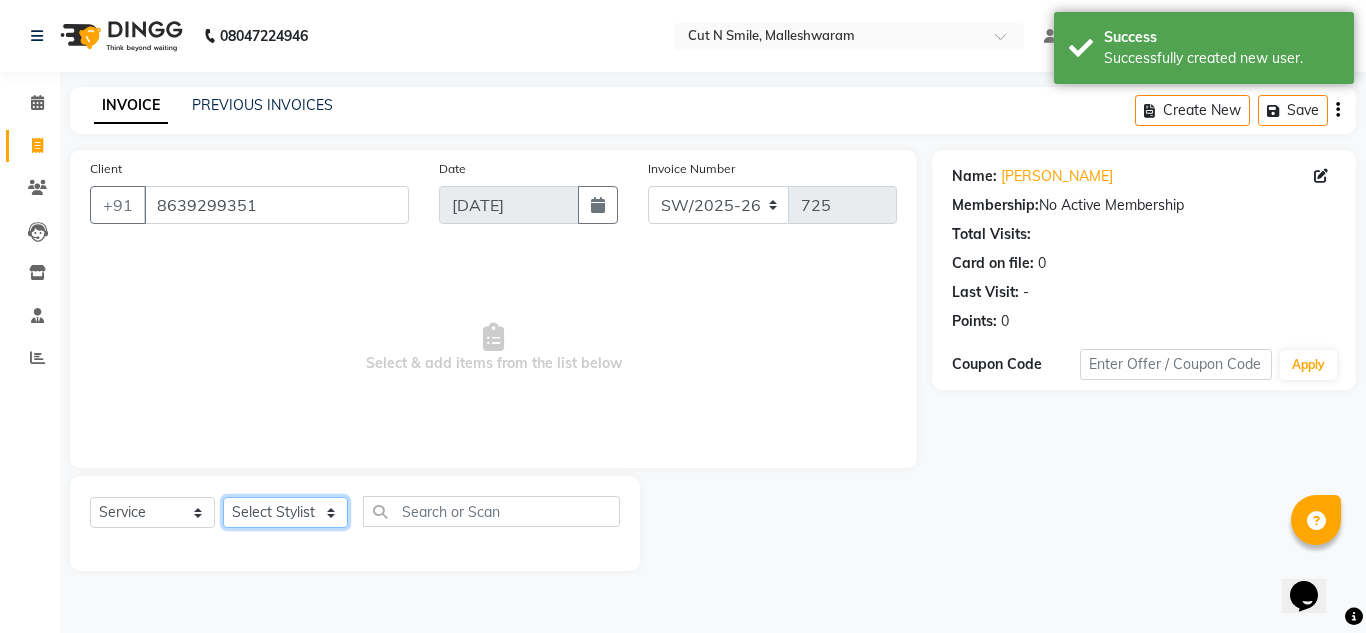 click on "Select Stylist [PERSON_NAME] 17M [PERSON_NAME] 9M Ajim 17M  [PERSON_NAME] 17M [PERSON_NAME] [PERSON_NAME] [PERSON_NAME] 17M Armaan 17M Armaan 17O Arshad 17O Asahika ML Babbu ML  Cena 17M [PERSON_NAME] 9M CNS 17 Malleshwaram CNS 9 Malleshwaram CNS [PERSON_NAME] Layout Cut N Smile 17O [PERSON_NAME] 9M [PERSON_NAME] 17M  [PERSON_NAME] 9M [PERSON_NAME] Ganesh 9M Ganga 9M Govind ML [PERSON_NAME] 17M [PERSON_NAME] 17O [PERSON_NAME] 17M Meena ML Mercy [PERSON_NAME] 17M [PERSON_NAME] 17M [PERSON_NAME] [PERSON_NAME] 9M [PERSON_NAME] 9M [PERSON_NAME] 17M [PERSON_NAME] 17M  [PERSON_NAME] 9M [PERSON_NAME] 9M [PERSON_NAME] 17M [PERSON_NAME] 9M Rajan [PERSON_NAME] 9M [PERSON_NAME] 9M [PERSON_NAME] 17M [PERSON_NAME] 17O [PERSON_NAME] 9M [PERSON_NAME] 17M [PERSON_NAME] 17ML [PERSON_NAME] [PERSON_NAME] 17M [PERSON_NAME] [PERSON_NAME]  [PERSON_NAME] ML [PERSON_NAME] 17M Sopna ML [PERSON_NAME] 17M Tanjua 9M [PERSON_NAME] 17M Tofeek 9M Tulsi 17O [PERSON_NAME] 17M Vishal 17M [PERSON_NAME] 17O  [PERSON_NAME]" 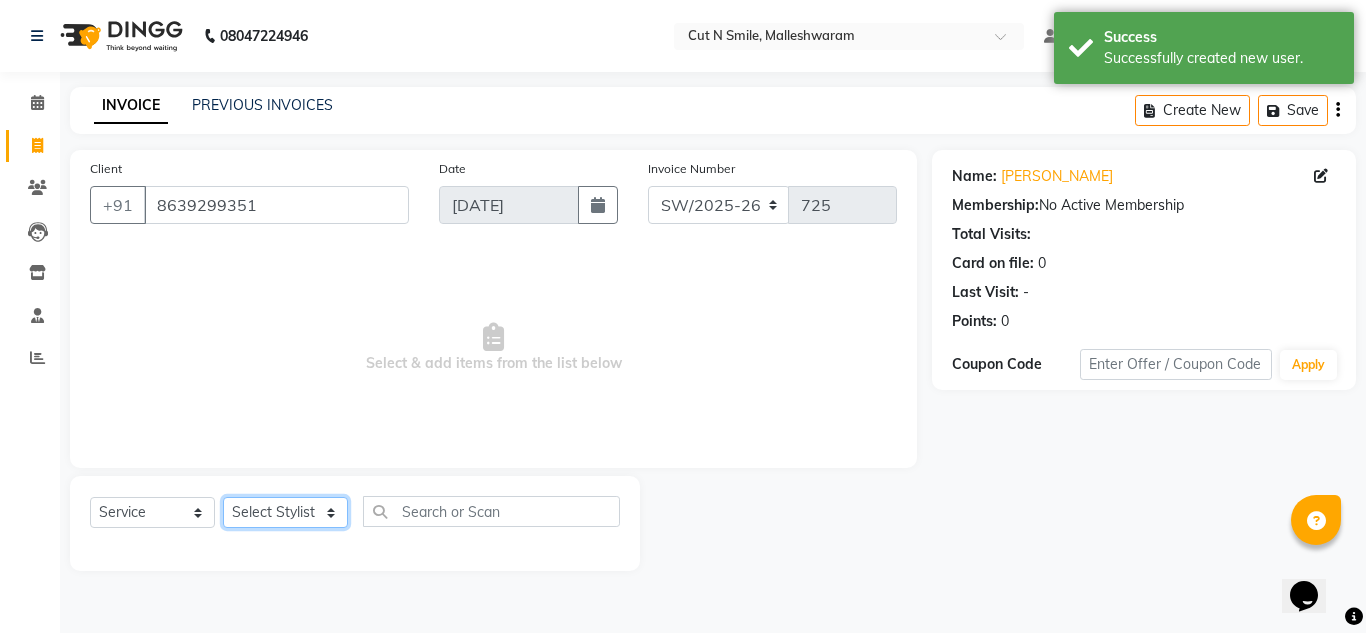 click on "Select Stylist [PERSON_NAME] 17M [PERSON_NAME] 9M Ajim 17M  [PERSON_NAME] 17M [PERSON_NAME] [PERSON_NAME] [PERSON_NAME] 17M Armaan 17M Armaan 17O Arshad 17O Asahika ML Babbu ML  Cena 17M [PERSON_NAME] 9M CNS 17 Malleshwaram CNS 9 Malleshwaram CNS [PERSON_NAME] Layout Cut N Smile 17O [PERSON_NAME] 9M [PERSON_NAME] 17M  [PERSON_NAME] 9M [PERSON_NAME] Ganesh 9M Ganga 9M Govind ML [PERSON_NAME] 17M [PERSON_NAME] 17O [PERSON_NAME] 17M Meena ML Mercy [PERSON_NAME] 17M [PERSON_NAME] 17M [PERSON_NAME] [PERSON_NAME] 9M [PERSON_NAME] 9M [PERSON_NAME] 17M [PERSON_NAME] 17M  [PERSON_NAME] 9M [PERSON_NAME] 9M [PERSON_NAME] 17M [PERSON_NAME] 9M Rajan [PERSON_NAME] 9M [PERSON_NAME] 9M [PERSON_NAME] 17M [PERSON_NAME] 17O [PERSON_NAME] 9M [PERSON_NAME] 17M [PERSON_NAME] 17ML [PERSON_NAME] [PERSON_NAME] 17M [PERSON_NAME] [PERSON_NAME]  [PERSON_NAME] ML [PERSON_NAME] 17M Sopna ML [PERSON_NAME] 17M Tanjua 9M [PERSON_NAME] 17M Tofeek 9M Tulsi 17O [PERSON_NAME] 17M Vishal 17M [PERSON_NAME] 17O  [PERSON_NAME]" 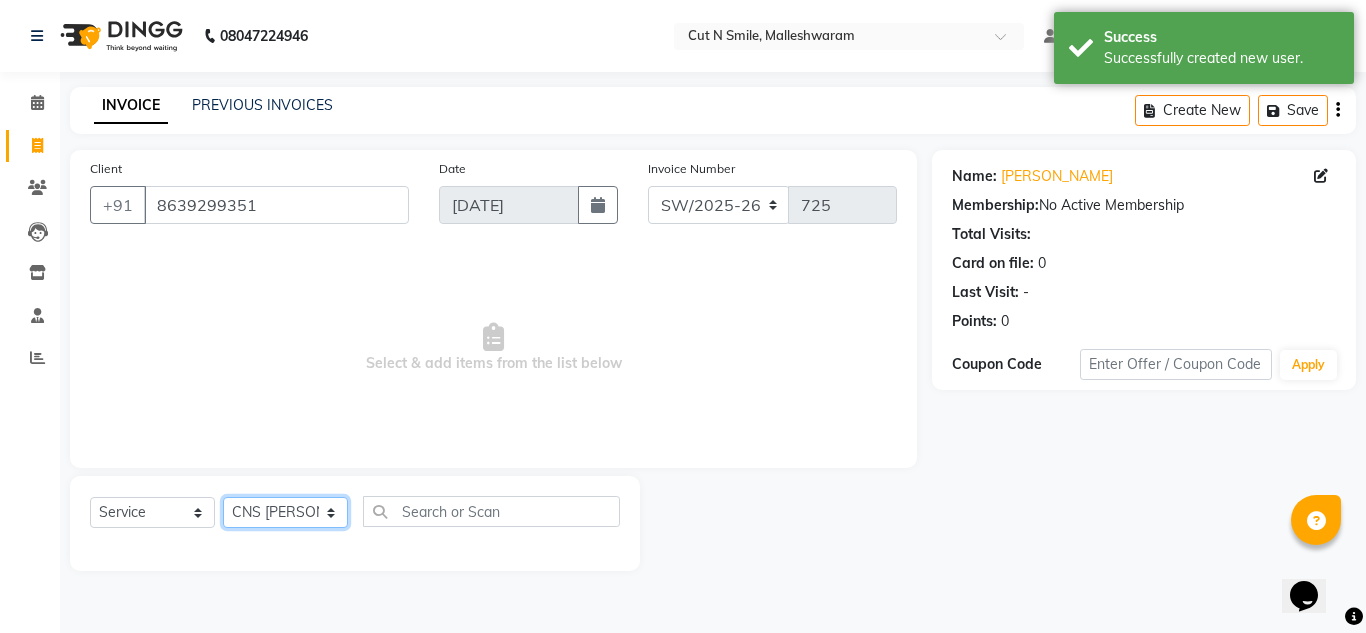 click on "Select Stylist [PERSON_NAME] 17M [PERSON_NAME] 9M Ajim 17M  [PERSON_NAME] 17M [PERSON_NAME] [PERSON_NAME] [PERSON_NAME] 17M Armaan 17M Armaan 17O Arshad 17O Asahika ML Babbu ML  Cena 17M [PERSON_NAME] 9M CNS 17 Malleshwaram CNS 9 Malleshwaram CNS [PERSON_NAME] Layout Cut N Smile 17O [PERSON_NAME] 9M [PERSON_NAME] 17M  [PERSON_NAME] 9M [PERSON_NAME] Ganesh 9M Ganga 9M Govind ML [PERSON_NAME] 17M [PERSON_NAME] 17O [PERSON_NAME] 17M Meena ML Mercy [PERSON_NAME] 17M [PERSON_NAME] 17M [PERSON_NAME] [PERSON_NAME] 9M [PERSON_NAME] 9M [PERSON_NAME] 17M [PERSON_NAME] 17M  [PERSON_NAME] 9M [PERSON_NAME] 9M [PERSON_NAME] 17M [PERSON_NAME] 9M Rajan [PERSON_NAME] 9M [PERSON_NAME] 9M [PERSON_NAME] 17M [PERSON_NAME] 17O [PERSON_NAME] 9M [PERSON_NAME] 17M [PERSON_NAME] 17ML [PERSON_NAME] [PERSON_NAME] 17M [PERSON_NAME] [PERSON_NAME]  [PERSON_NAME] ML [PERSON_NAME] 17M Sopna ML [PERSON_NAME] 17M Tanjua 9M [PERSON_NAME] 17M Tofeek 9M Tulsi 17O [PERSON_NAME] 17M Vishal 17M [PERSON_NAME] 17O  [PERSON_NAME]" 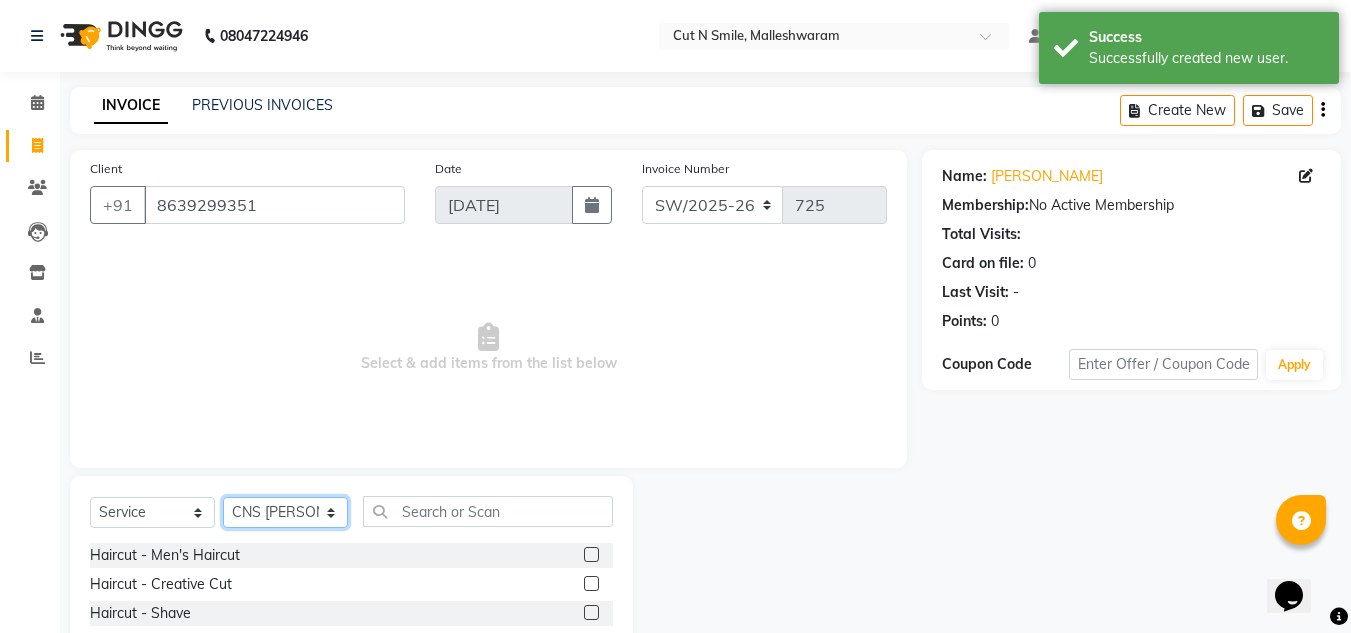 click on "Select Stylist [PERSON_NAME] 17M [PERSON_NAME] 9M Ajim 17M  [PERSON_NAME] 17M [PERSON_NAME] [PERSON_NAME] [PERSON_NAME] 17M Armaan 17M Armaan 17O Arshad 17O Asahika ML Babbu ML  Cena 17M [PERSON_NAME] 9M CNS 17 Malleshwaram CNS 9 Malleshwaram CNS [PERSON_NAME] Layout Cut N Smile 17O [PERSON_NAME] 9M [PERSON_NAME] 17M  [PERSON_NAME] 9M [PERSON_NAME] Ganesh 9M Ganga 9M Govind ML [PERSON_NAME] 17M [PERSON_NAME] 17O [PERSON_NAME] 17M Meena ML Mercy [PERSON_NAME] 17M [PERSON_NAME] 17M [PERSON_NAME] [PERSON_NAME] 9M [PERSON_NAME] 9M [PERSON_NAME] 17M [PERSON_NAME] 17M  [PERSON_NAME] 9M [PERSON_NAME] 9M [PERSON_NAME] 17M [PERSON_NAME] 9M Rajan [PERSON_NAME] 9M [PERSON_NAME] 9M [PERSON_NAME] 17M [PERSON_NAME] 17O [PERSON_NAME] 9M [PERSON_NAME] 17M [PERSON_NAME] 17ML [PERSON_NAME] [PERSON_NAME] 17M [PERSON_NAME] [PERSON_NAME]  [PERSON_NAME] ML [PERSON_NAME] 17M Sopna ML [PERSON_NAME] 17M Tanjua 9M [PERSON_NAME] 17M Tofeek 9M Tulsi 17O [PERSON_NAME] 17M Vishal 17M [PERSON_NAME] 17O  [PERSON_NAME]" 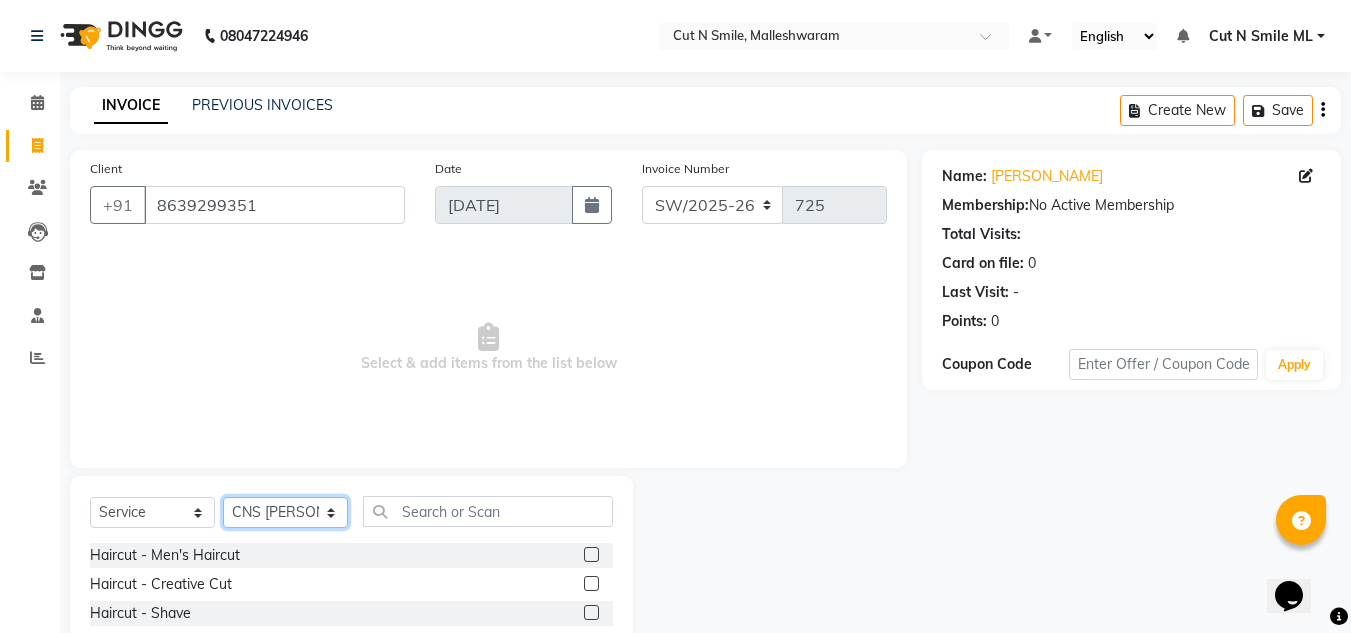 select on "60591" 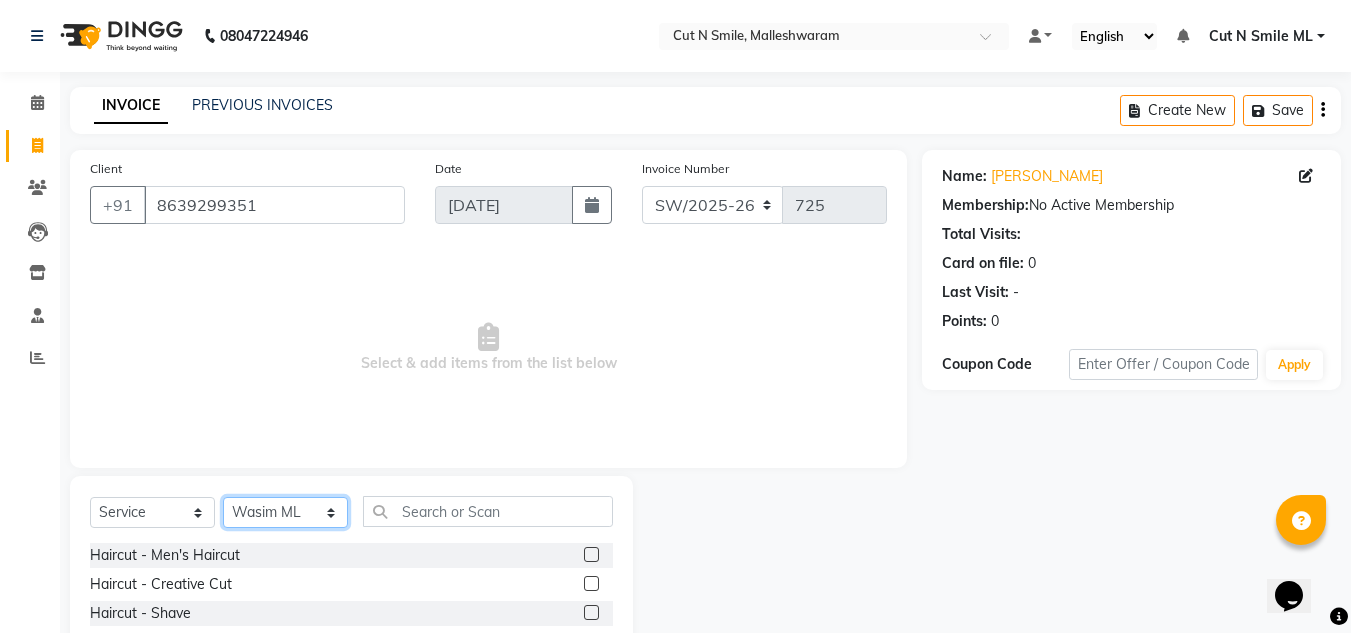click on "Select Stylist [PERSON_NAME] 17M [PERSON_NAME] 9M Ajim 17M  [PERSON_NAME] 17M [PERSON_NAME] [PERSON_NAME] [PERSON_NAME] 17M Armaan 17M Armaan 17O Arshad 17O Asahika ML Babbu ML  Cena 17M [PERSON_NAME] 9M CNS 17 Malleshwaram CNS 9 Malleshwaram CNS [PERSON_NAME] Layout Cut N Smile 17O [PERSON_NAME] 9M [PERSON_NAME] 17M  [PERSON_NAME] 9M [PERSON_NAME] Ganesh 9M Ganga 9M Govind ML [PERSON_NAME] 17M [PERSON_NAME] 17O [PERSON_NAME] 17M Meena ML Mercy [PERSON_NAME] 17M [PERSON_NAME] 17M [PERSON_NAME] [PERSON_NAME] 9M [PERSON_NAME] 9M [PERSON_NAME] 17M [PERSON_NAME] 17M  [PERSON_NAME] 9M [PERSON_NAME] 9M [PERSON_NAME] 17M [PERSON_NAME] 9M Rajan [PERSON_NAME] 9M [PERSON_NAME] 9M [PERSON_NAME] 17M [PERSON_NAME] 17O [PERSON_NAME] 9M [PERSON_NAME] 17M [PERSON_NAME] 17ML [PERSON_NAME] [PERSON_NAME] 17M [PERSON_NAME] [PERSON_NAME]  [PERSON_NAME] ML [PERSON_NAME] 17M Sopna ML [PERSON_NAME] 17M Tanjua 9M [PERSON_NAME] 17M Tofeek 9M Tulsi 17O [PERSON_NAME] 17M Vishal 17M [PERSON_NAME] 17O  [PERSON_NAME]" 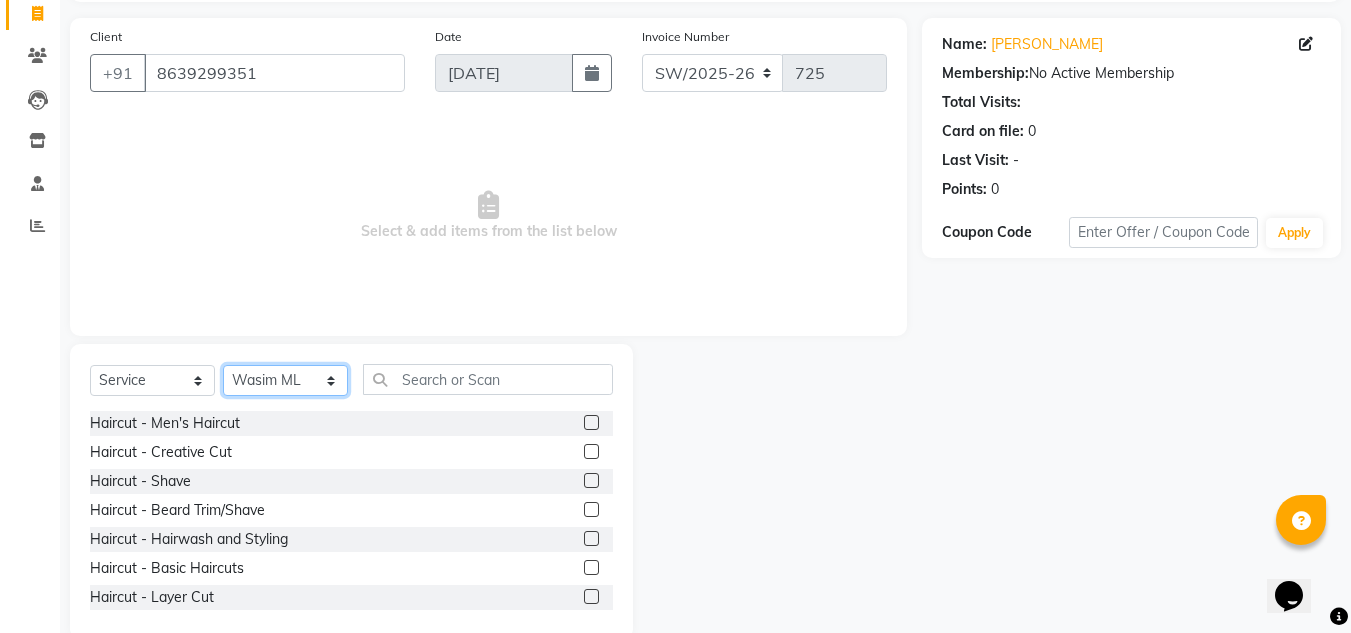 scroll, scrollTop: 168, scrollLeft: 0, axis: vertical 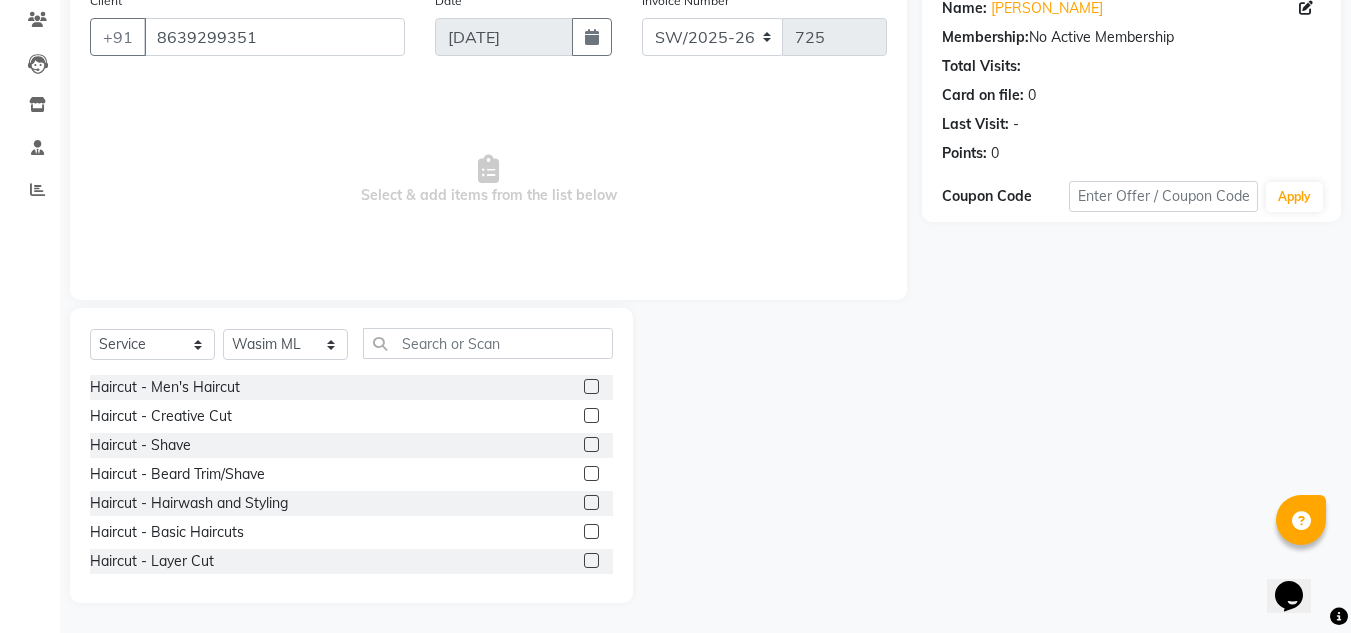 click 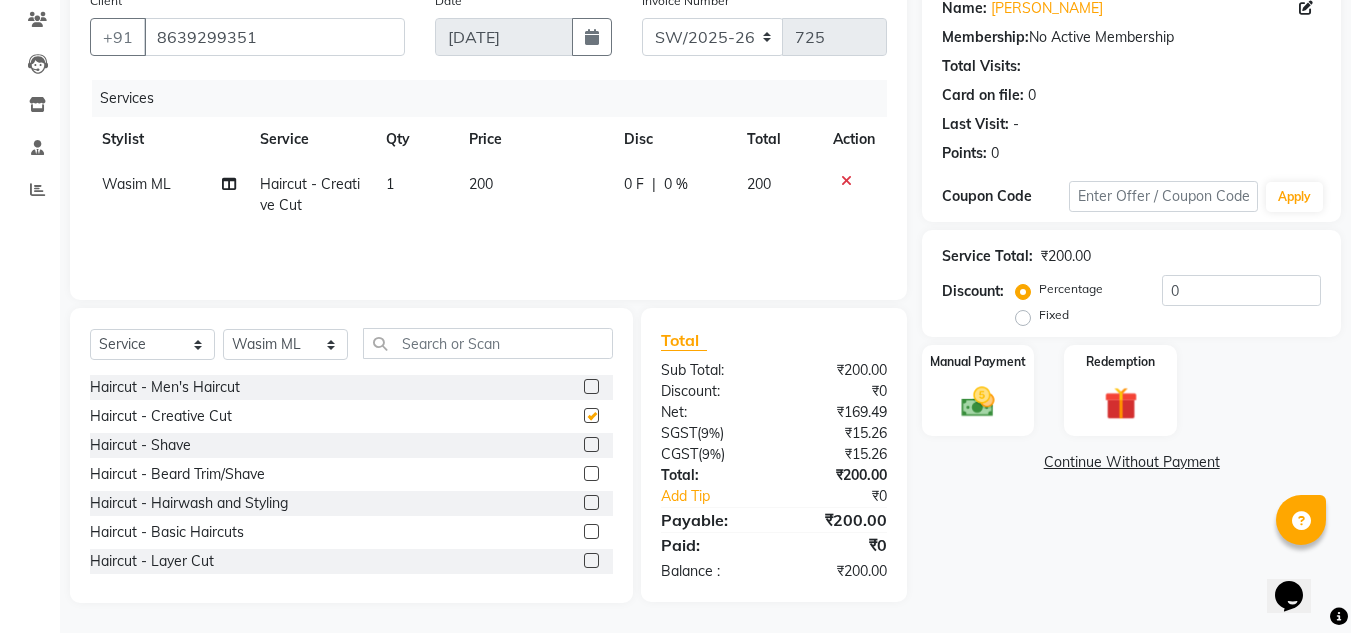 checkbox on "false" 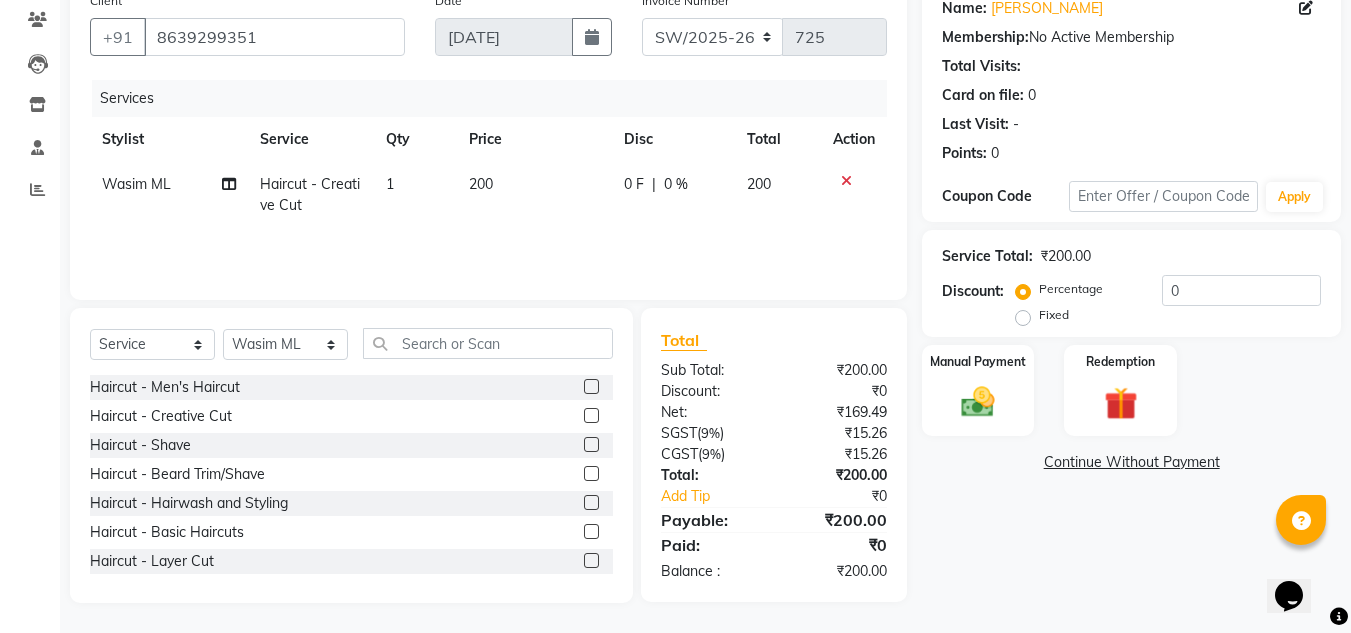 click 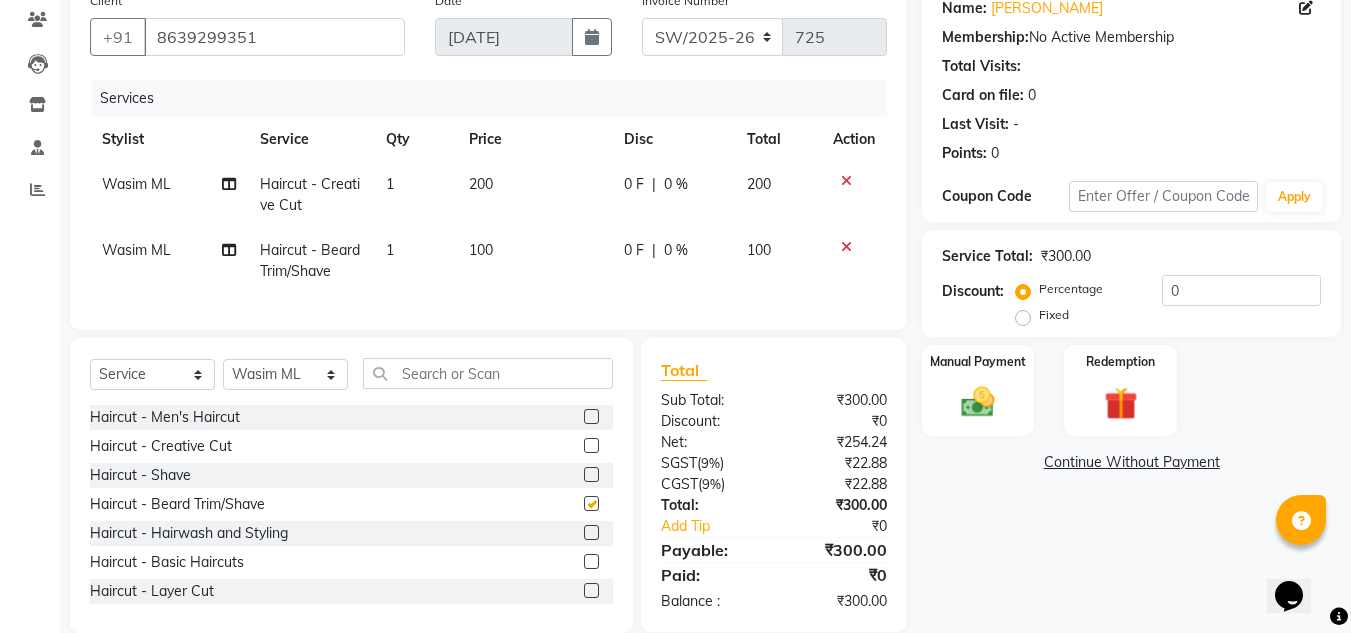 checkbox on "false" 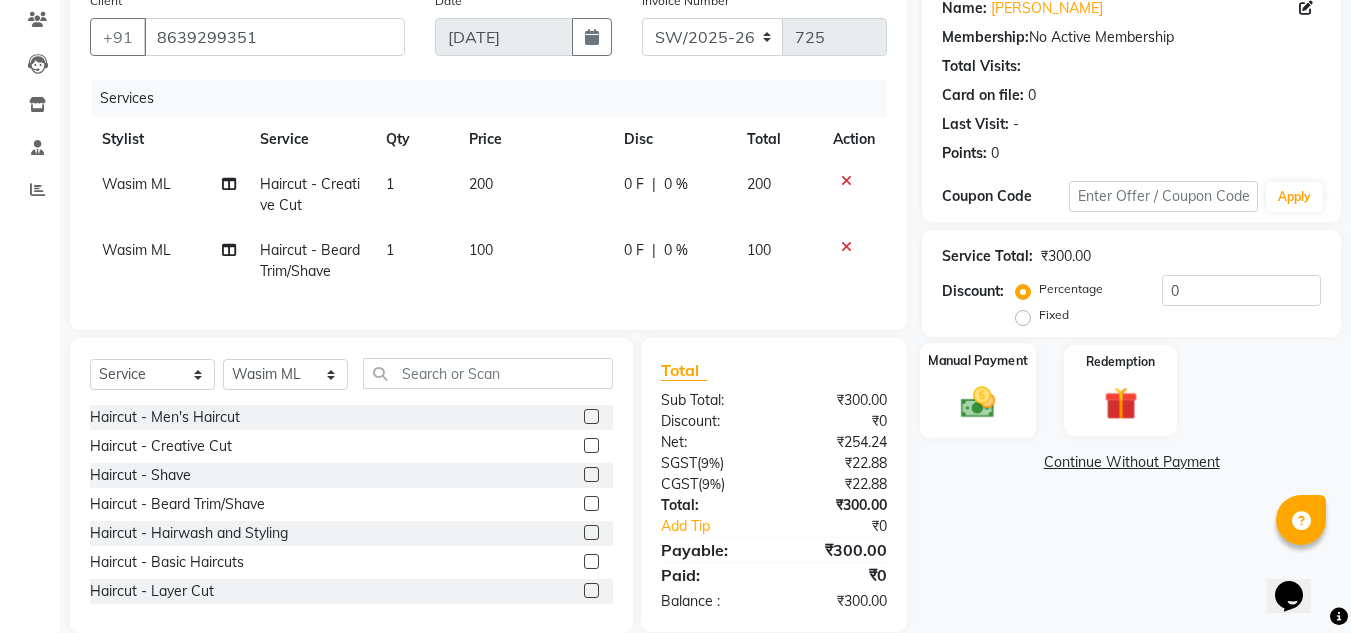click 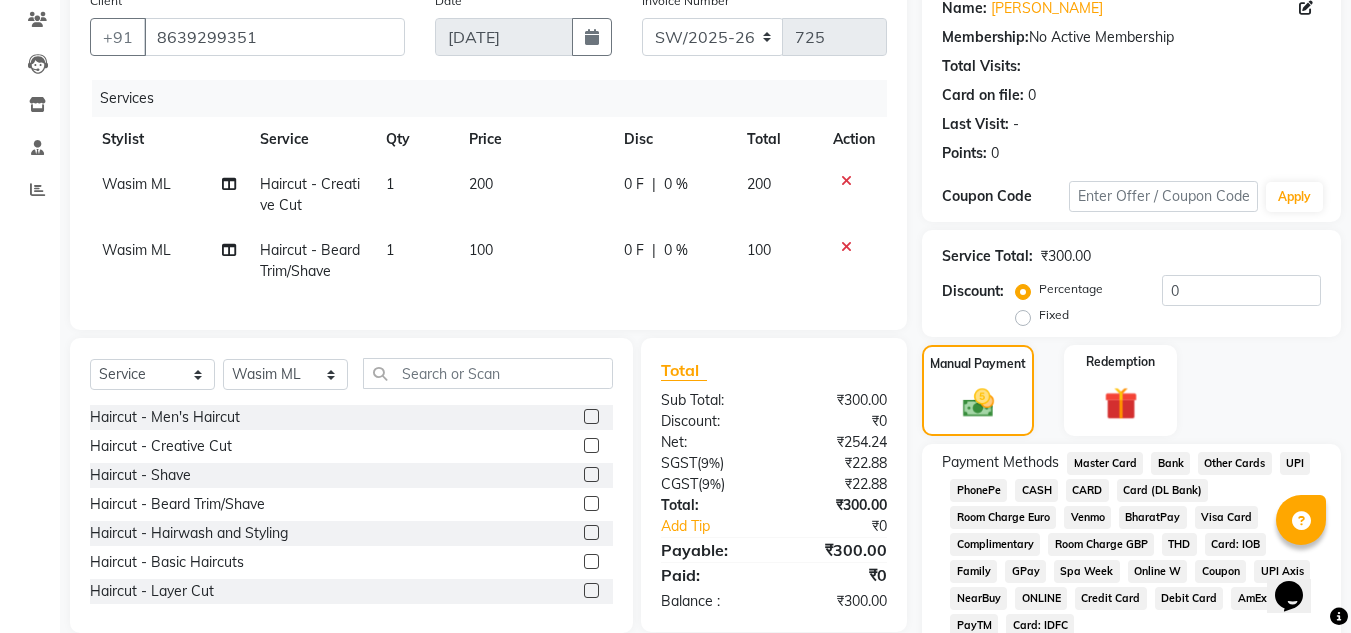 click on "UPI" 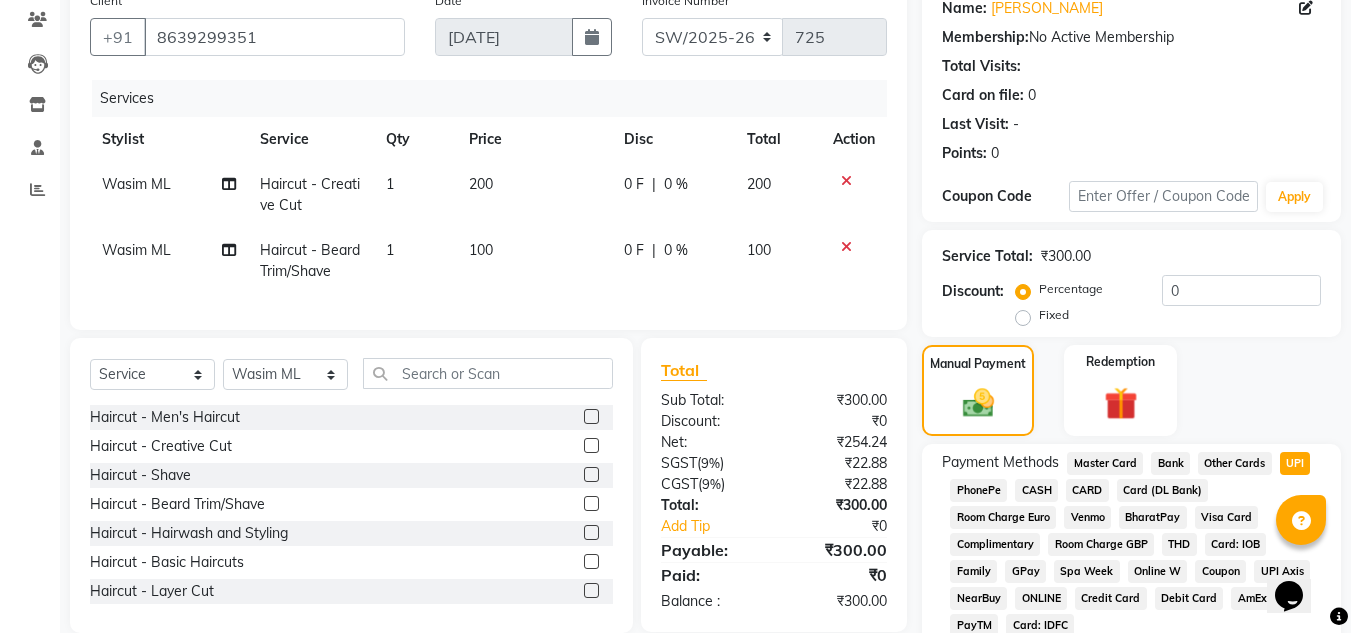 scroll, scrollTop: 361, scrollLeft: 0, axis: vertical 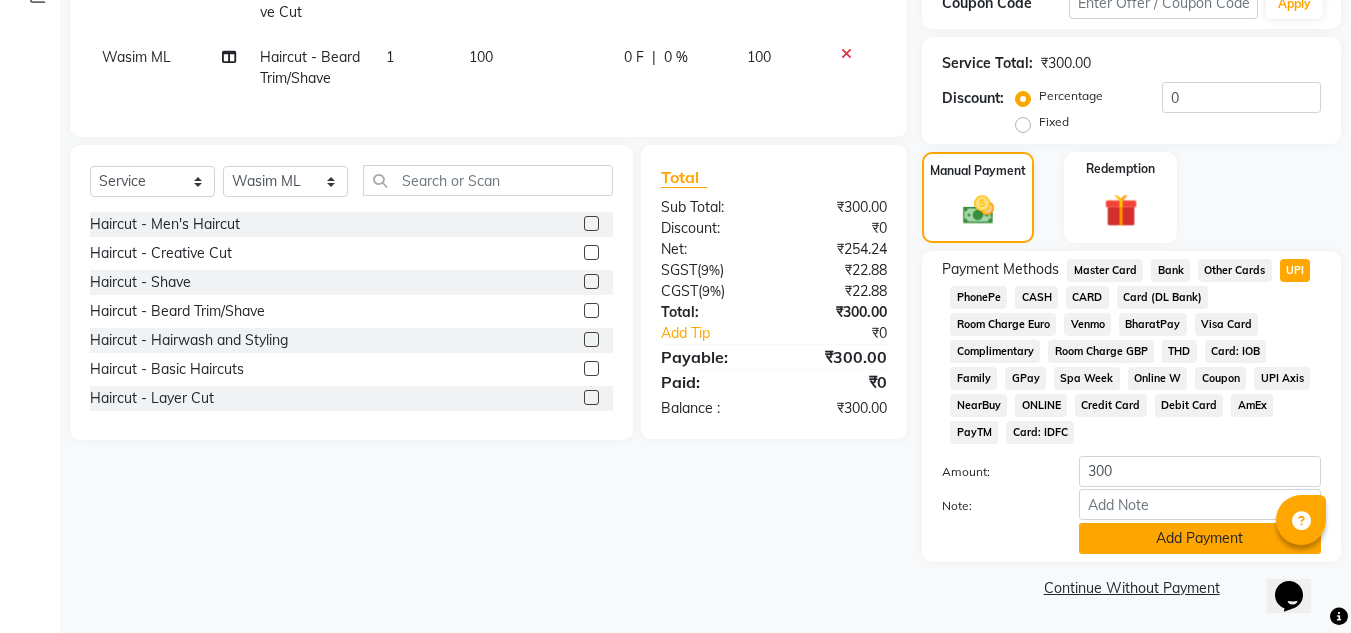 click on "Add Payment" 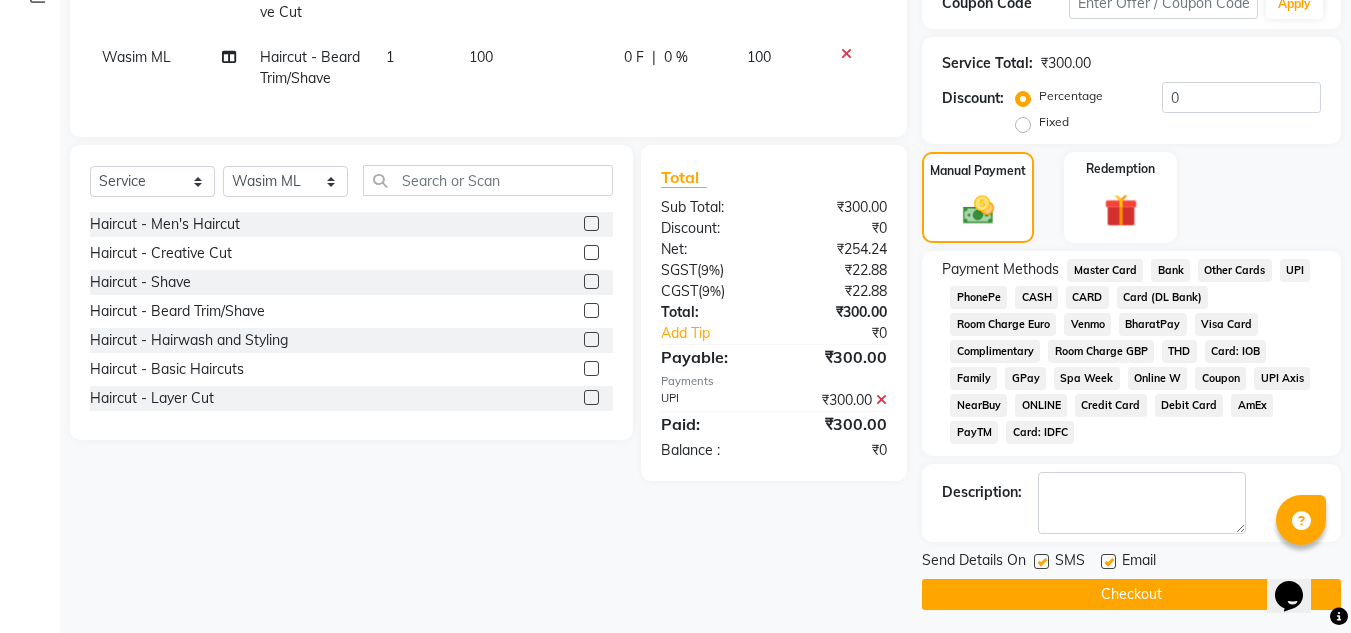 click on "Checkout" 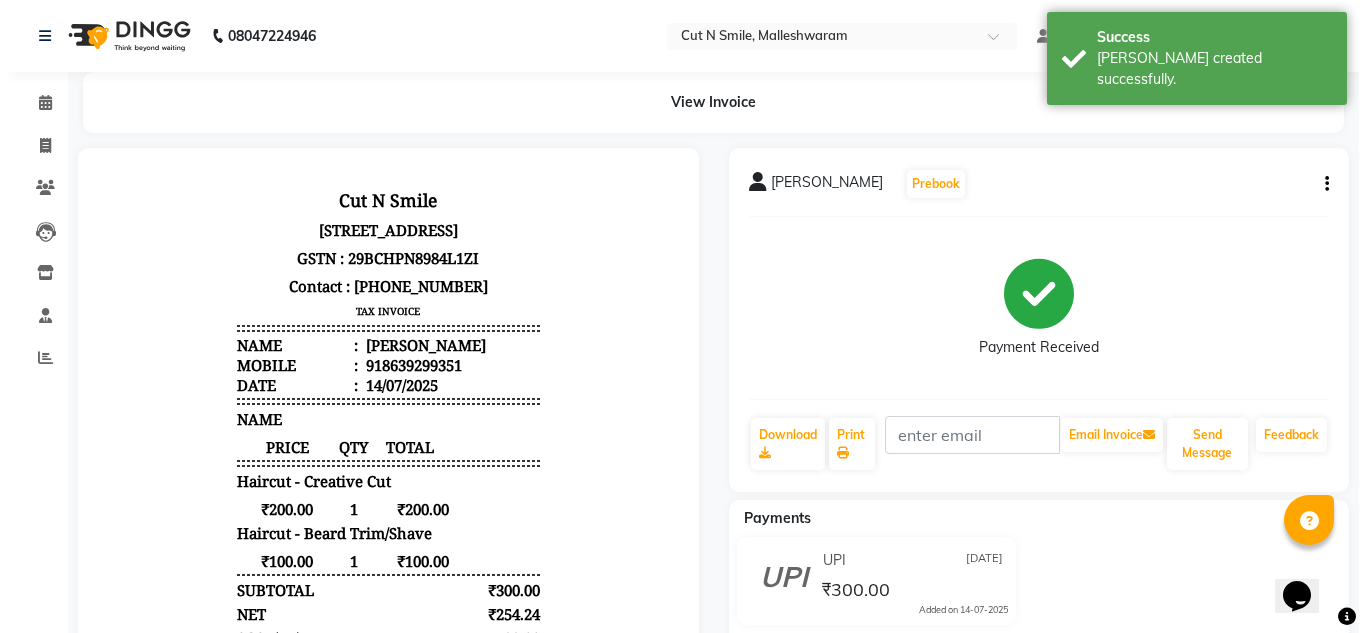scroll, scrollTop: 0, scrollLeft: 0, axis: both 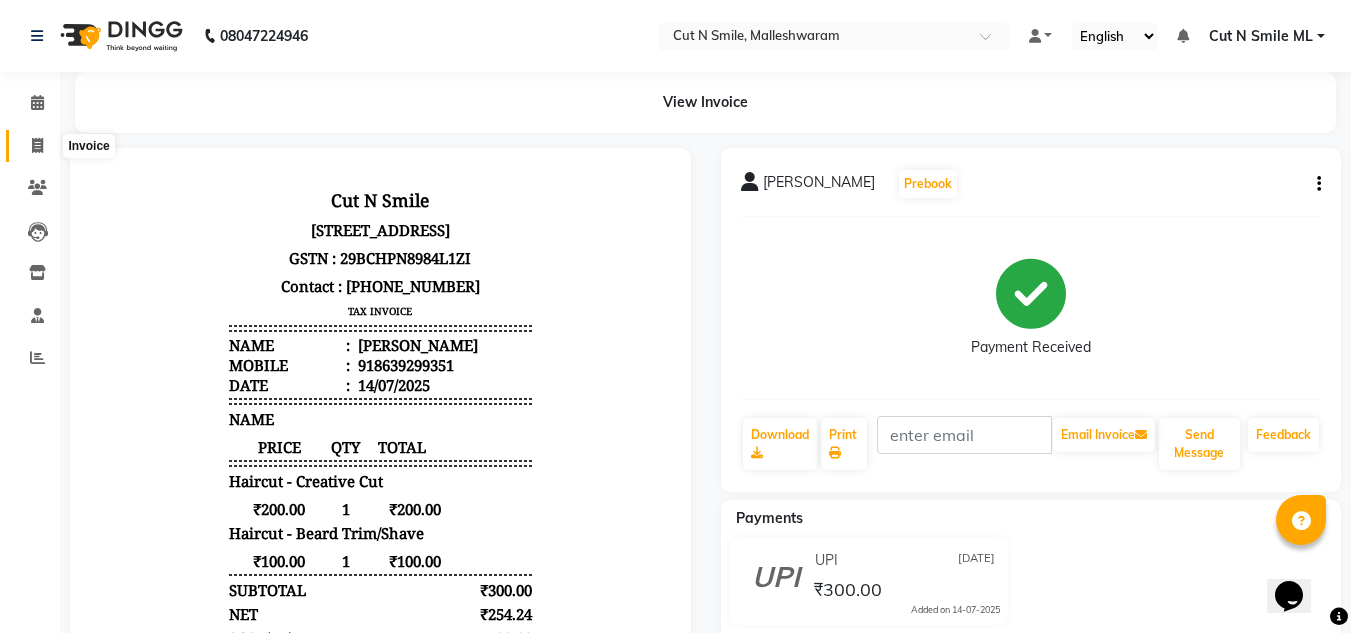 click 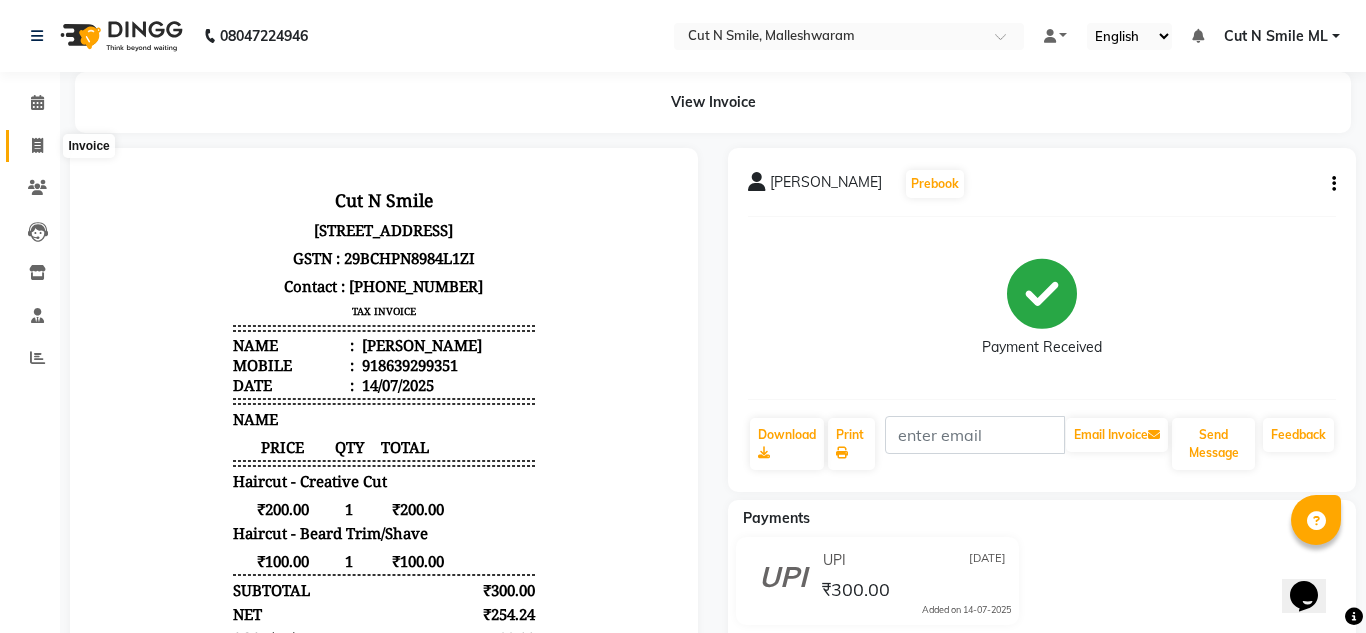 select on "service" 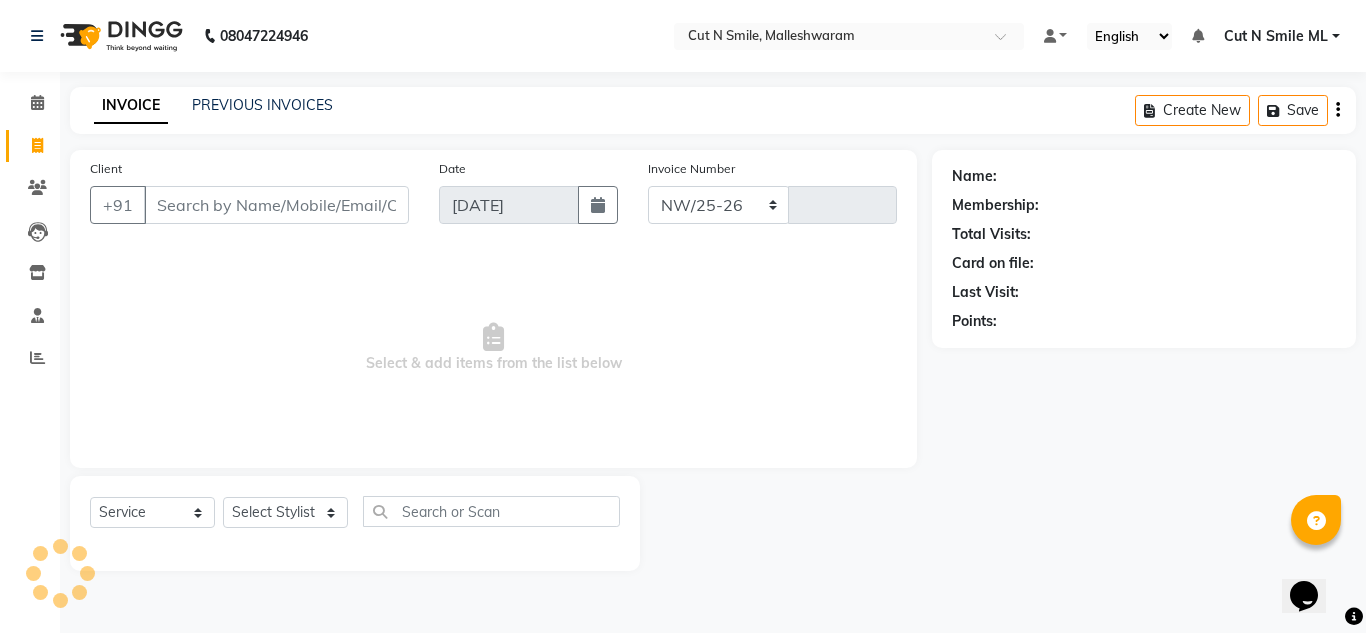 select on "7223" 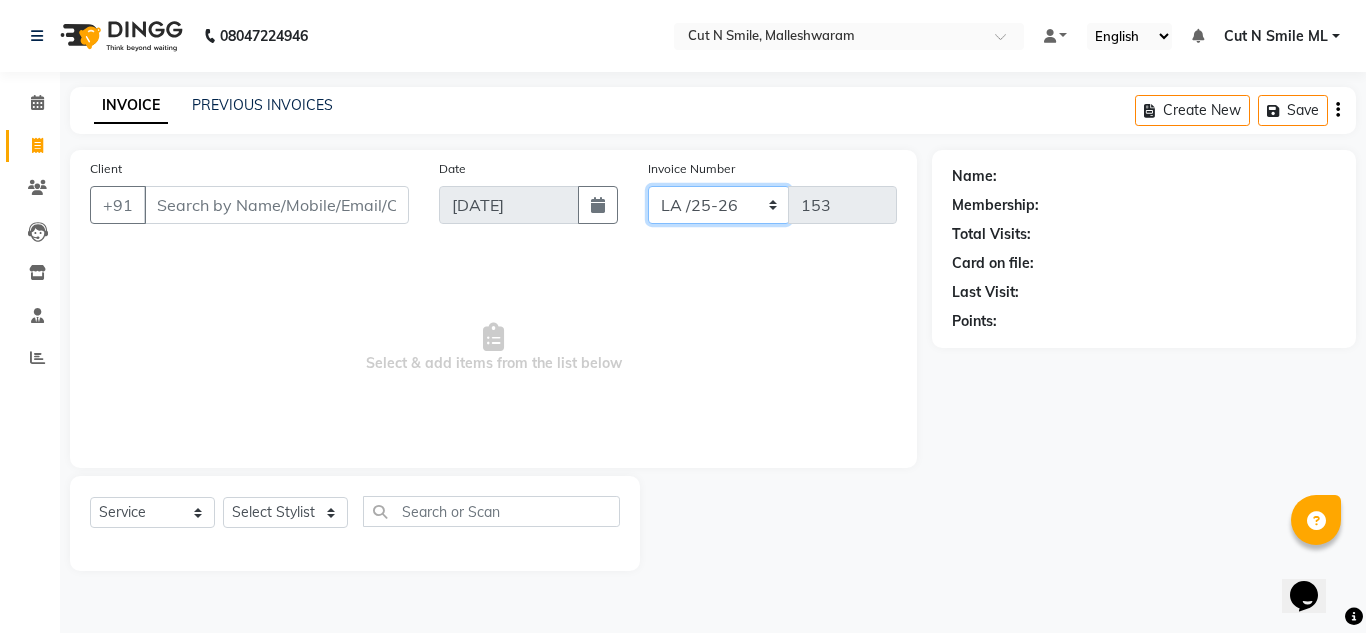click on "NW/25-26 SW/2025-26 NA/2025-26 VN/25-26 LA /25-26" 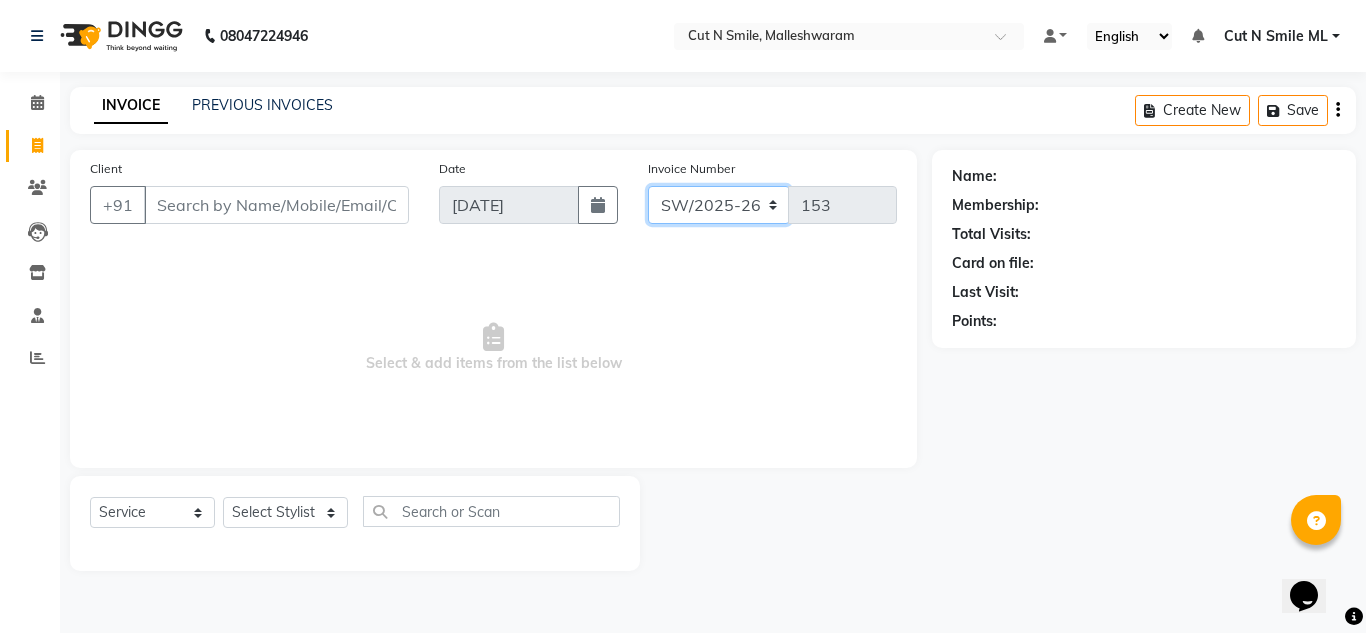 click on "NW/25-26 SW/2025-26 NA/2025-26 VN/25-26 LA /25-26" 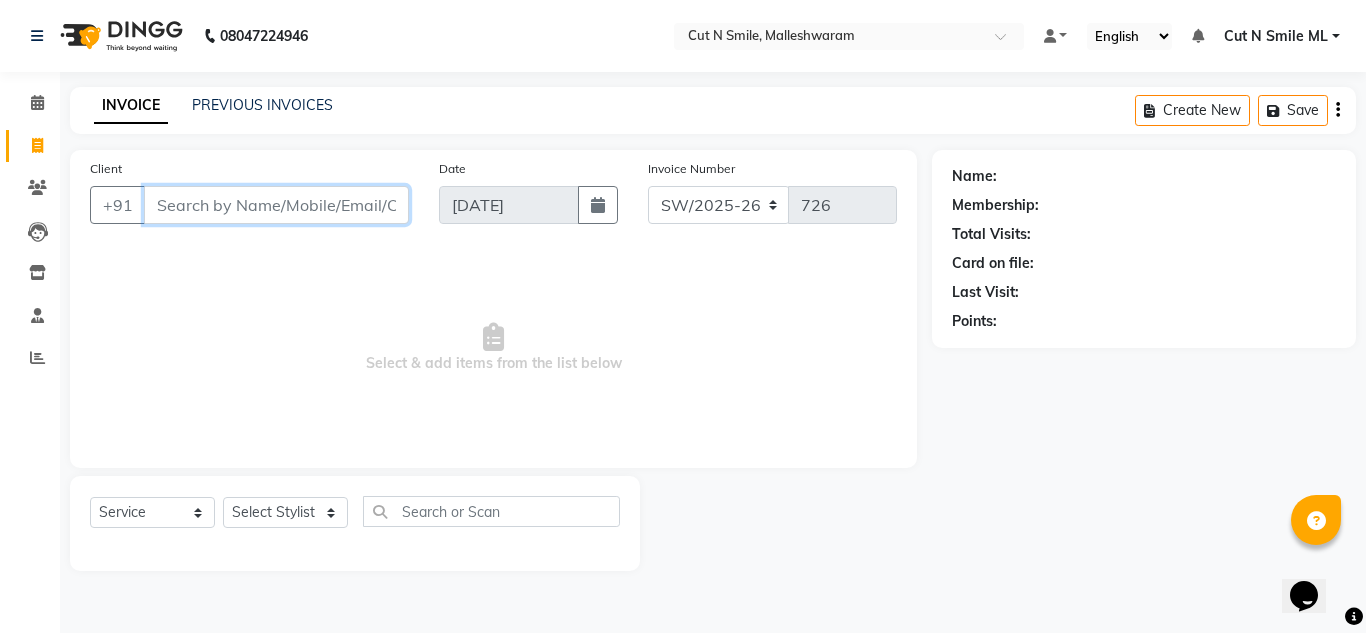 click on "Client" at bounding box center (276, 205) 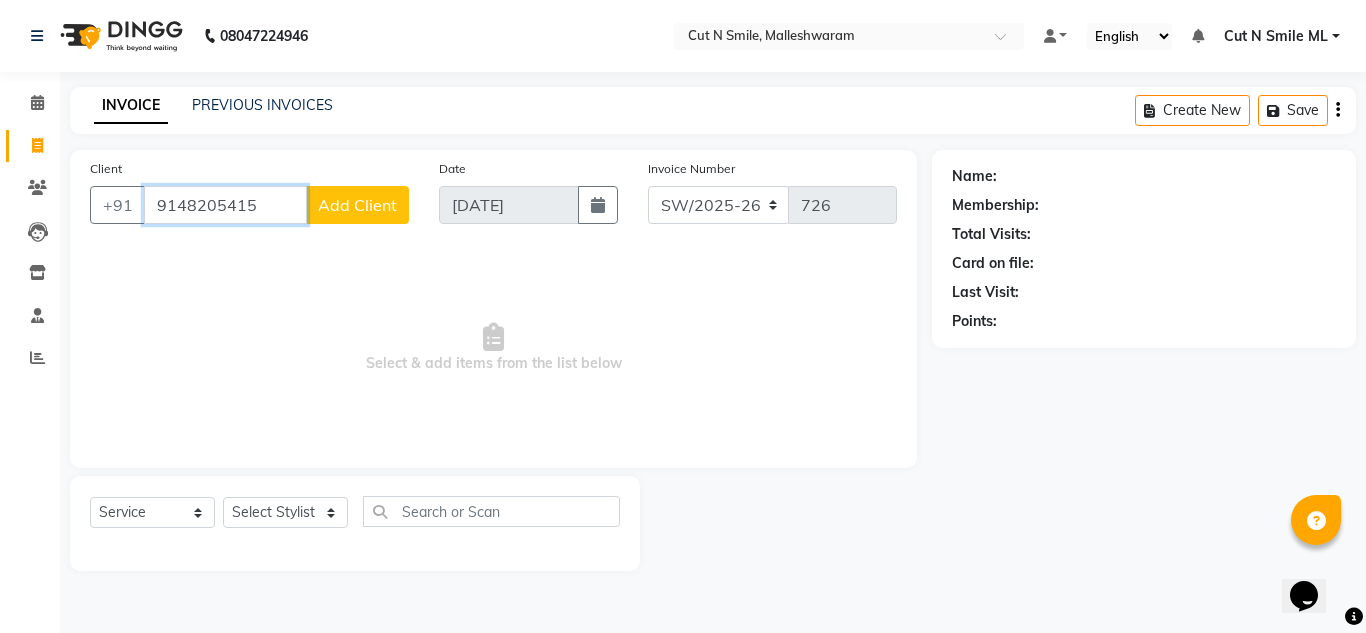 type on "9148205415" 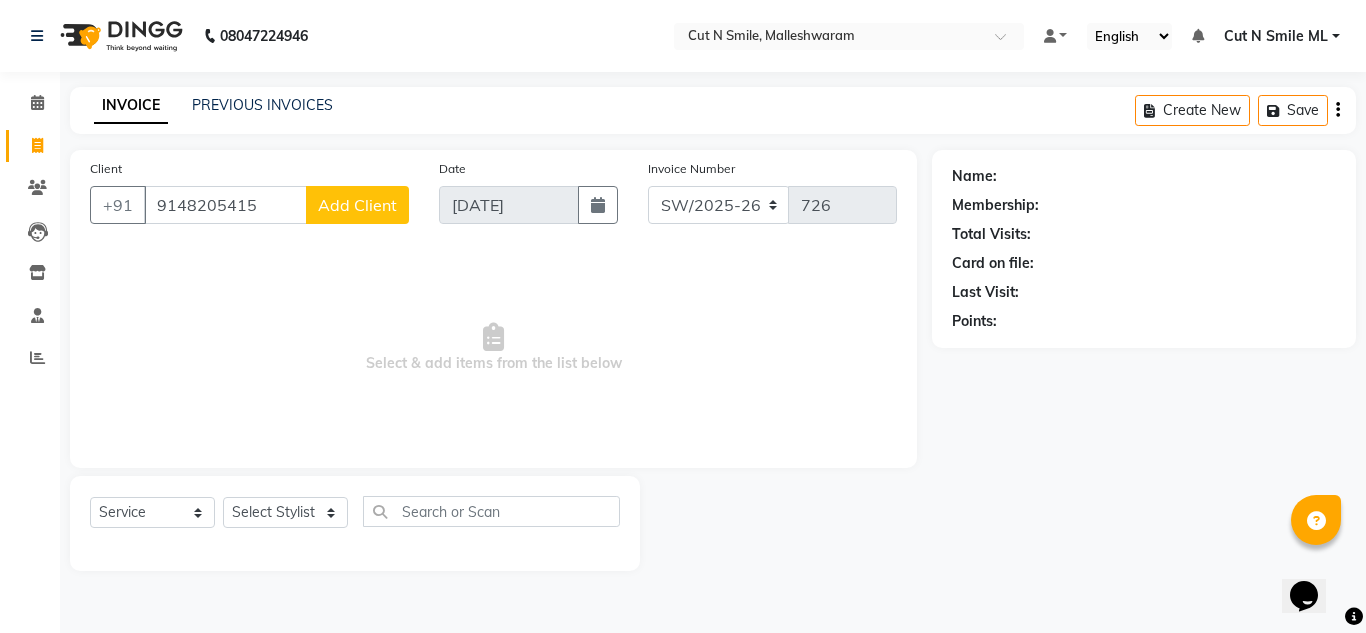click on "Add Client" 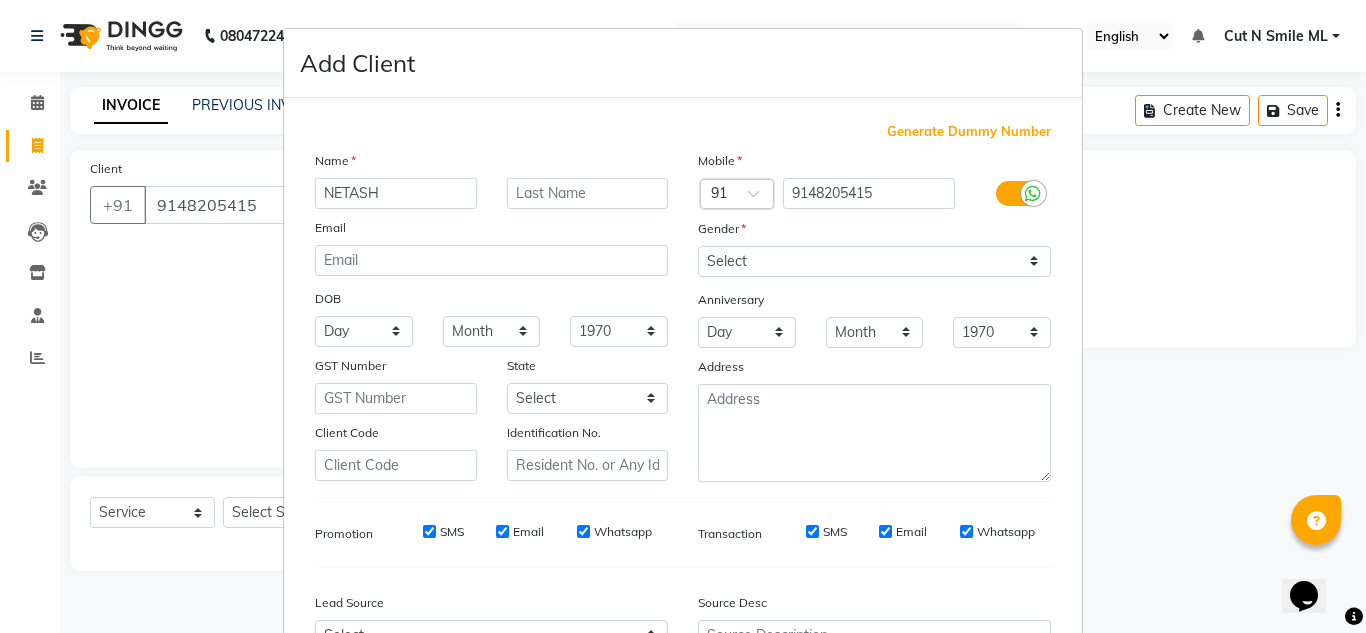 type on "NETASH" 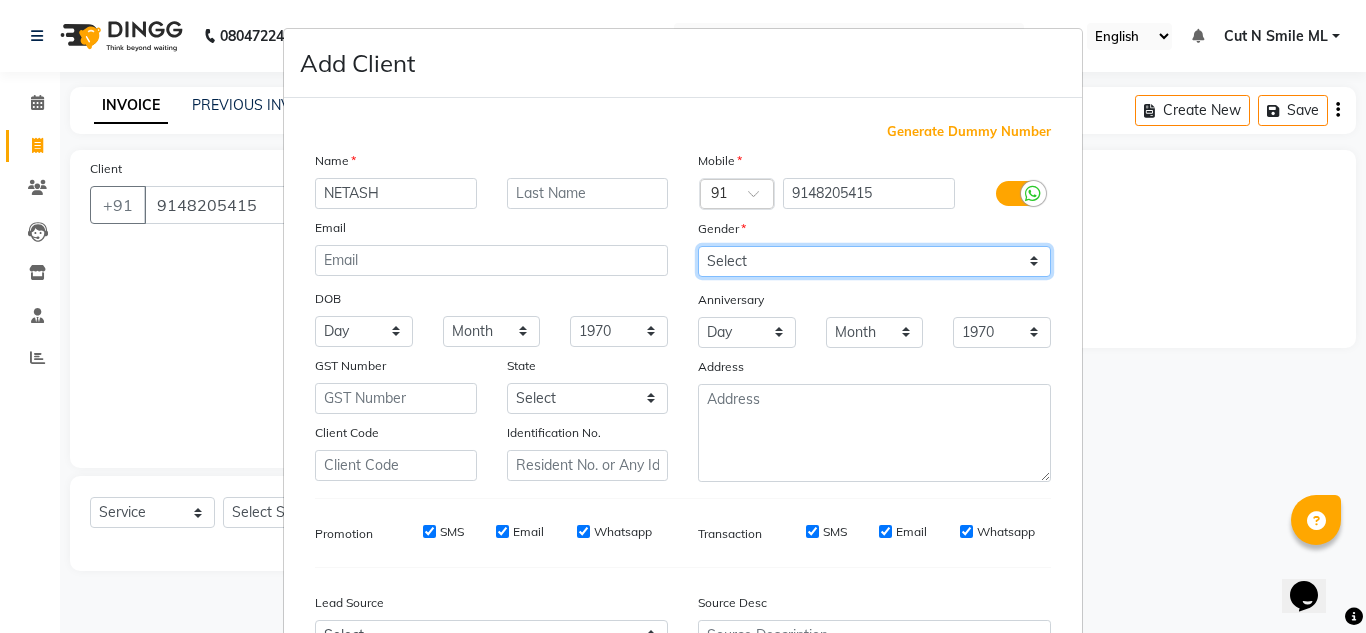 click on "Select [DEMOGRAPHIC_DATA] [DEMOGRAPHIC_DATA] Other Prefer Not To Say" at bounding box center (874, 261) 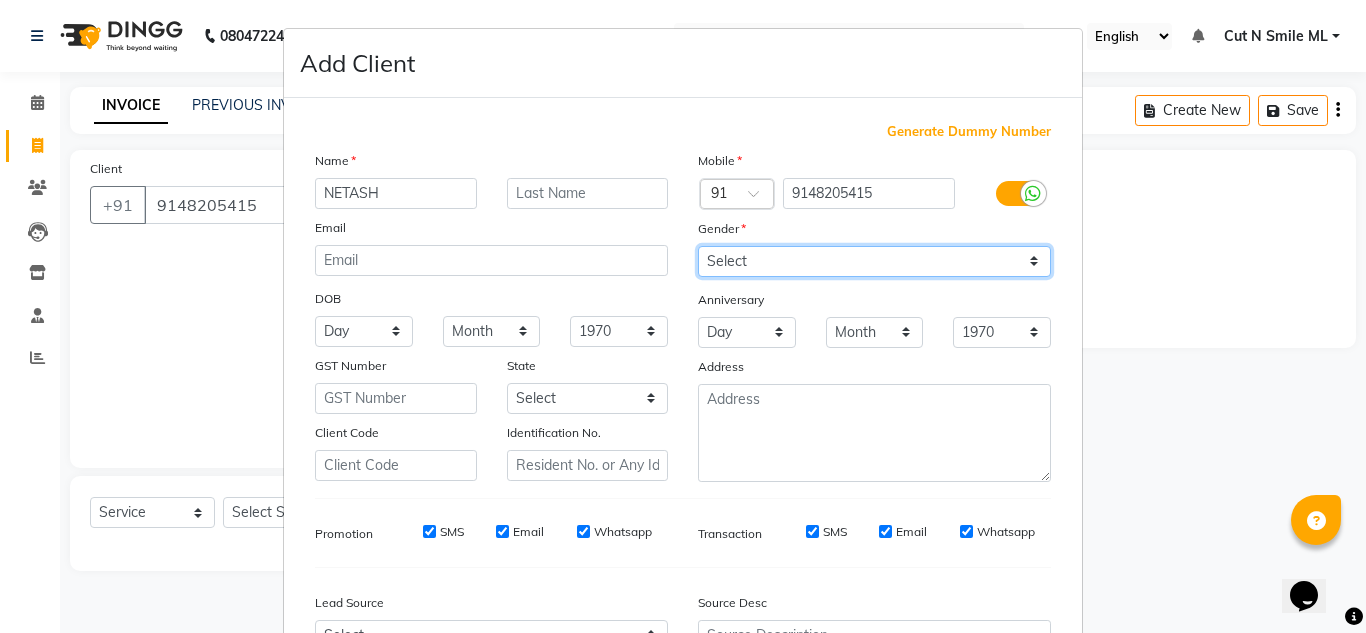 select on "[DEMOGRAPHIC_DATA]" 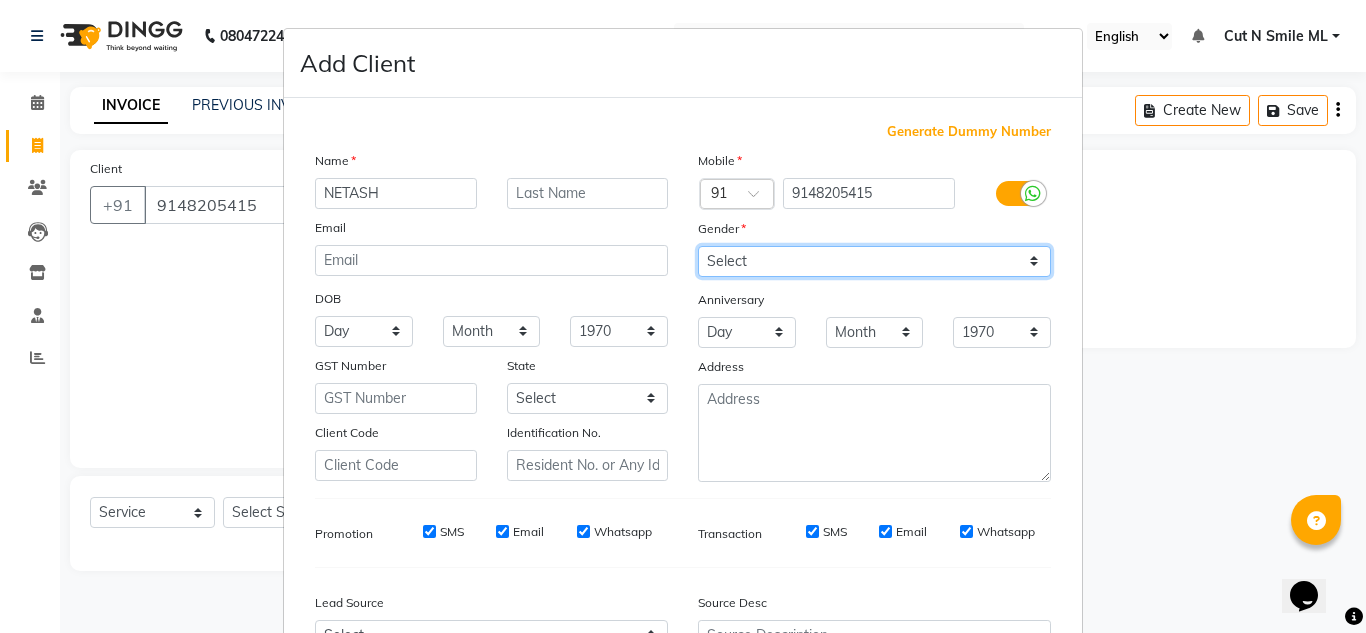 click on "Select [DEMOGRAPHIC_DATA] [DEMOGRAPHIC_DATA] Other Prefer Not To Say" at bounding box center (874, 261) 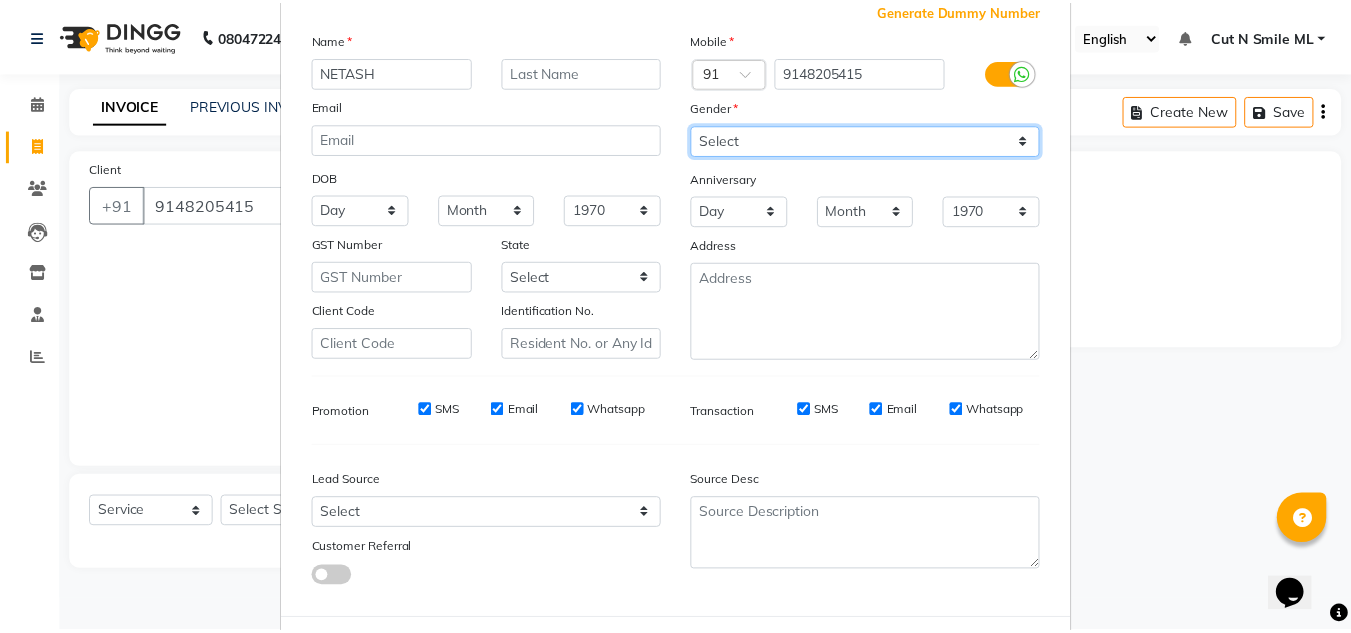 scroll, scrollTop: 216, scrollLeft: 0, axis: vertical 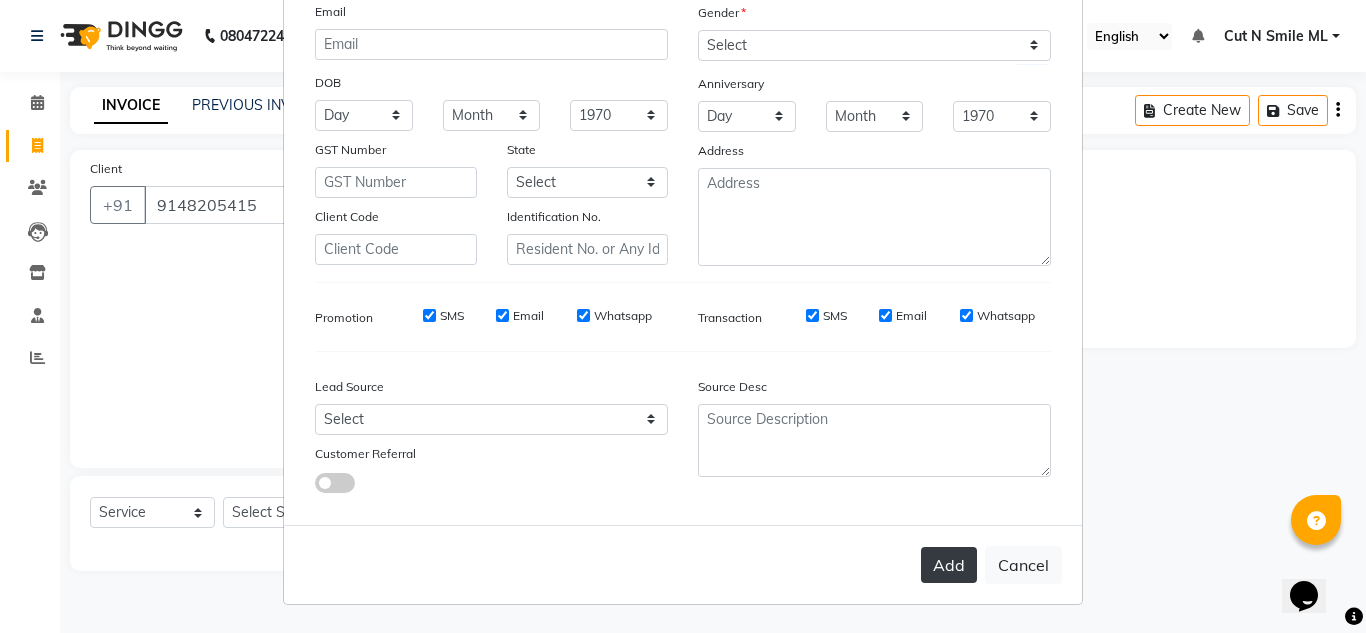click on "Add" at bounding box center [949, 565] 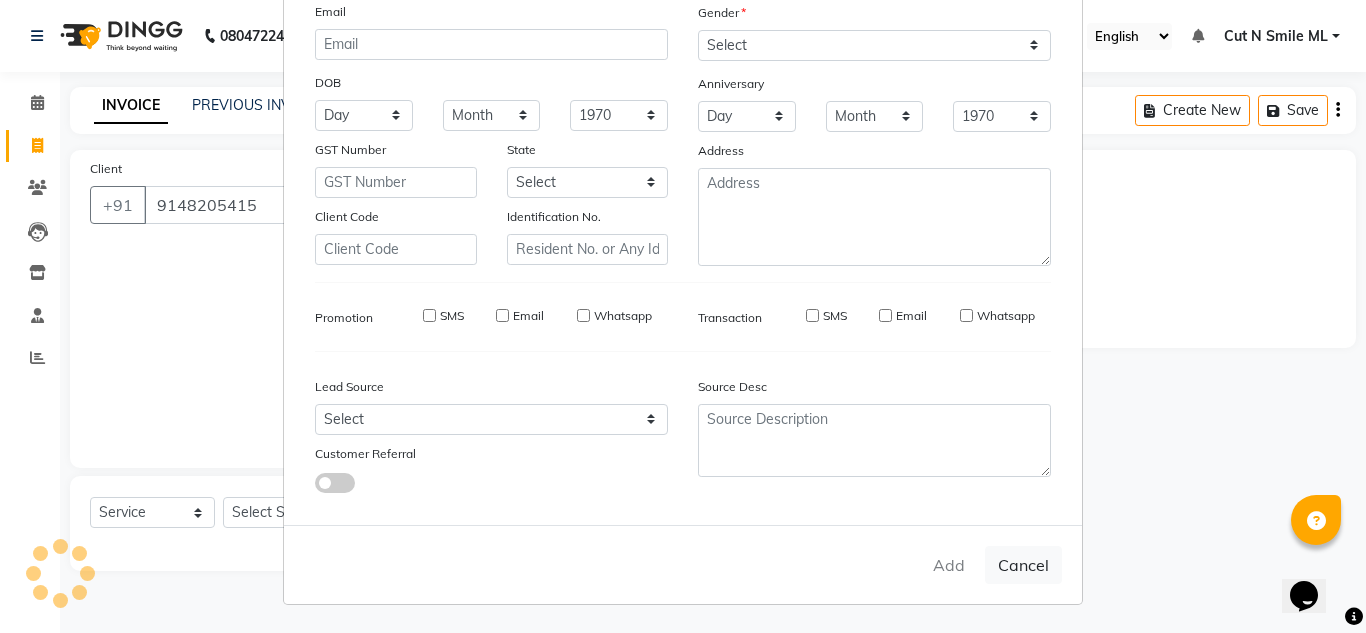 type 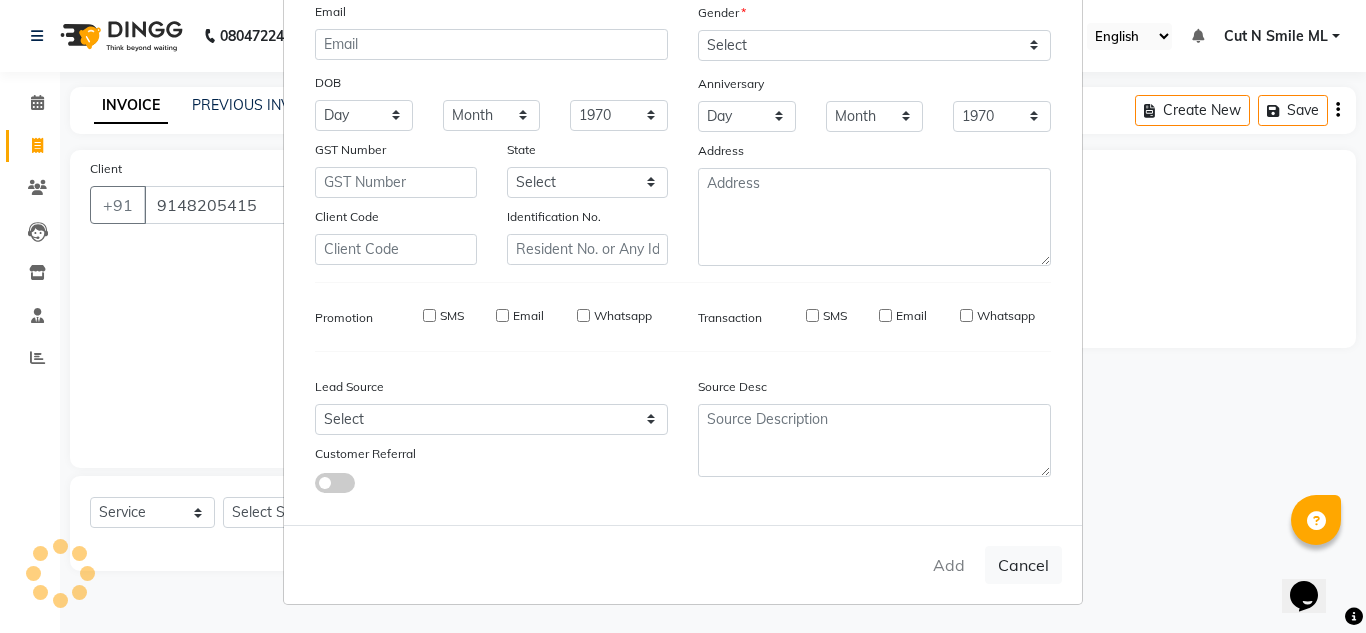 select 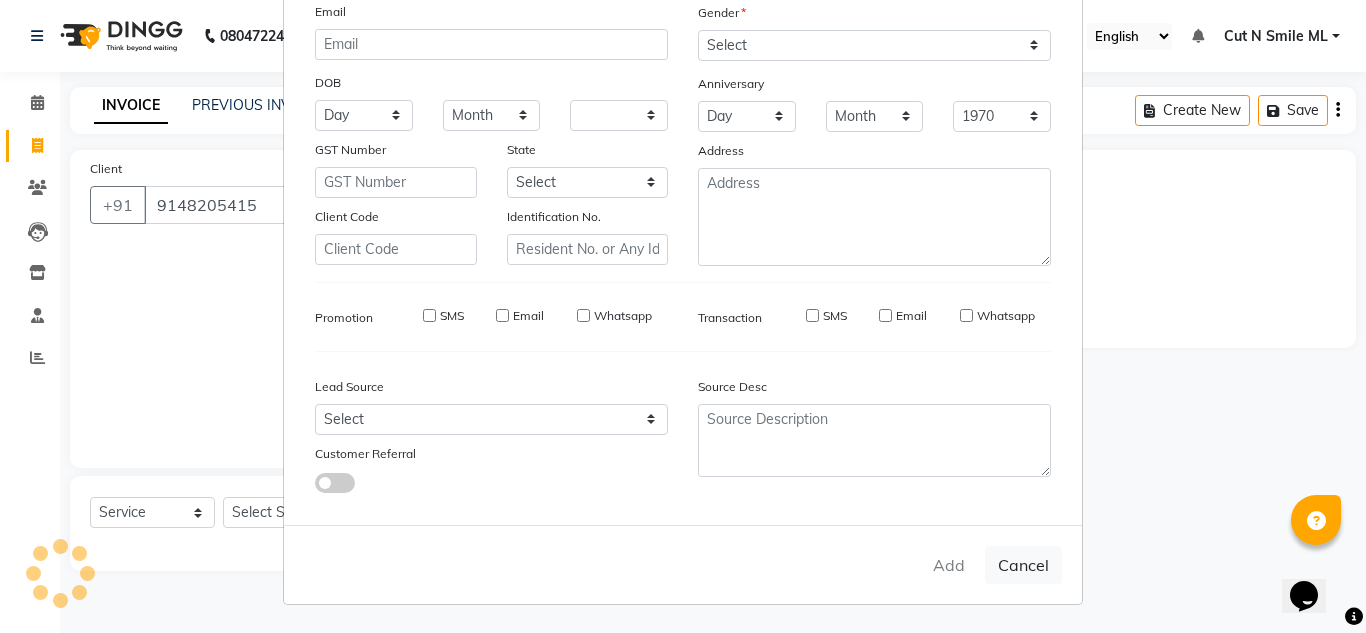 select 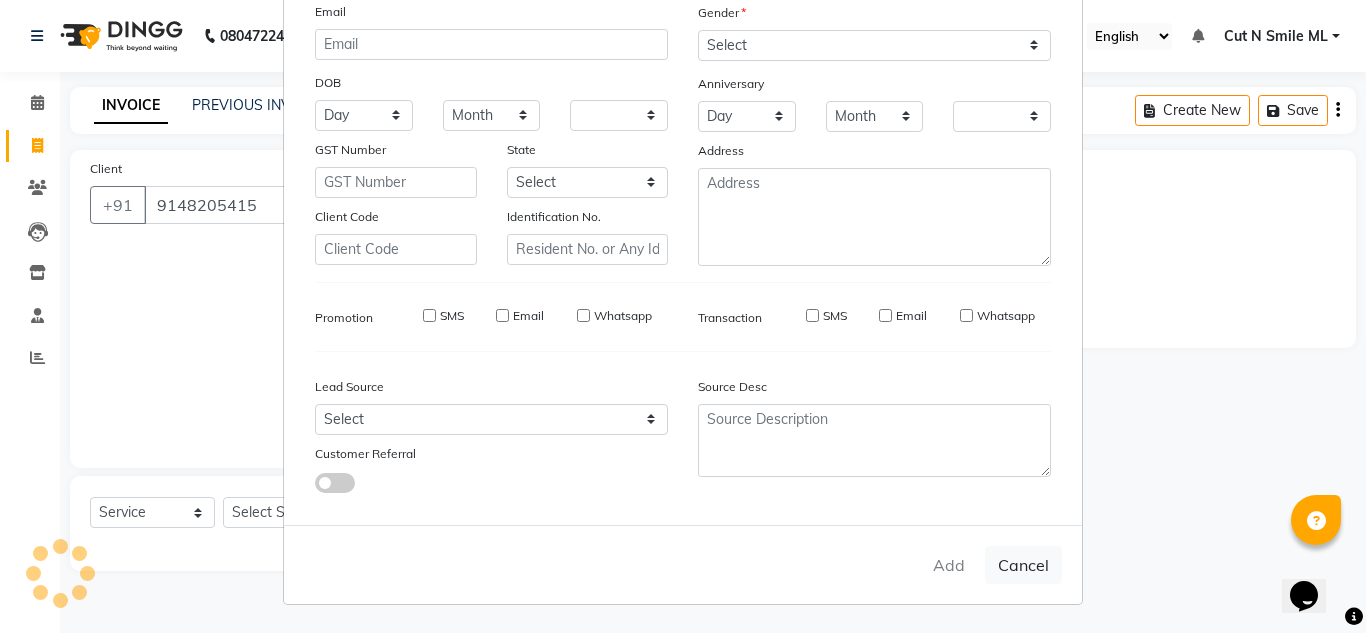 checkbox on "false" 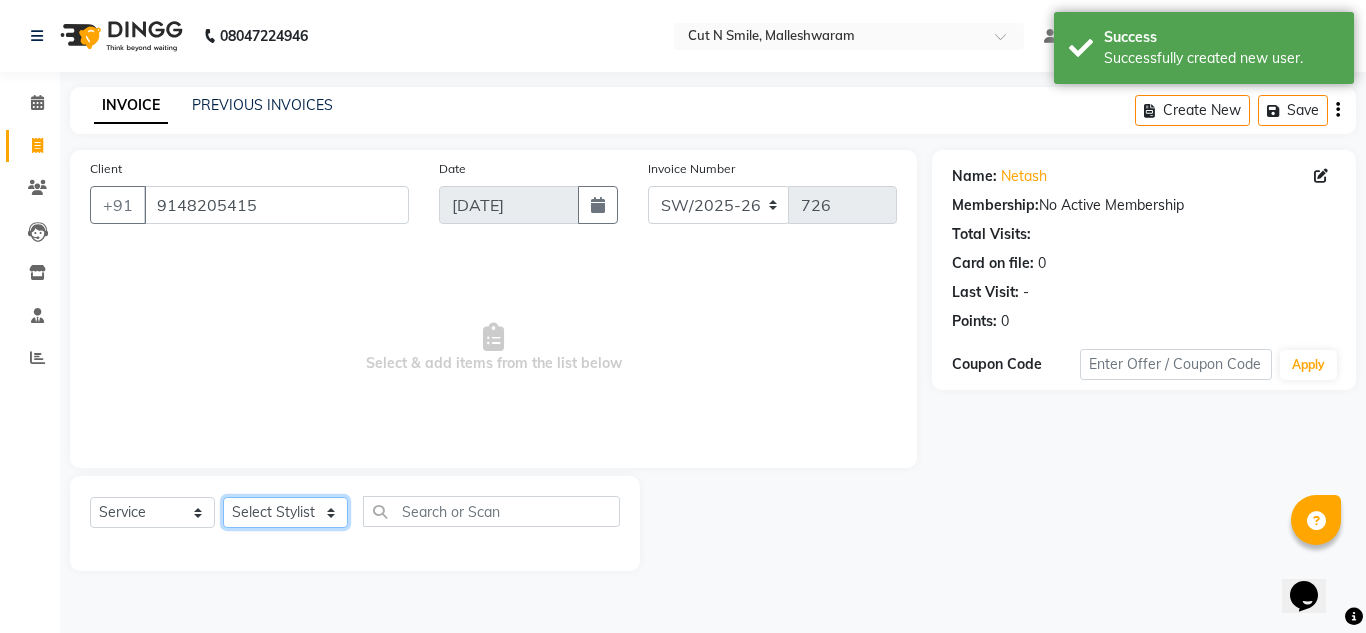 click on "Select Stylist [PERSON_NAME] 17M [PERSON_NAME] 9M Ajim 17M  [PERSON_NAME] 17M [PERSON_NAME] [PERSON_NAME] [PERSON_NAME] 17M Armaan 17M Armaan 17O Arshad 17O Asahika ML Babbu ML  Cena 17M [PERSON_NAME] 9M CNS 17 Malleshwaram CNS 9 Malleshwaram CNS [PERSON_NAME] Layout Cut N Smile 17O [PERSON_NAME] 9M [PERSON_NAME] 17M  [PERSON_NAME] 9M [PERSON_NAME] Ganesh 9M Ganga 9M Govind ML [PERSON_NAME] 17M [PERSON_NAME] 17O [PERSON_NAME] 17M Meena ML Mercy [PERSON_NAME] 17M [PERSON_NAME] 17M [PERSON_NAME] [PERSON_NAME] 9M [PERSON_NAME] 9M [PERSON_NAME] 17M [PERSON_NAME] 17M  [PERSON_NAME] 9M [PERSON_NAME] 9M [PERSON_NAME] 17M [PERSON_NAME] 9M Rajan [PERSON_NAME] 9M [PERSON_NAME] 9M [PERSON_NAME] 17M [PERSON_NAME] 17O [PERSON_NAME] 9M [PERSON_NAME] 17M [PERSON_NAME] 17ML [PERSON_NAME] [PERSON_NAME] 17M [PERSON_NAME] [PERSON_NAME]  [PERSON_NAME] ML [PERSON_NAME] 17M Sopna ML [PERSON_NAME] 17M Tanjua 9M [PERSON_NAME] 17M Tofeek 9M Tulsi 17O [PERSON_NAME] 17M Vishal 17M [PERSON_NAME] 17O  [PERSON_NAME]" 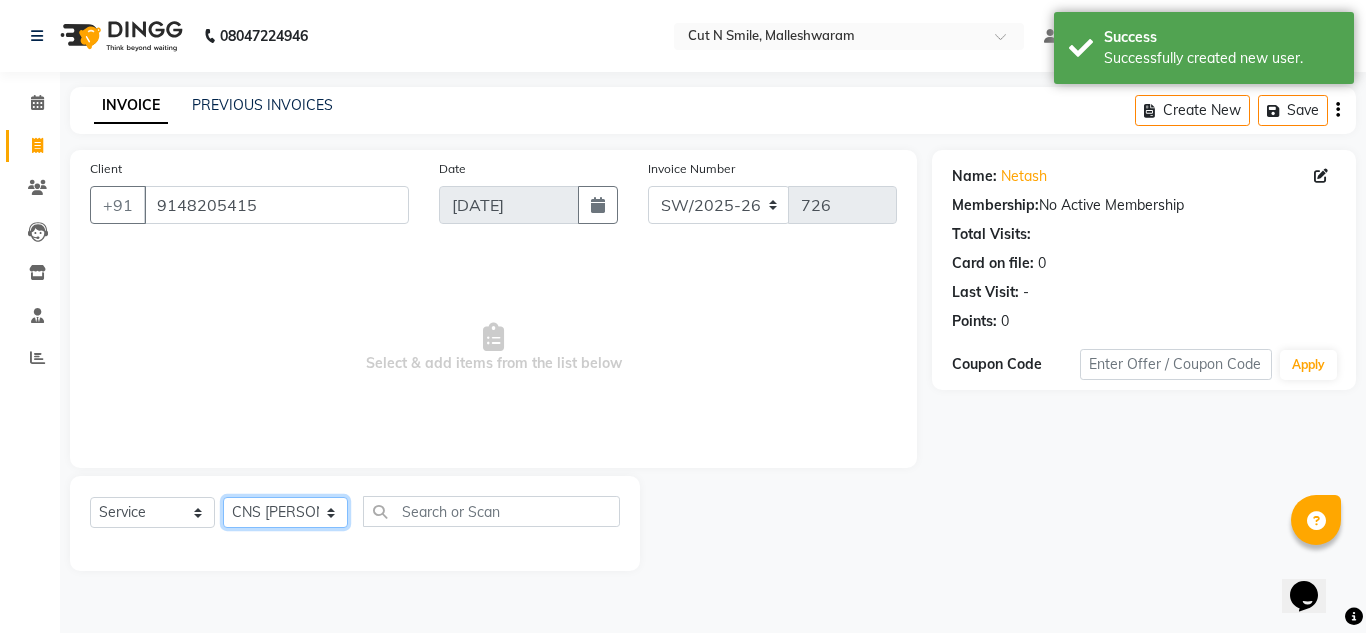 click on "Select Stylist [PERSON_NAME] 17M [PERSON_NAME] 9M Ajim 17M  [PERSON_NAME] 17M [PERSON_NAME] [PERSON_NAME] [PERSON_NAME] 17M Armaan 17M Armaan 17O Arshad 17O Asahika ML Babbu ML  Cena 17M [PERSON_NAME] 9M CNS 17 Malleshwaram CNS 9 Malleshwaram CNS [PERSON_NAME] Layout Cut N Smile 17O [PERSON_NAME] 9M [PERSON_NAME] 17M  [PERSON_NAME] 9M [PERSON_NAME] Ganesh 9M Ganga 9M Govind ML [PERSON_NAME] 17M [PERSON_NAME] 17O [PERSON_NAME] 17M Meena ML Mercy [PERSON_NAME] 17M [PERSON_NAME] 17M [PERSON_NAME] [PERSON_NAME] 9M [PERSON_NAME] 9M [PERSON_NAME] 17M [PERSON_NAME] 17M  [PERSON_NAME] 9M [PERSON_NAME] 9M [PERSON_NAME] 17M [PERSON_NAME] 9M Rajan [PERSON_NAME] 9M [PERSON_NAME] 9M [PERSON_NAME] 17M [PERSON_NAME] 17O [PERSON_NAME] 9M [PERSON_NAME] 17M [PERSON_NAME] 17ML [PERSON_NAME] [PERSON_NAME] 17M [PERSON_NAME] [PERSON_NAME]  [PERSON_NAME] ML [PERSON_NAME] 17M Sopna ML [PERSON_NAME] 17M Tanjua 9M [PERSON_NAME] 17M Tofeek 9M Tulsi 17O [PERSON_NAME] 17M Vishal 17M [PERSON_NAME] 17O  [PERSON_NAME]" 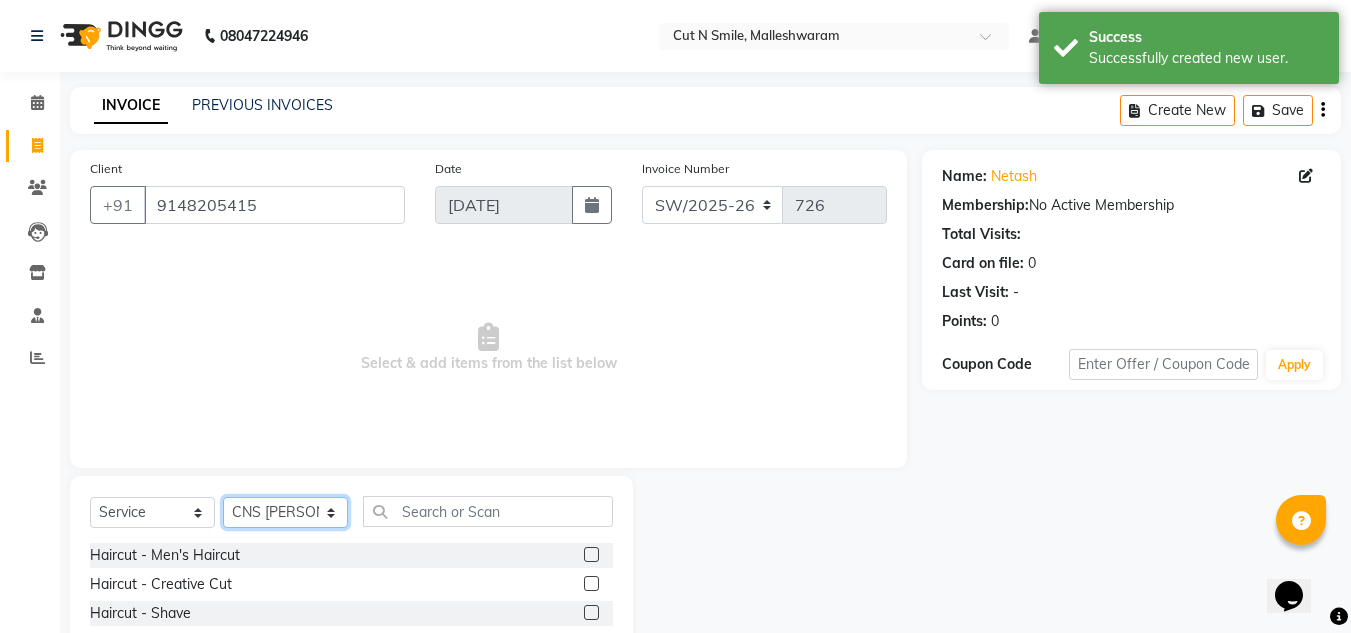 scroll, scrollTop: 168, scrollLeft: 0, axis: vertical 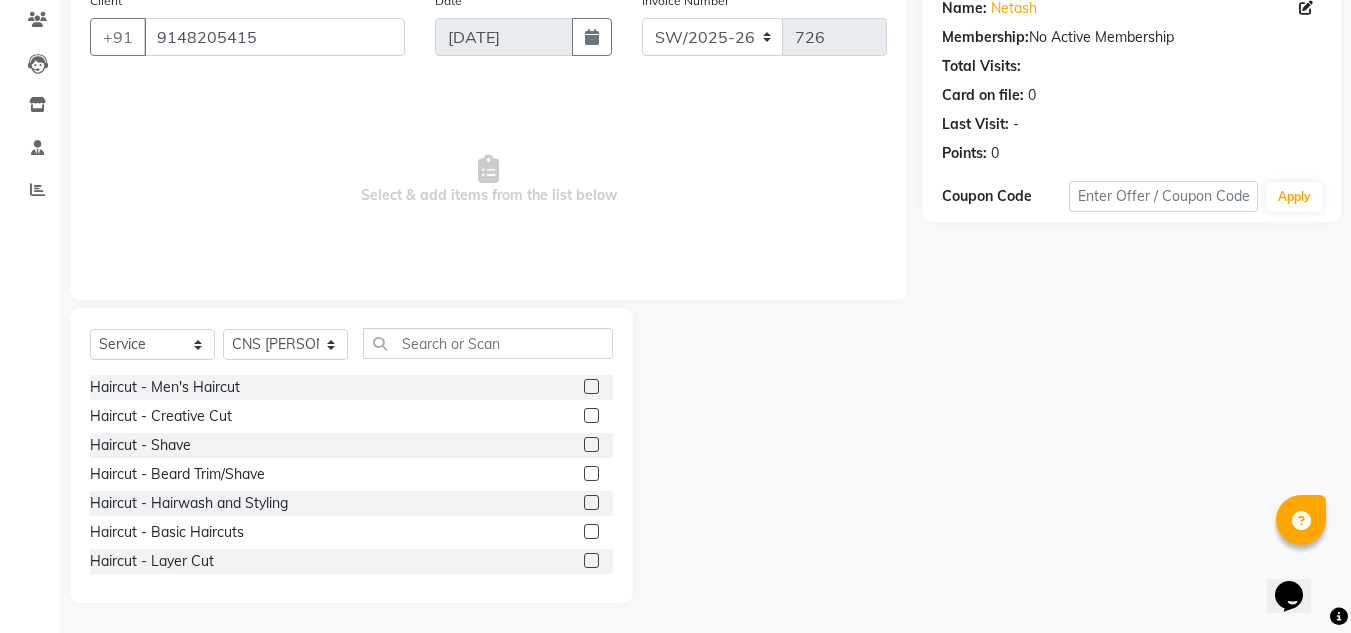click 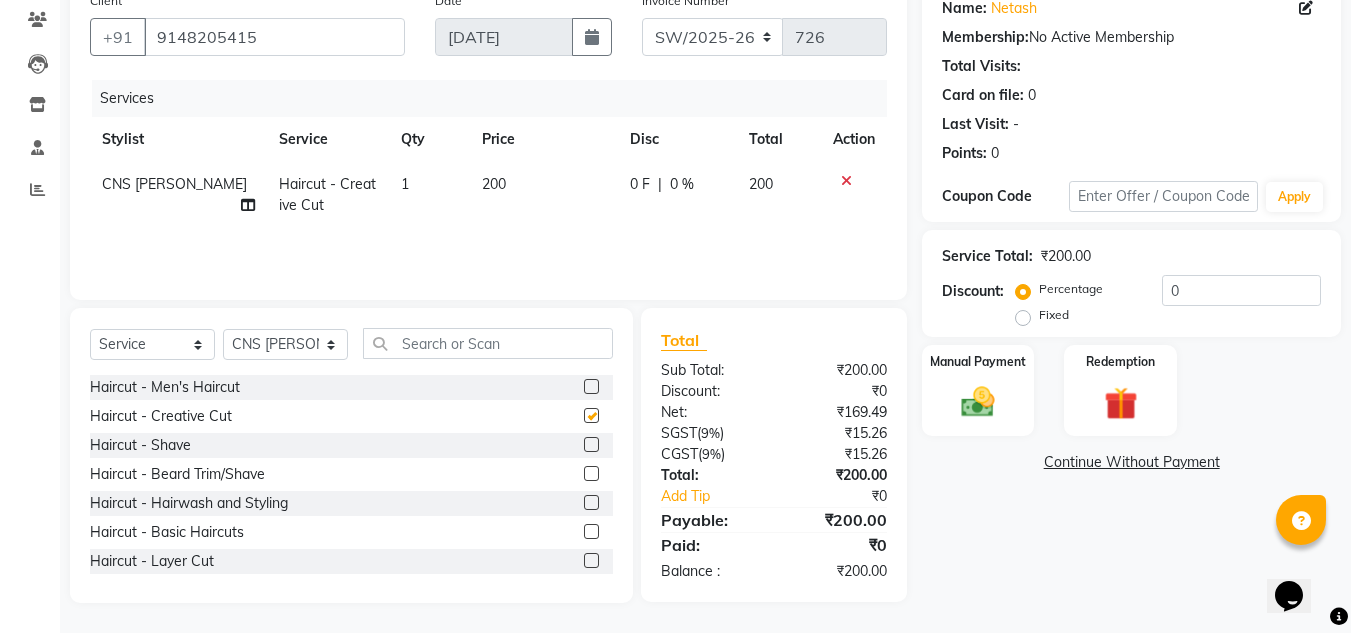checkbox on "false" 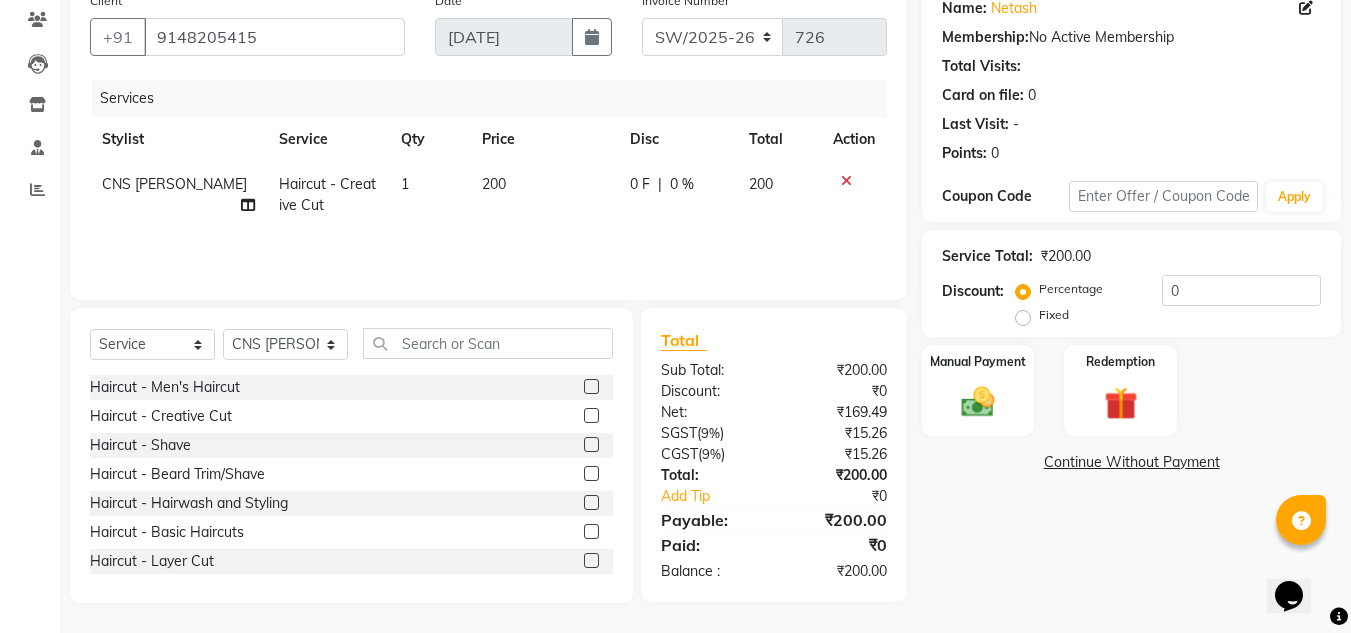 click 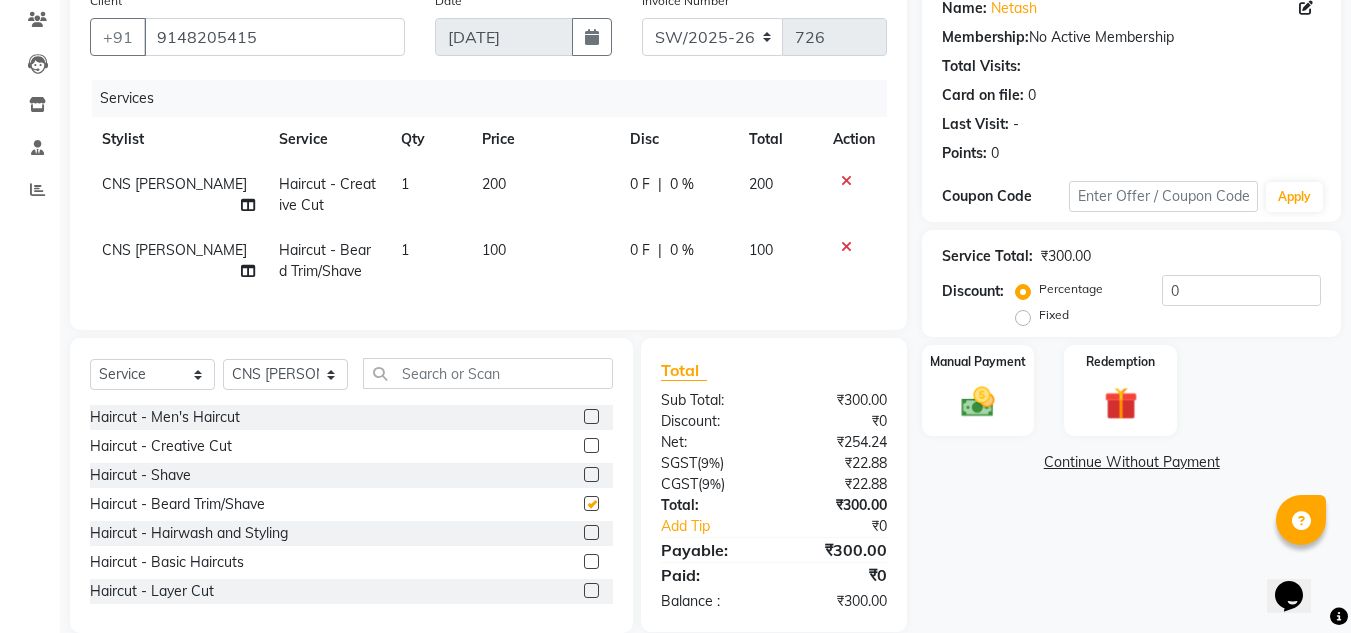 checkbox on "false" 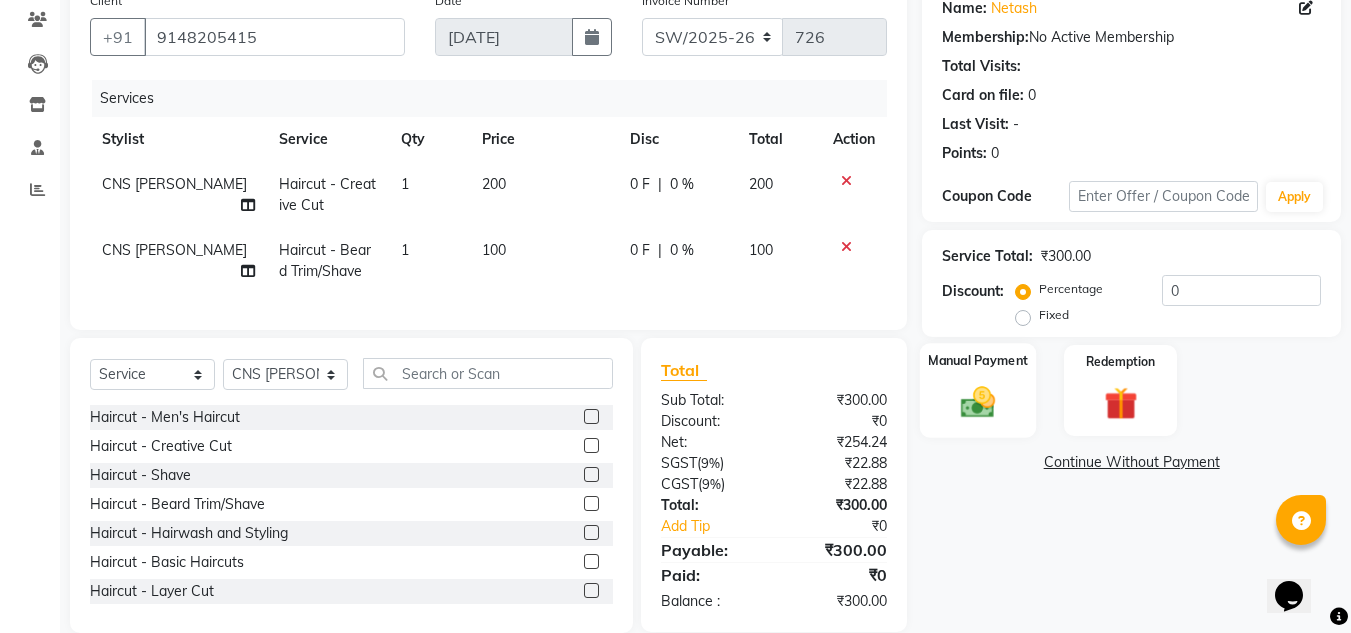 click 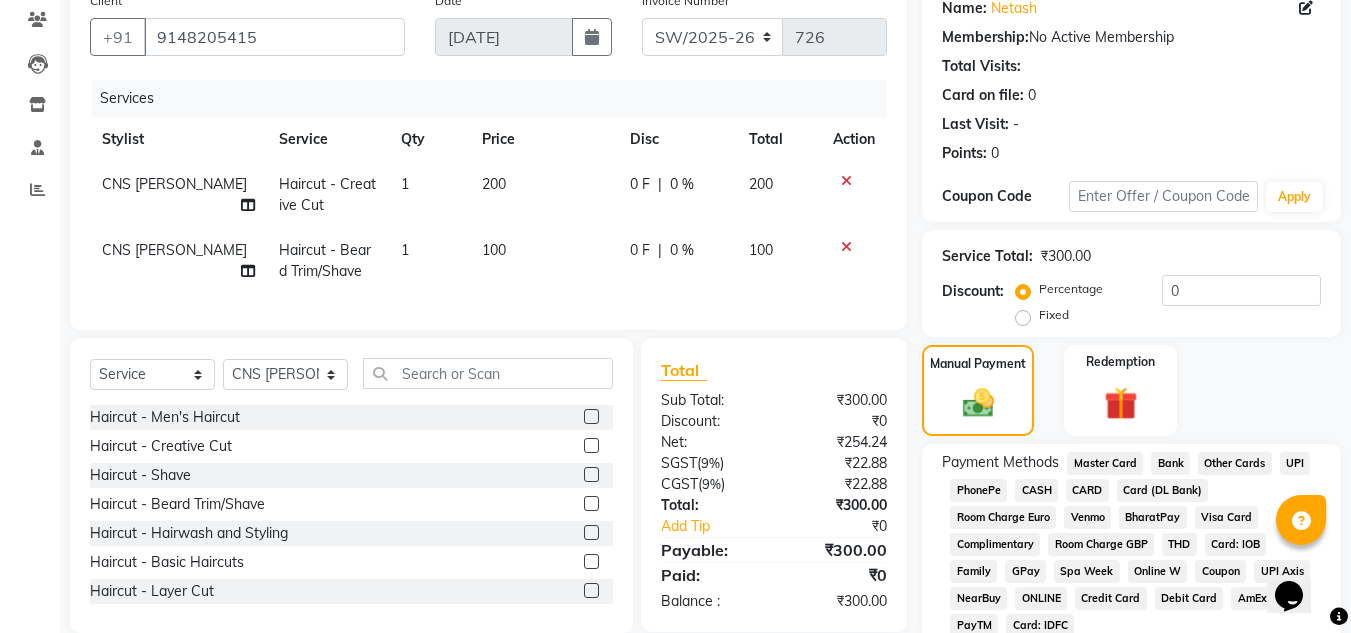 click on "UPI" 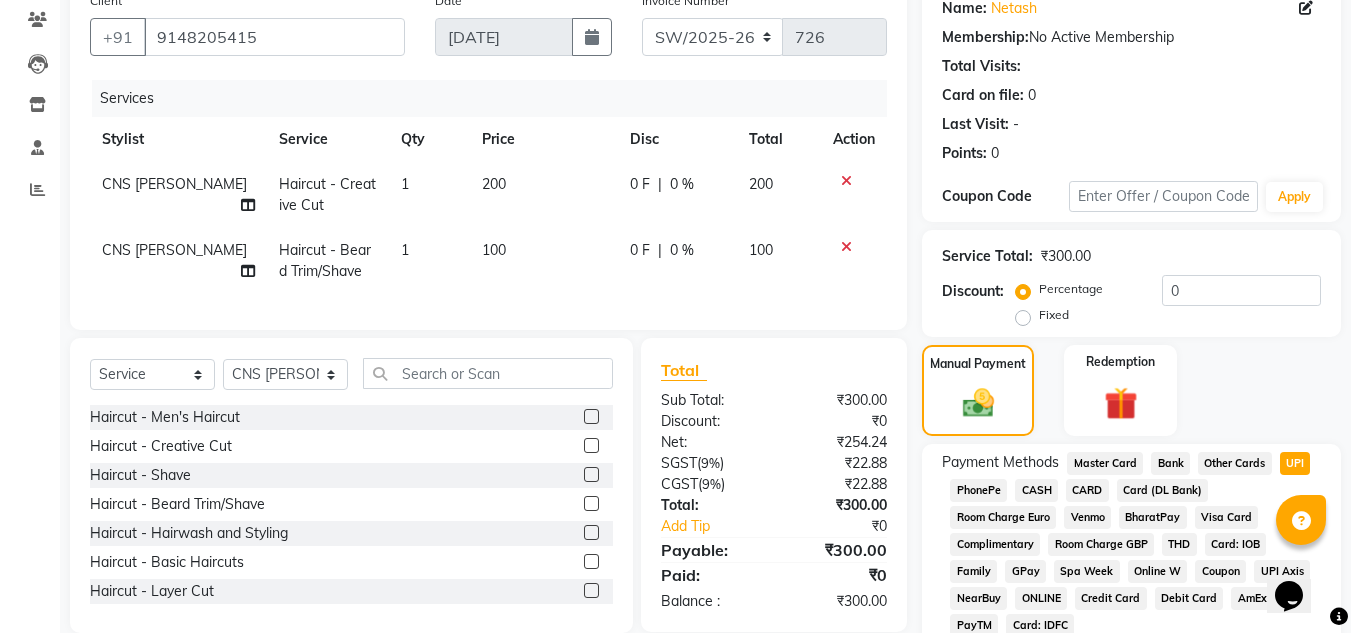 scroll, scrollTop: 361, scrollLeft: 0, axis: vertical 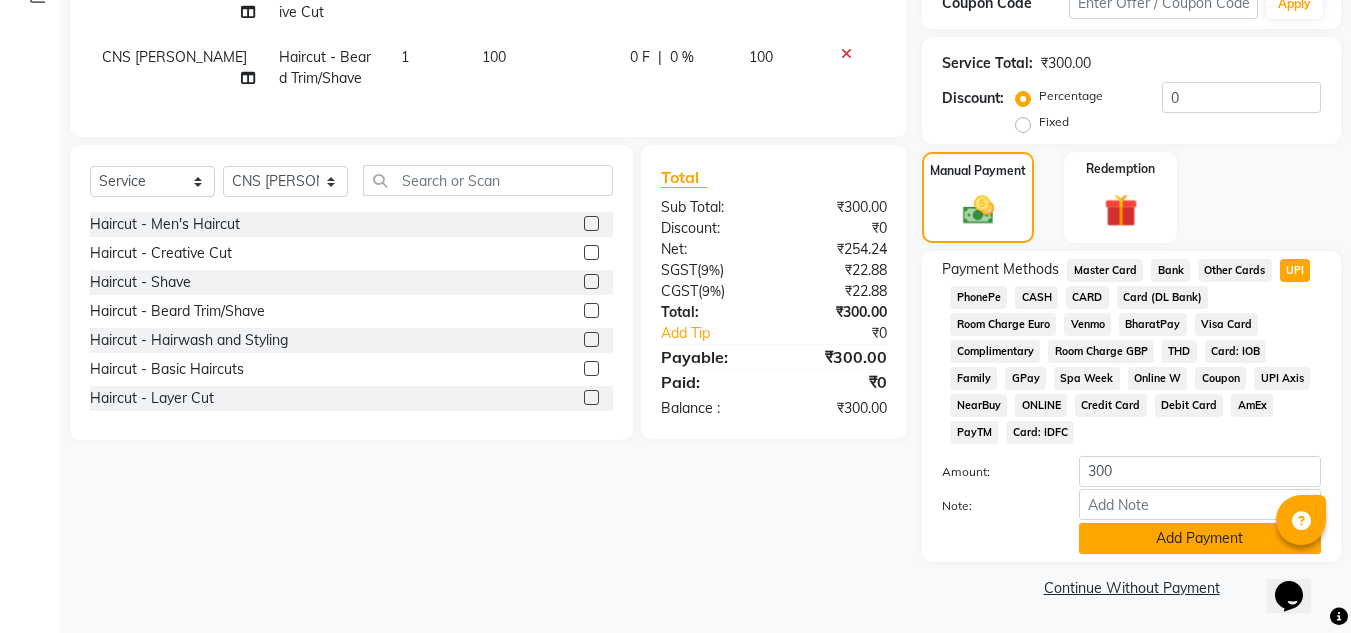 click on "Add Payment" 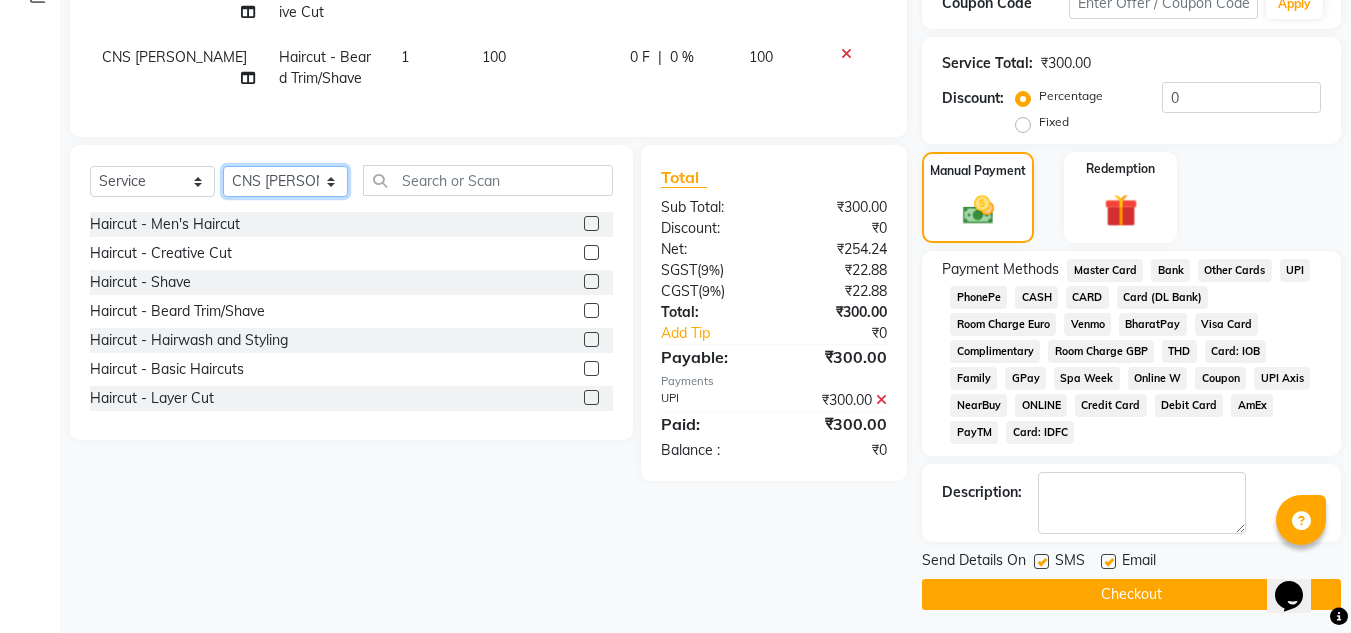 click on "Select Stylist [PERSON_NAME] 17M [PERSON_NAME] 9M Ajim 17M  [PERSON_NAME] 17M [PERSON_NAME] [PERSON_NAME] [PERSON_NAME] 17M Armaan 17M Armaan 17O Arshad 17O Asahika ML Babbu ML  Cena 17M [PERSON_NAME] 9M CNS 17 Malleshwaram CNS 9 Malleshwaram CNS [PERSON_NAME] Layout Cut N Smile 17O [PERSON_NAME] 9M [PERSON_NAME] 17M  [PERSON_NAME] 9M [PERSON_NAME] Ganesh 9M Ganga 9M Govind ML [PERSON_NAME] 17M [PERSON_NAME] 17O [PERSON_NAME] 17M Meena ML Mercy [PERSON_NAME] 17M [PERSON_NAME] 17M [PERSON_NAME] [PERSON_NAME] 9M [PERSON_NAME] 9M [PERSON_NAME] 17M [PERSON_NAME] 17M  [PERSON_NAME] 9M [PERSON_NAME] 9M [PERSON_NAME] 17M [PERSON_NAME] 9M Rajan [PERSON_NAME] 9M [PERSON_NAME] 9M [PERSON_NAME] 17M [PERSON_NAME] 17O [PERSON_NAME] 9M [PERSON_NAME] 17M [PERSON_NAME] 17ML [PERSON_NAME] [PERSON_NAME] 17M [PERSON_NAME] [PERSON_NAME]  [PERSON_NAME] ML [PERSON_NAME] 17M Sopna ML [PERSON_NAME] 17M Tanjua 9M [PERSON_NAME] 17M Tofeek 9M Tulsi 17O [PERSON_NAME] 17M Vishal 17M [PERSON_NAME] 17O  [PERSON_NAME]" 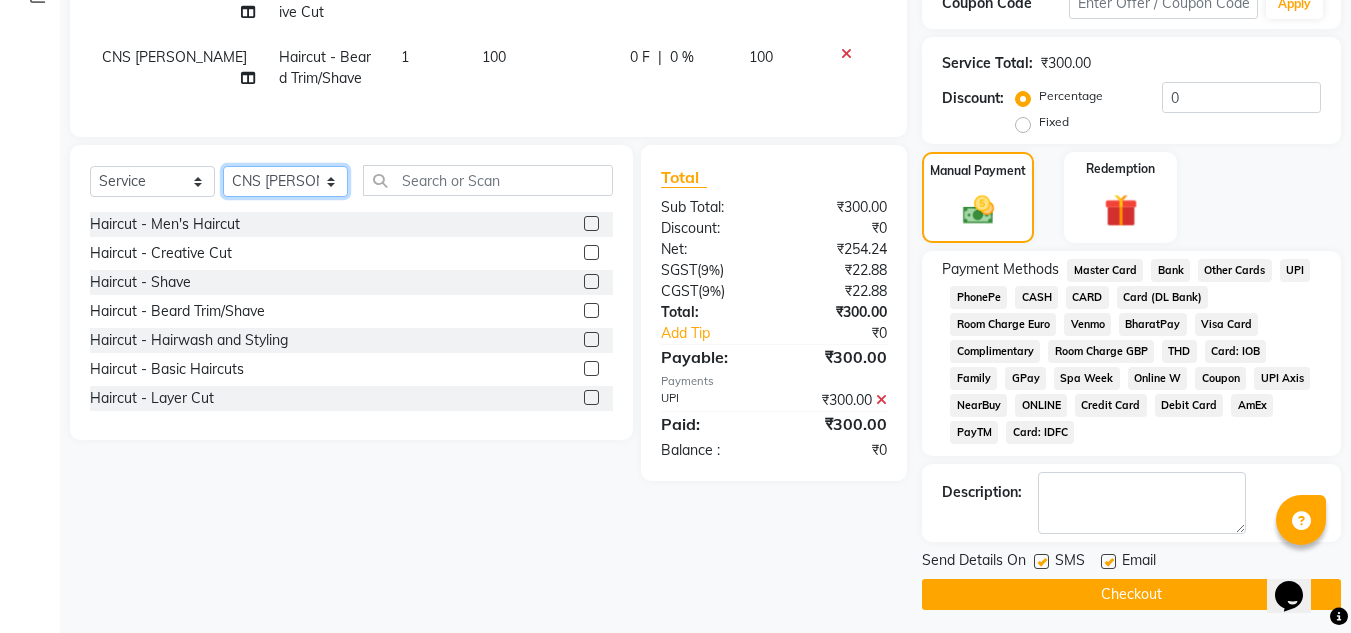 select on "60591" 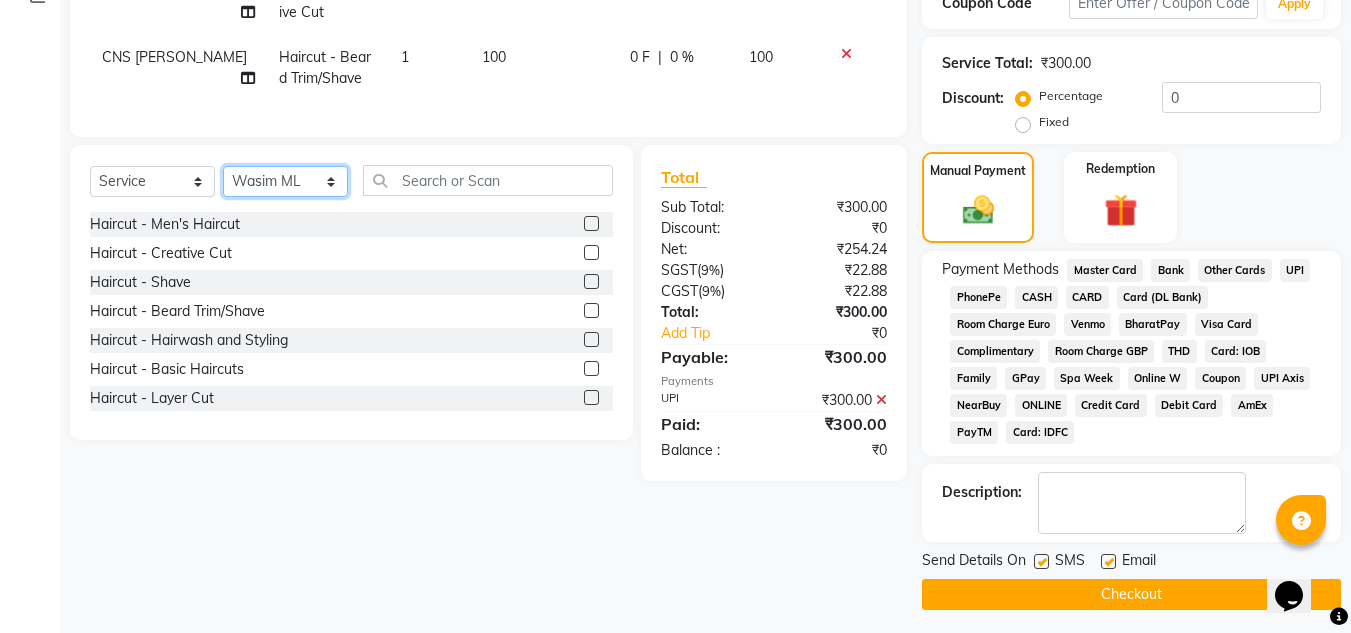 click on "Select Stylist [PERSON_NAME] 17M [PERSON_NAME] 9M Ajim 17M  [PERSON_NAME] 17M [PERSON_NAME] [PERSON_NAME] [PERSON_NAME] 17M Armaan 17M Armaan 17O Arshad 17O Asahika ML Babbu ML  Cena 17M [PERSON_NAME] 9M CNS 17 Malleshwaram CNS 9 Malleshwaram CNS [PERSON_NAME] Layout Cut N Smile 17O [PERSON_NAME] 9M [PERSON_NAME] 17M  [PERSON_NAME] 9M [PERSON_NAME] Ganesh 9M Ganga 9M Govind ML [PERSON_NAME] 17M [PERSON_NAME] 17O [PERSON_NAME] 17M Meena ML Mercy [PERSON_NAME] 17M [PERSON_NAME] 17M [PERSON_NAME] [PERSON_NAME] 9M [PERSON_NAME] 9M [PERSON_NAME] 17M [PERSON_NAME] 17M  [PERSON_NAME] 9M [PERSON_NAME] 9M [PERSON_NAME] 17M [PERSON_NAME] 9M Rajan [PERSON_NAME] 9M [PERSON_NAME] 9M [PERSON_NAME] 17M [PERSON_NAME] 17O [PERSON_NAME] 9M [PERSON_NAME] 17M [PERSON_NAME] 17ML [PERSON_NAME] [PERSON_NAME] 17M [PERSON_NAME] [PERSON_NAME]  [PERSON_NAME] ML [PERSON_NAME] 17M Sopna ML [PERSON_NAME] 17M Tanjua 9M [PERSON_NAME] 17M Tofeek 9M Tulsi 17O [PERSON_NAME] 17M Vishal 17M [PERSON_NAME] 17O  [PERSON_NAME]" 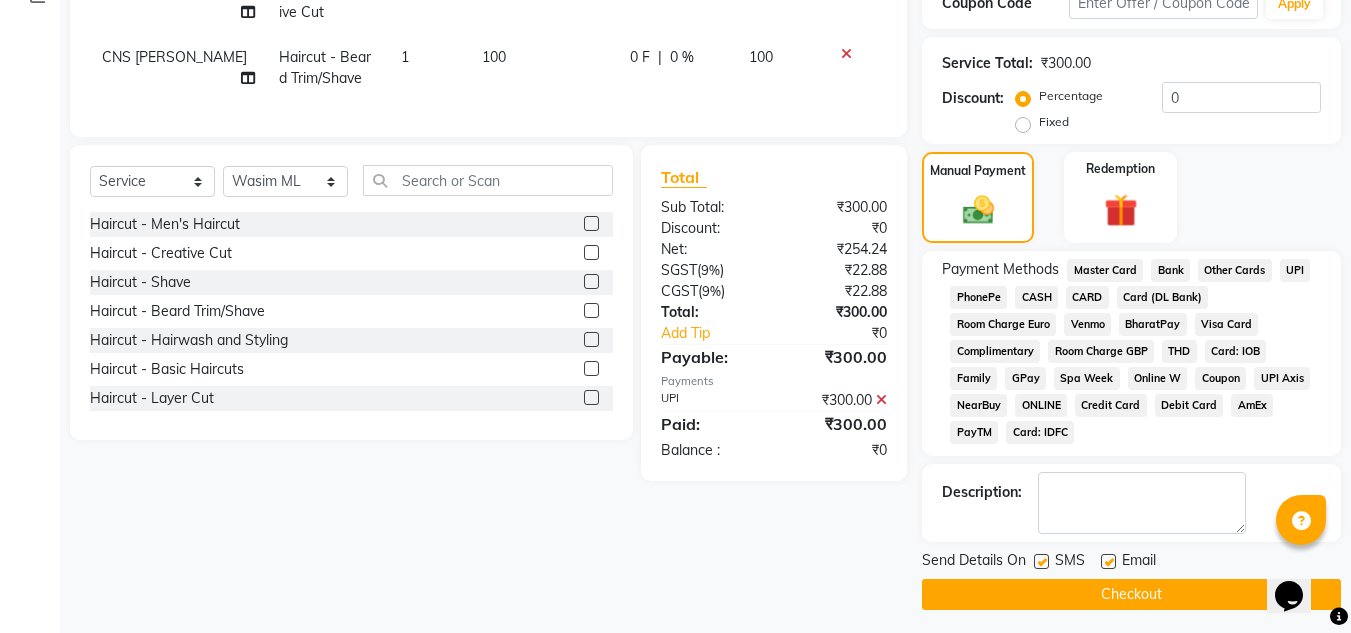 click on "Checkout" 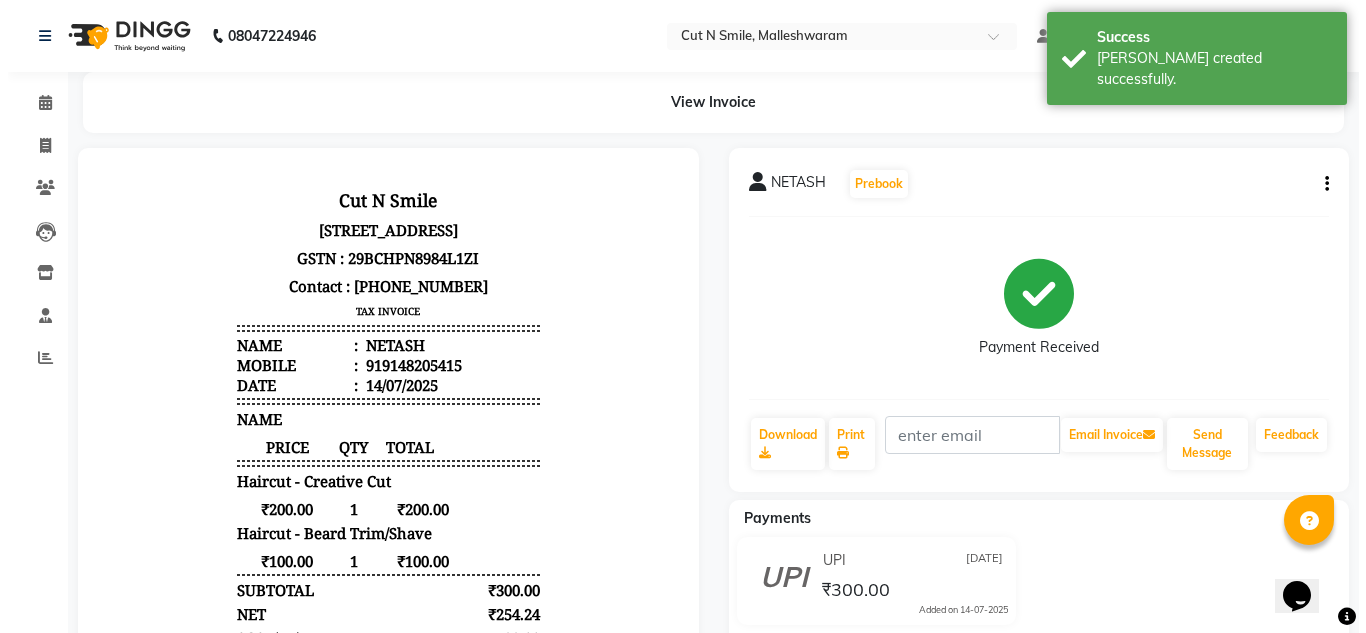 scroll, scrollTop: 16, scrollLeft: 0, axis: vertical 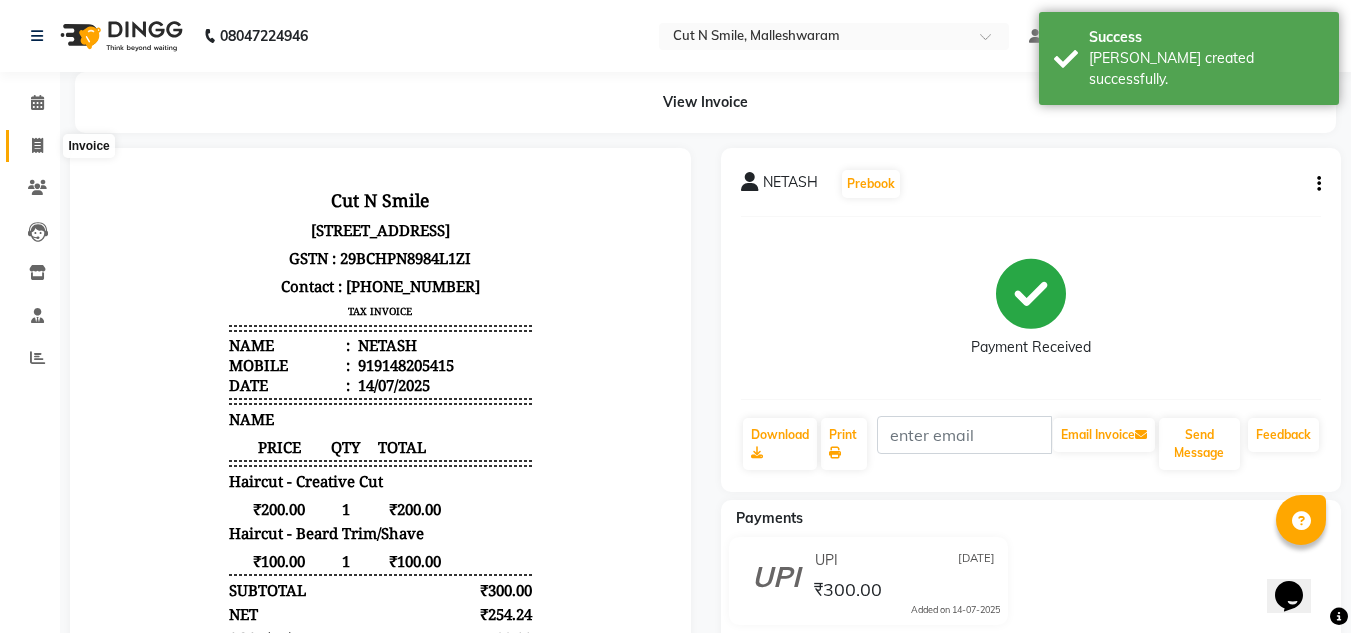 click 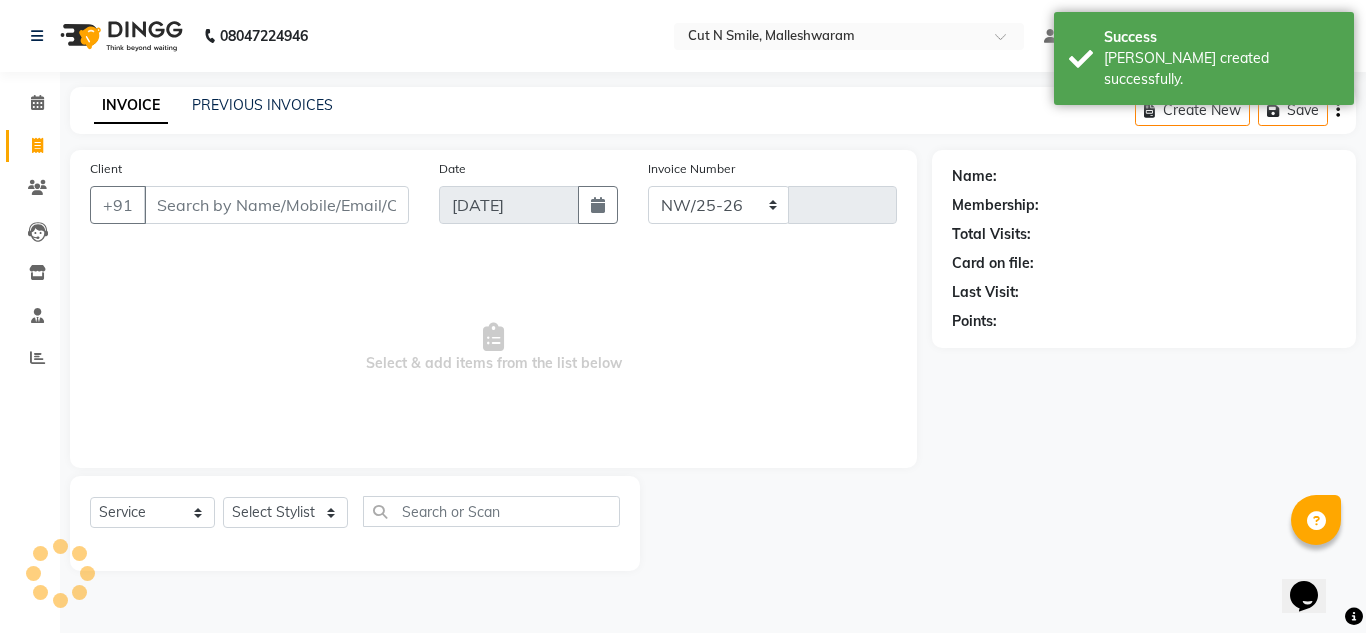 select on "7223" 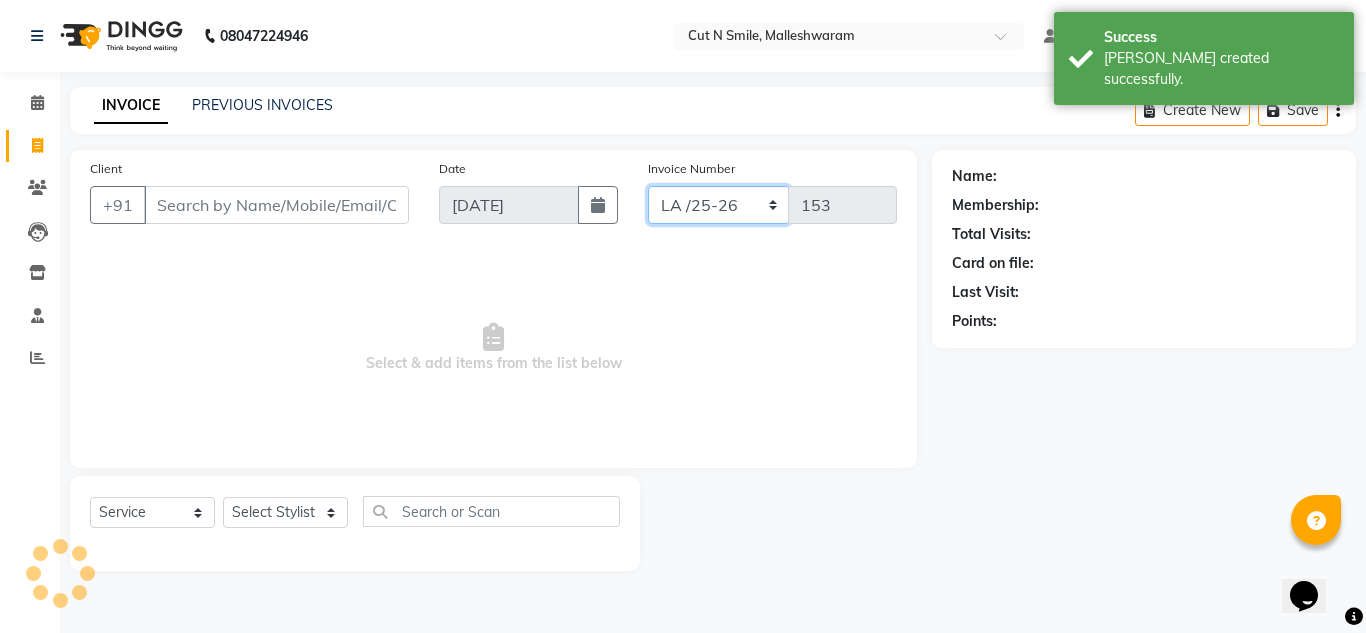 click on "NW/25-26 SW/2025-26 NA/2025-26 VN/25-26 LA /25-26" 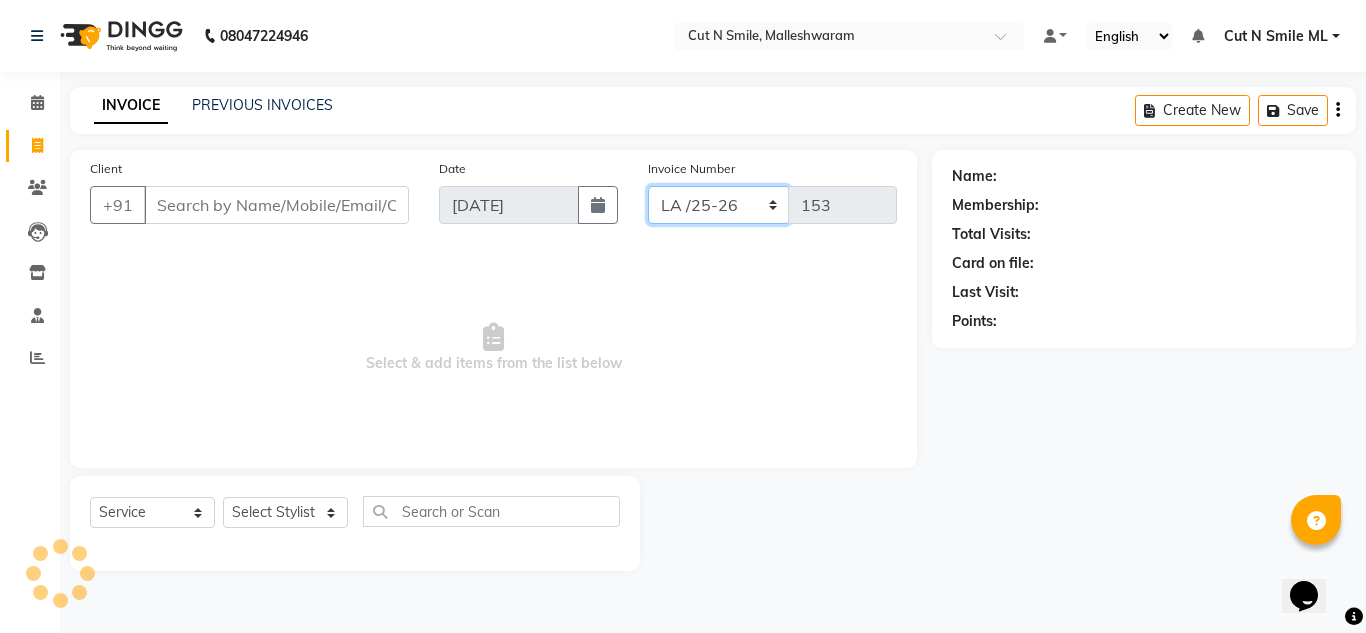 select on "7226" 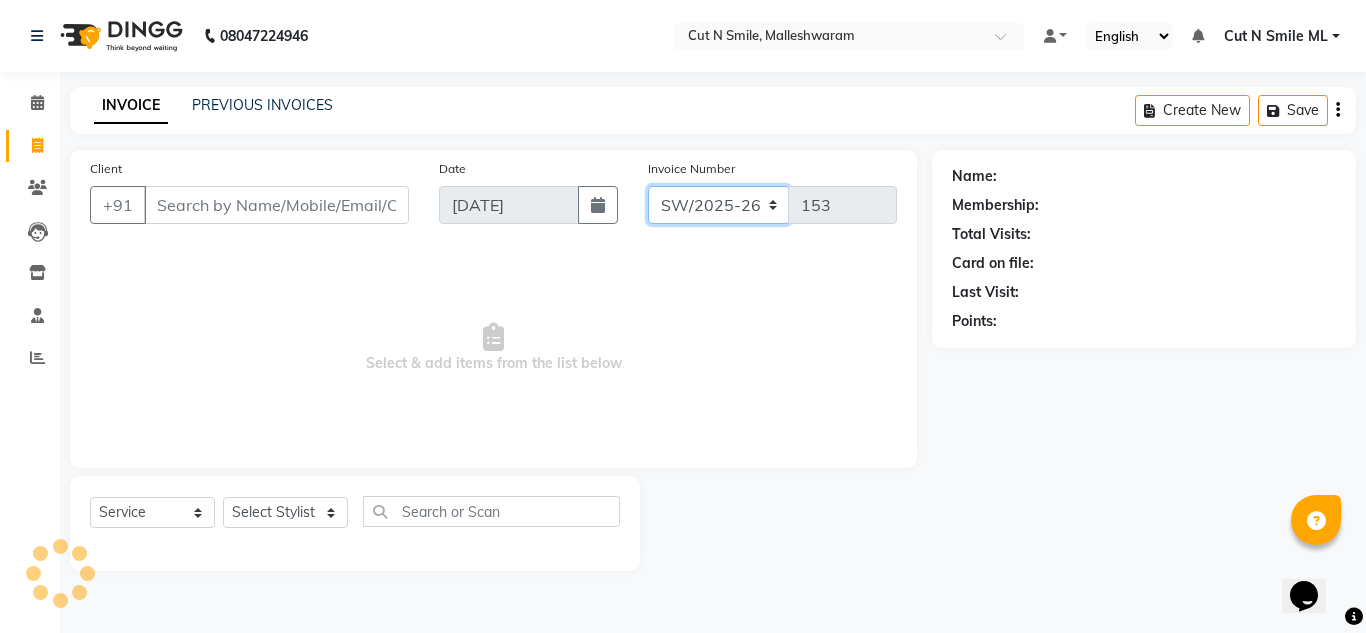 click on "NW/25-26 SW/2025-26 NA/2025-26 VN/25-26 LA /25-26" 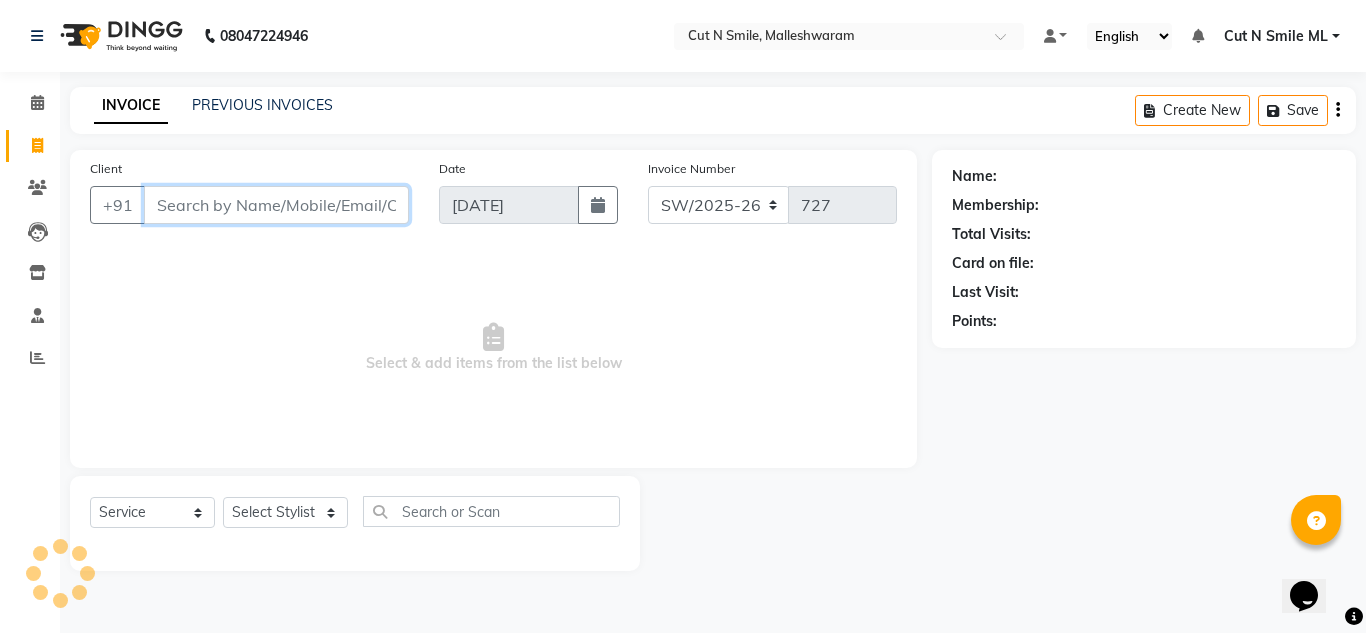 click on "Client" at bounding box center (276, 205) 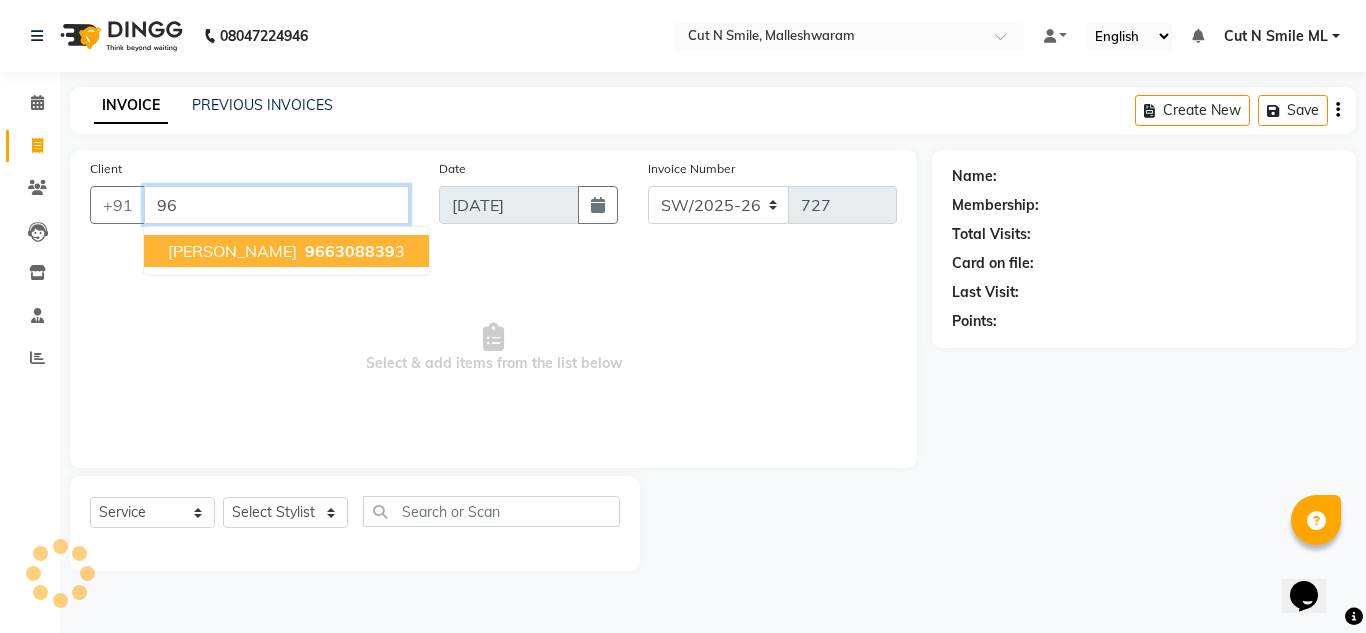type on "9" 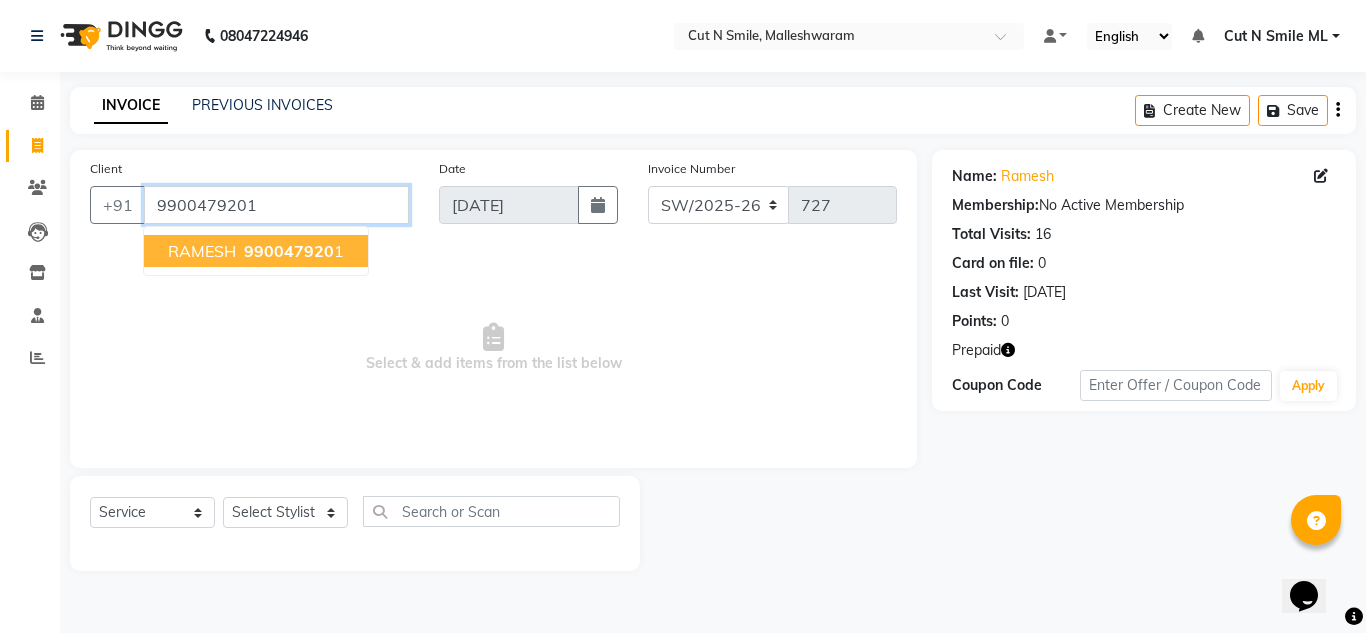 click on "9900479201" at bounding box center [276, 205] 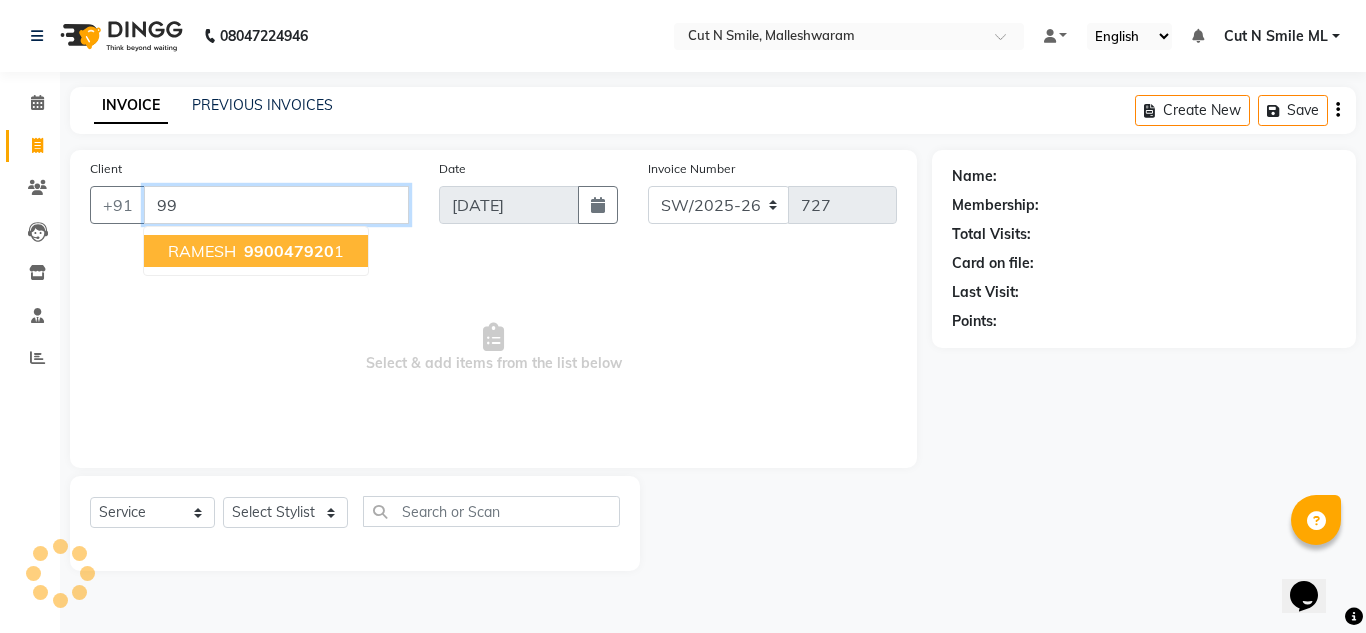 type on "9" 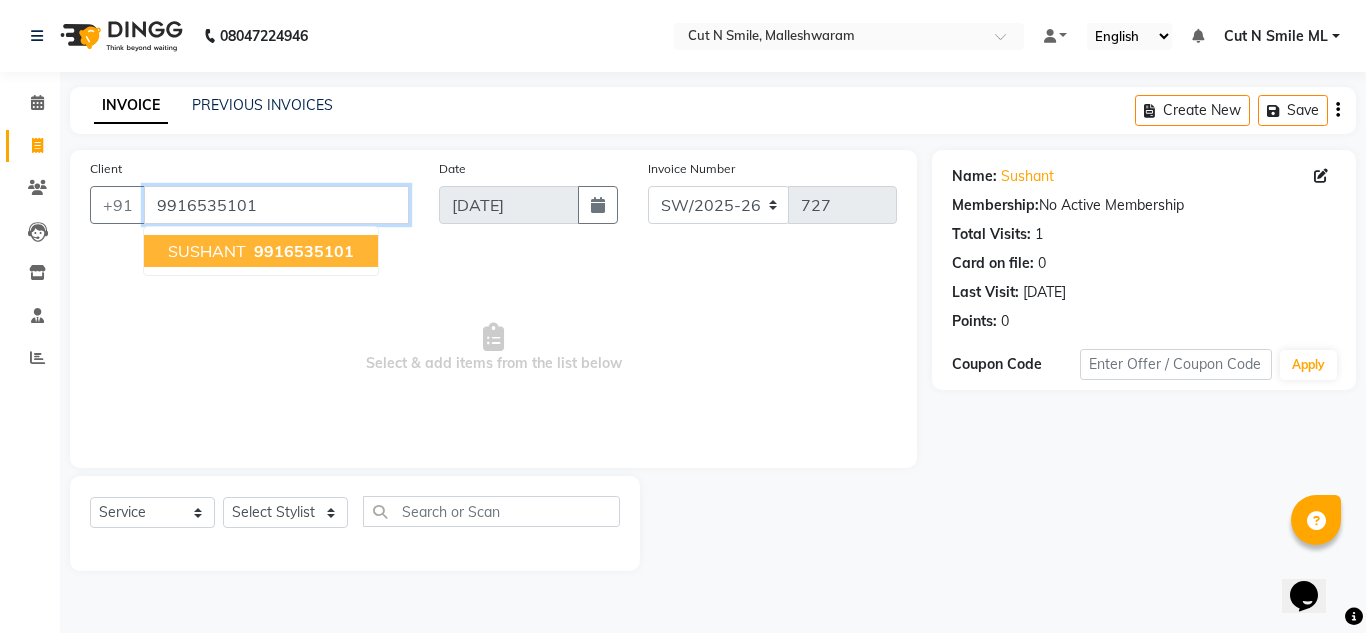 click on "9916535101" at bounding box center (276, 205) 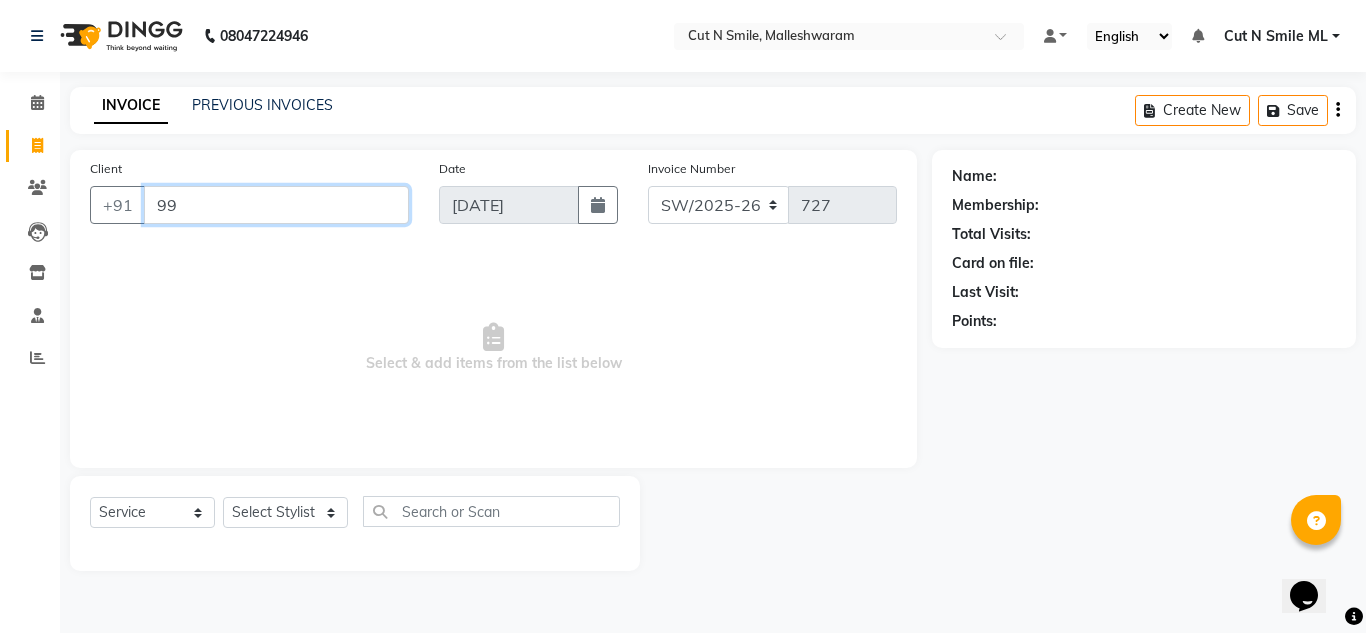 type on "9" 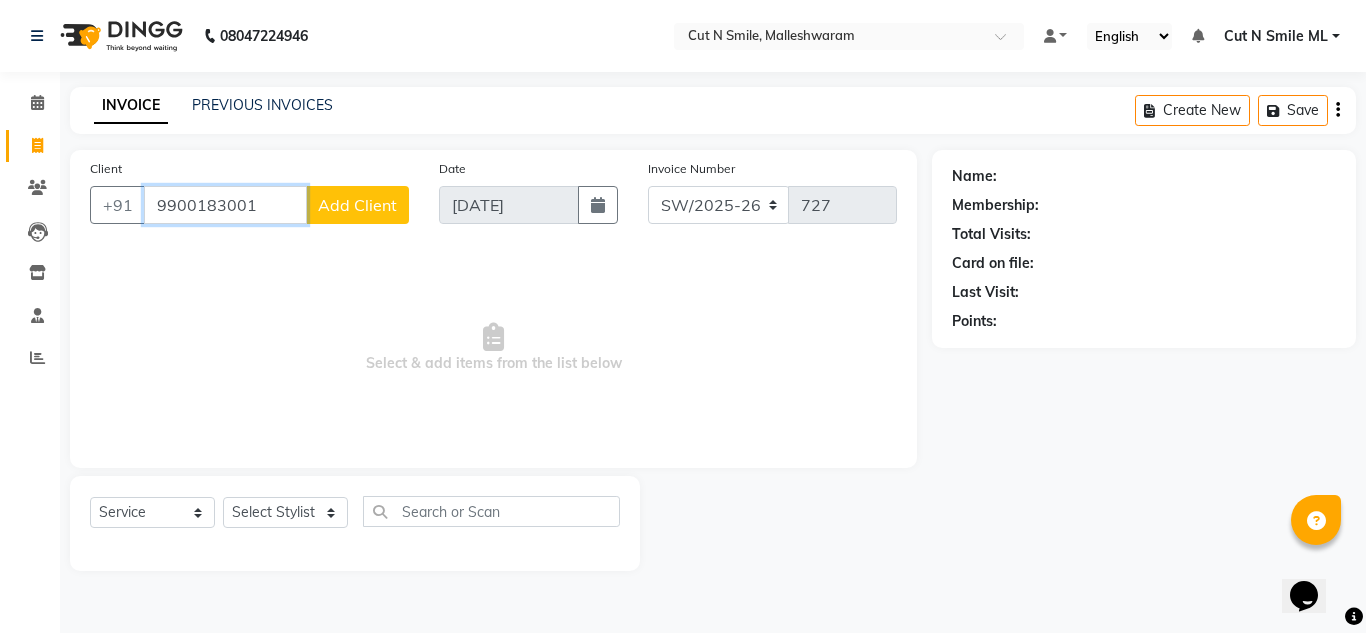 type on "9900183001" 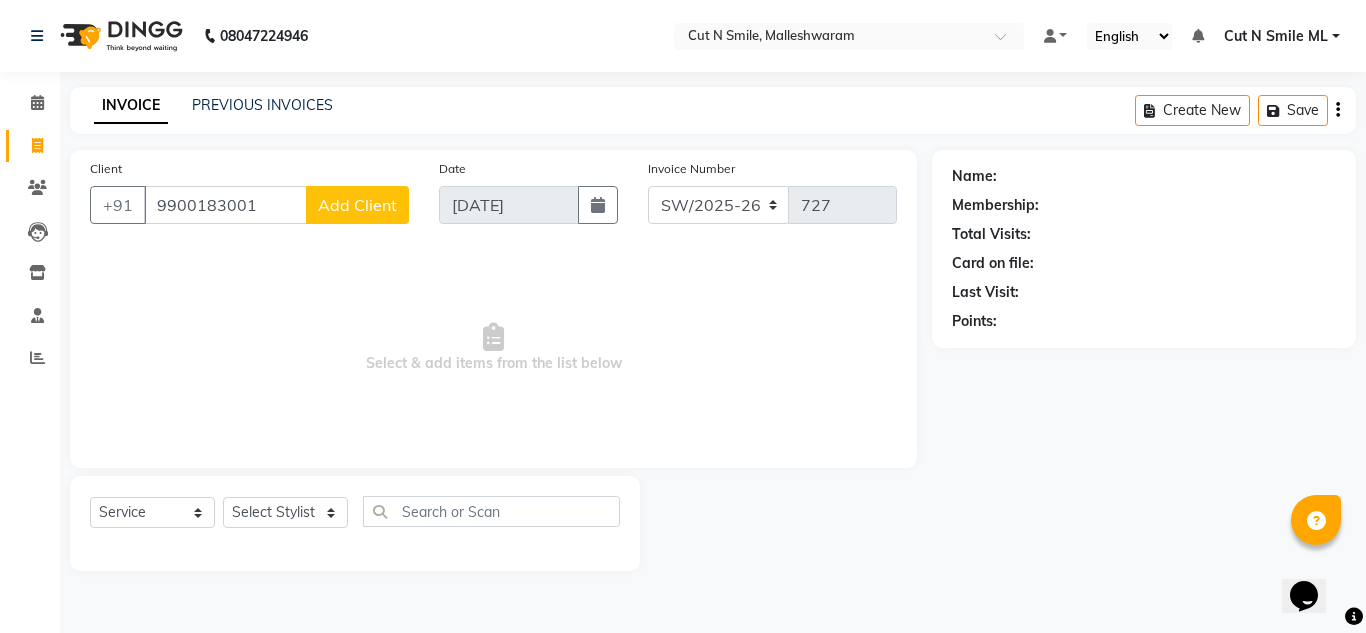 click on "Add Client" 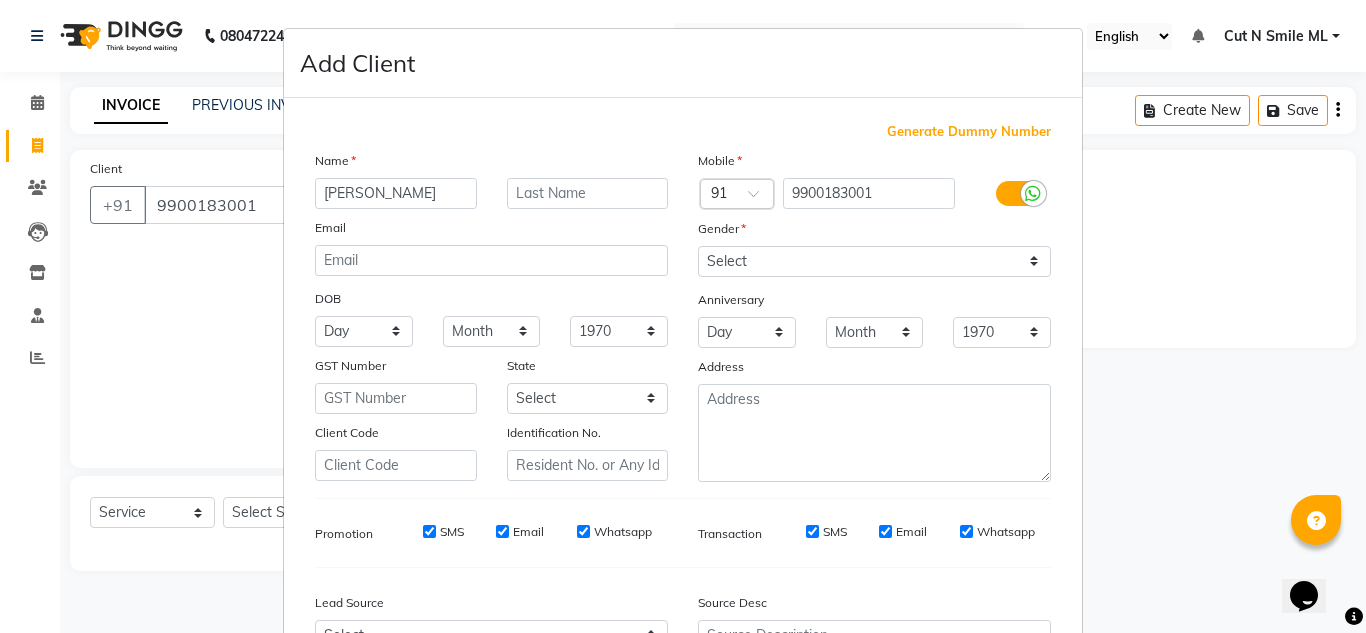type on "[PERSON_NAME]" 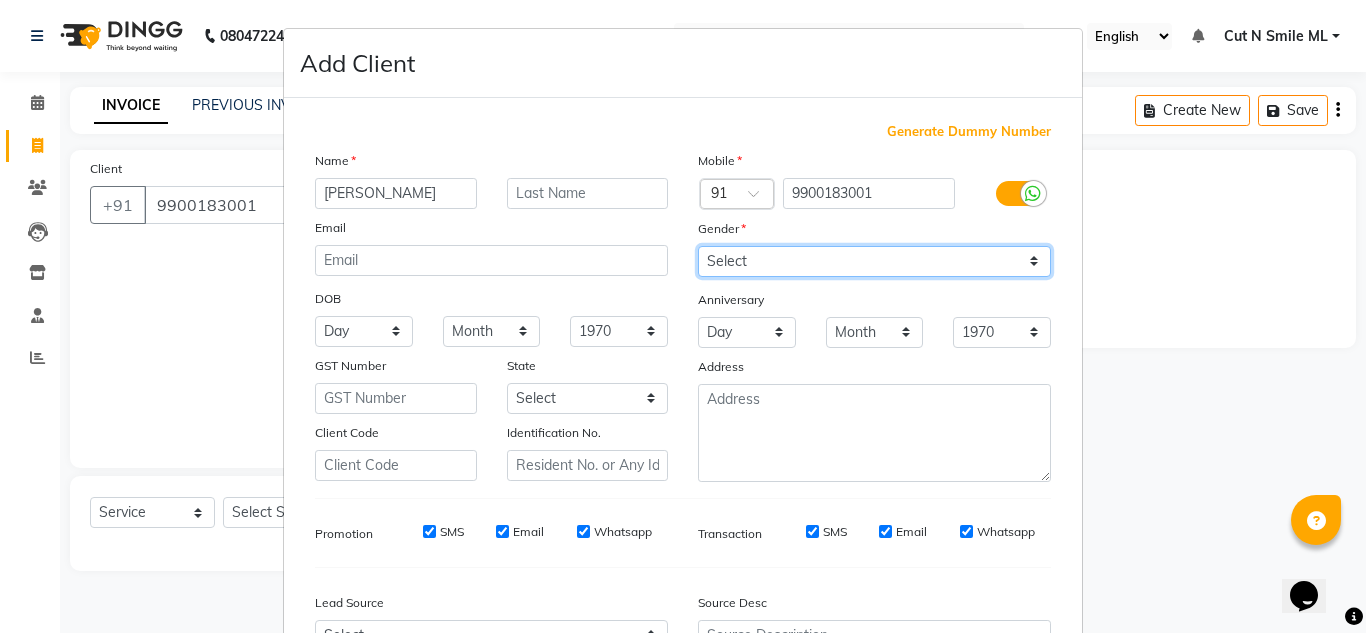click on "Select [DEMOGRAPHIC_DATA] [DEMOGRAPHIC_DATA] Other Prefer Not To Say" at bounding box center [874, 261] 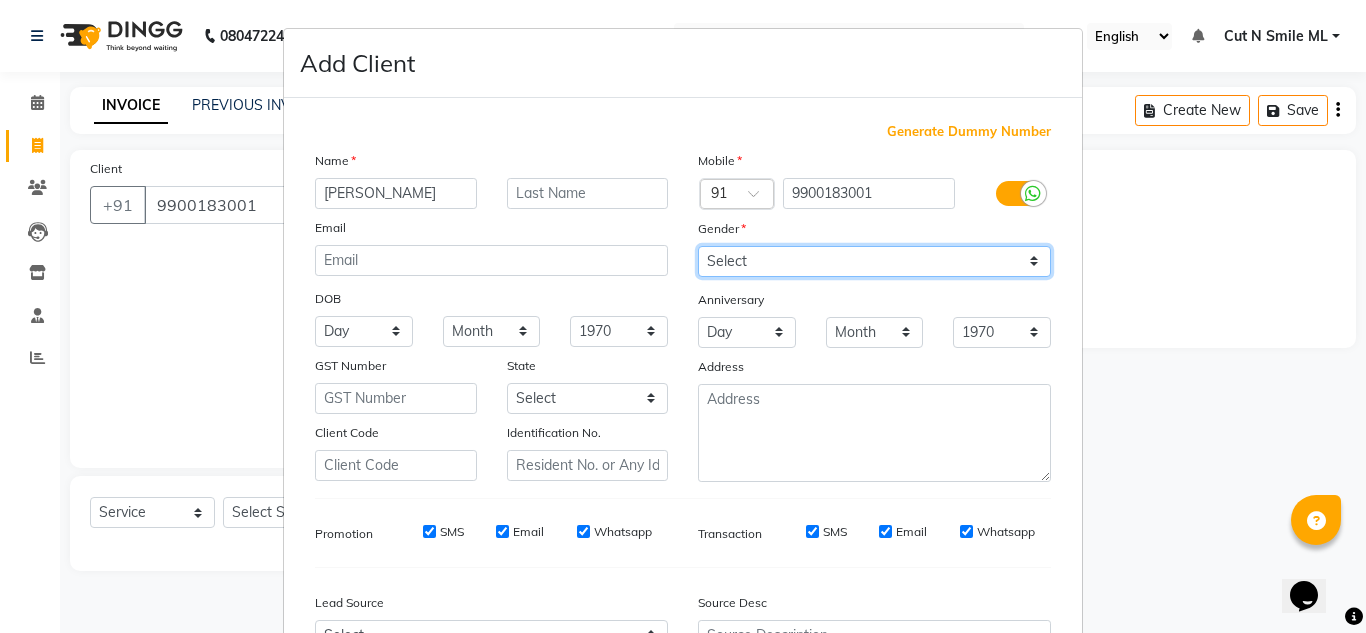 select on "[DEMOGRAPHIC_DATA]" 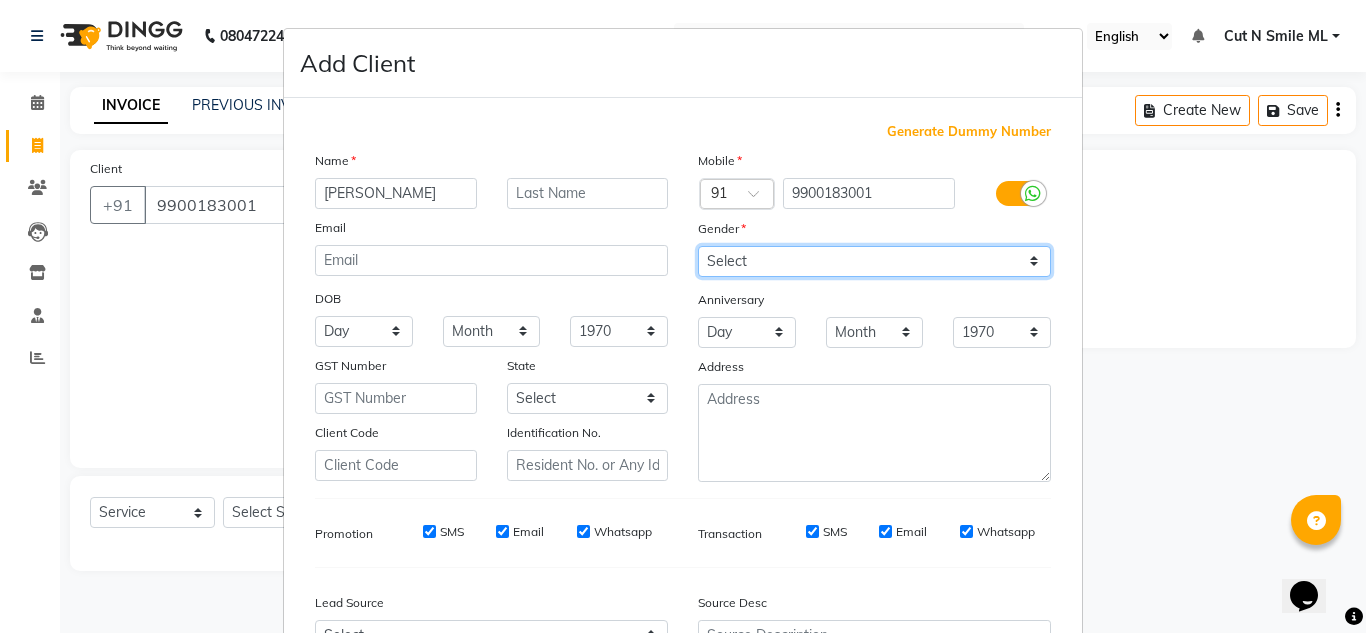 click on "Select [DEMOGRAPHIC_DATA] [DEMOGRAPHIC_DATA] Other Prefer Not To Say" at bounding box center (874, 261) 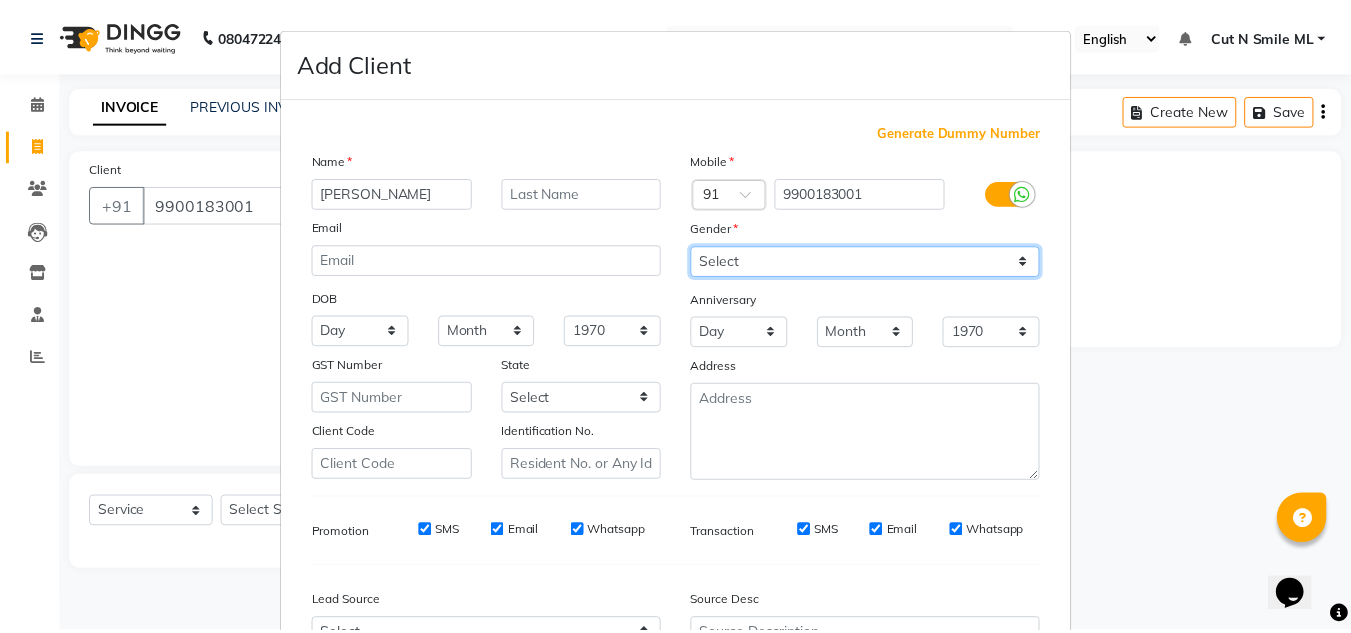 scroll, scrollTop: 216, scrollLeft: 0, axis: vertical 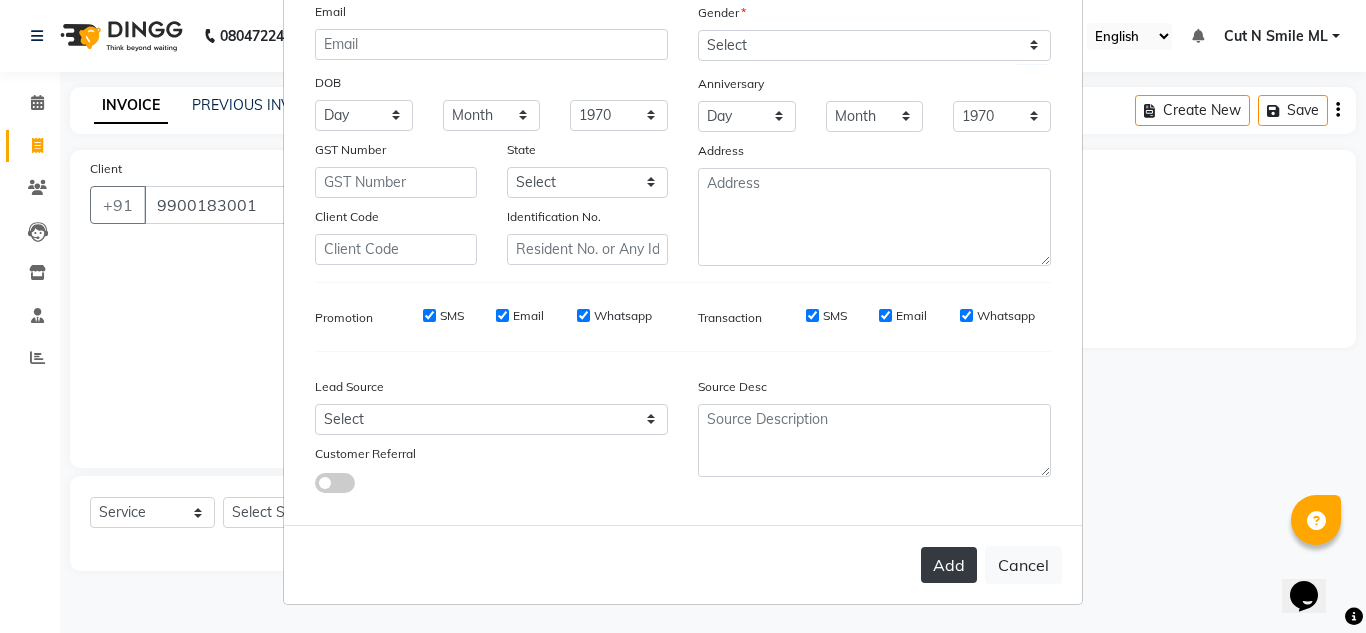 click on "Add" at bounding box center (949, 565) 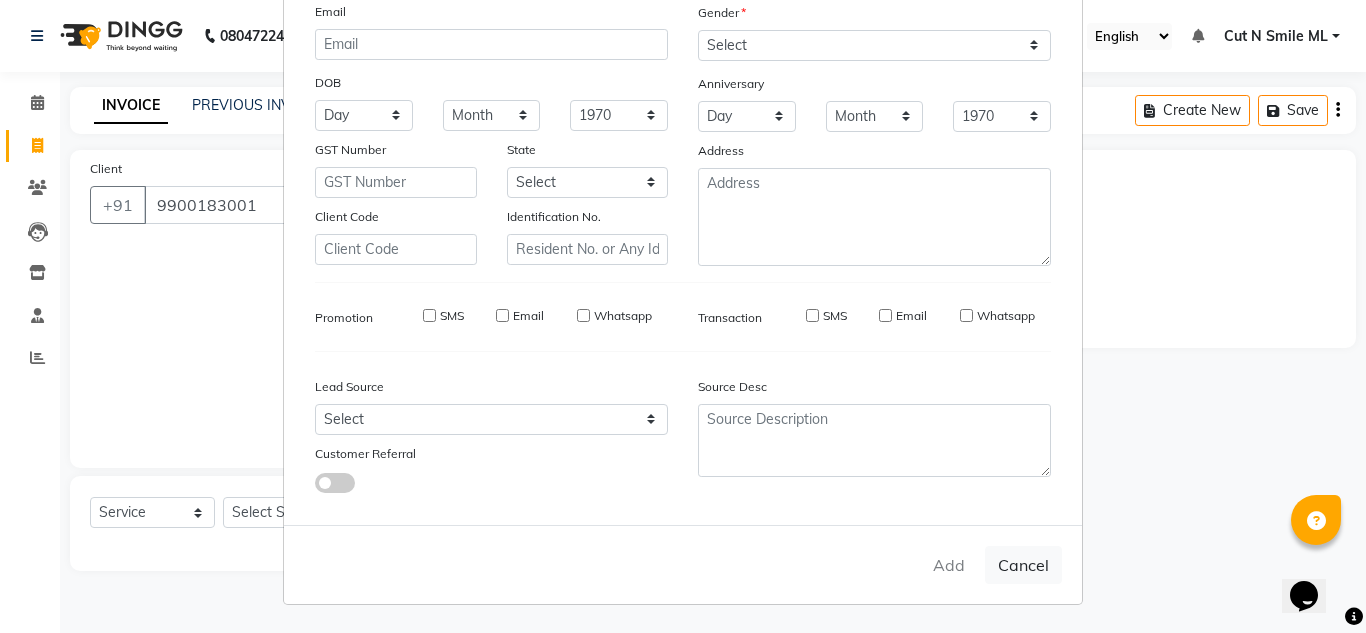 type 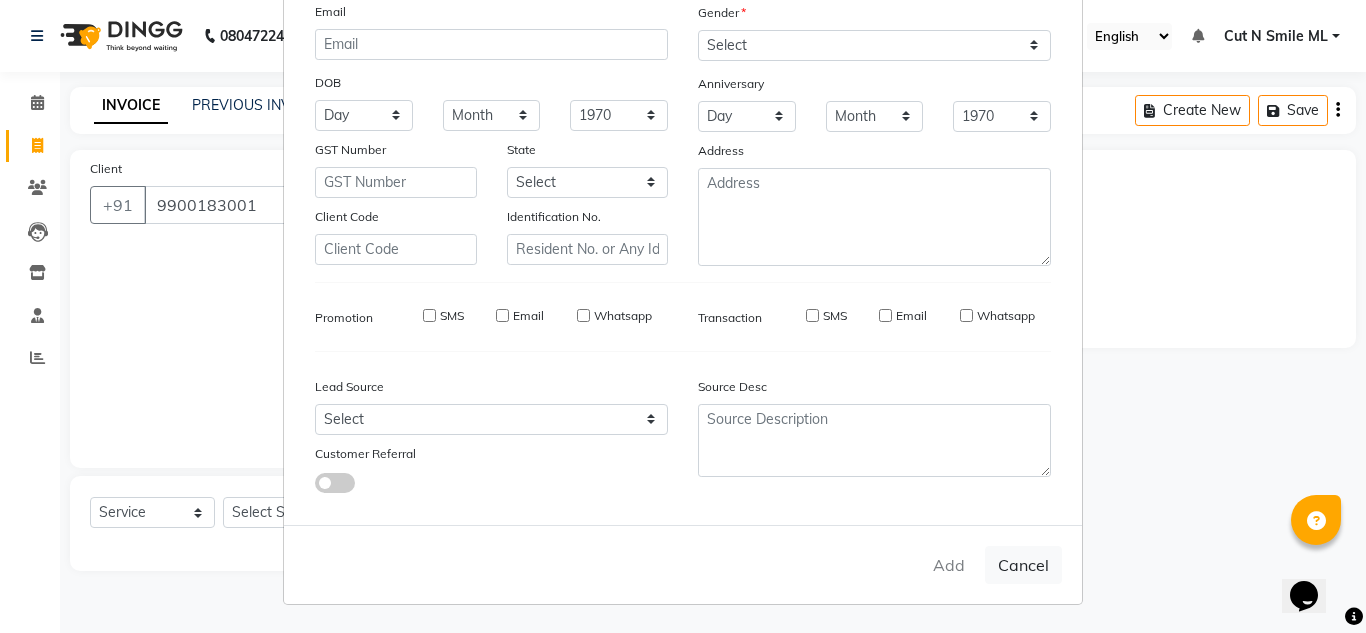 select 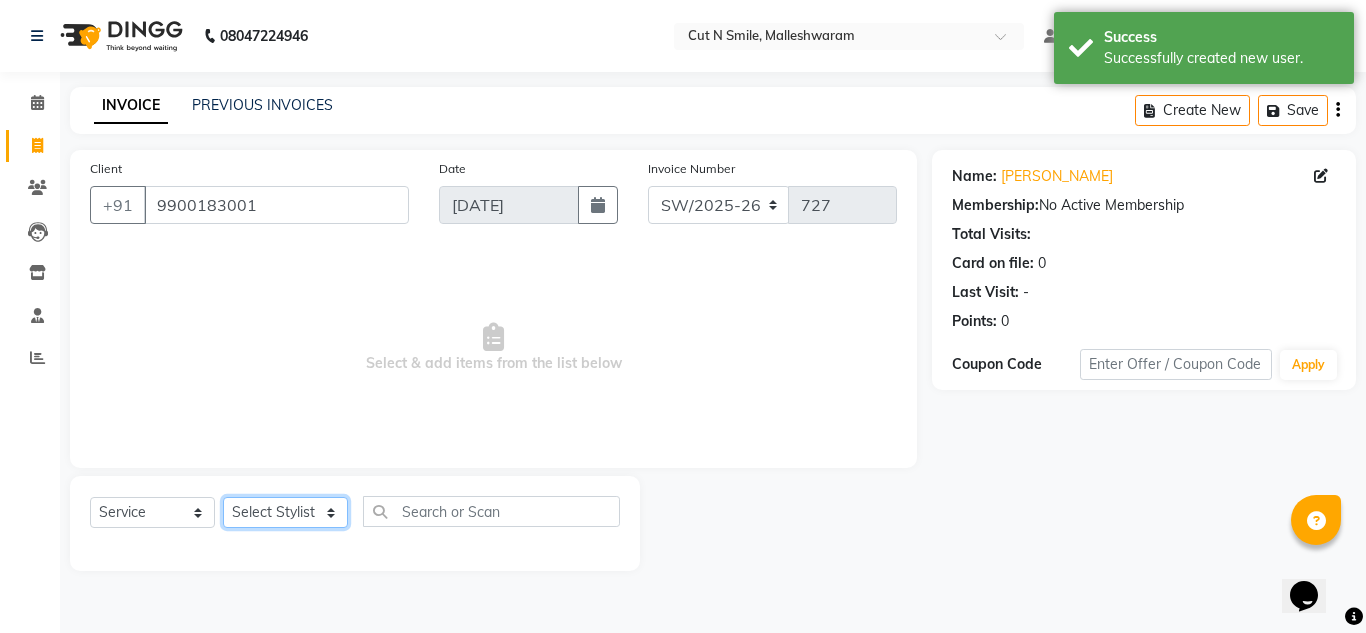 click on "Select Stylist [PERSON_NAME] 17M [PERSON_NAME] 9M Ajim 17M  [PERSON_NAME] 17M [PERSON_NAME] [PERSON_NAME] [PERSON_NAME] 17M Armaan 17M Armaan 17O Arshad 17O Asahika ML Babbu ML  Cena 17M [PERSON_NAME] 9M CNS 17 Malleshwaram CNS 9 Malleshwaram CNS [PERSON_NAME] Layout Cut N Smile 17O [PERSON_NAME] 9M [PERSON_NAME] 17M  [PERSON_NAME] 9M [PERSON_NAME] Ganesh 9M Ganga 9M Govind ML [PERSON_NAME] 17M [PERSON_NAME] 17O [PERSON_NAME] 17M Meena ML Mercy [PERSON_NAME] 17M [PERSON_NAME] 17M [PERSON_NAME] [PERSON_NAME] 9M [PERSON_NAME] 9M [PERSON_NAME] 17M [PERSON_NAME] 17M  [PERSON_NAME] 9M [PERSON_NAME] 9M [PERSON_NAME] 17M [PERSON_NAME] 9M Rajan [PERSON_NAME] 9M [PERSON_NAME] 9M [PERSON_NAME] 17M [PERSON_NAME] 17O [PERSON_NAME] 9M [PERSON_NAME] 17M [PERSON_NAME] 17ML [PERSON_NAME] [PERSON_NAME] 17M [PERSON_NAME] [PERSON_NAME]  [PERSON_NAME] ML [PERSON_NAME] 17M Sopna ML [PERSON_NAME] 17M Tanjua 9M [PERSON_NAME] 17M Tofeek 9M Tulsi 17O [PERSON_NAME] 17M Vishal 17M [PERSON_NAME] 17O  [PERSON_NAME]" 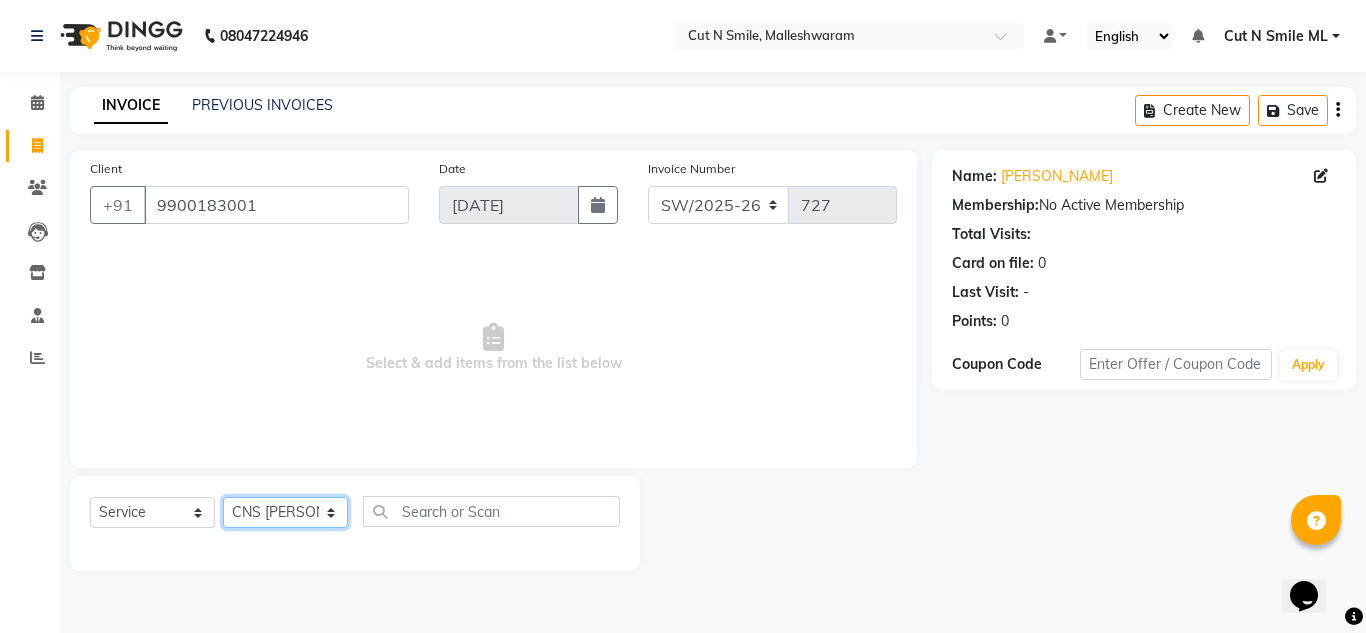 click on "Select Stylist [PERSON_NAME] 17M [PERSON_NAME] 9M Ajim 17M  [PERSON_NAME] 17M [PERSON_NAME] [PERSON_NAME] [PERSON_NAME] 17M Armaan 17M Armaan 17O Arshad 17O Asahika ML Babbu ML  Cena 17M [PERSON_NAME] 9M CNS 17 Malleshwaram CNS 9 Malleshwaram CNS [PERSON_NAME] Layout Cut N Smile 17O [PERSON_NAME] 9M [PERSON_NAME] 17M  [PERSON_NAME] 9M [PERSON_NAME] Ganesh 9M Ganga 9M Govind ML [PERSON_NAME] 17M [PERSON_NAME] 17O [PERSON_NAME] 17M Meena ML Mercy [PERSON_NAME] 17M [PERSON_NAME] 17M [PERSON_NAME] [PERSON_NAME] 9M [PERSON_NAME] 9M [PERSON_NAME] 17M [PERSON_NAME] 17M  [PERSON_NAME] 9M [PERSON_NAME] 9M [PERSON_NAME] 17M [PERSON_NAME] 9M Rajan [PERSON_NAME] 9M [PERSON_NAME] 9M [PERSON_NAME] 17M [PERSON_NAME] 17O [PERSON_NAME] 9M [PERSON_NAME] 17M [PERSON_NAME] 17ML [PERSON_NAME] [PERSON_NAME] 17M [PERSON_NAME] [PERSON_NAME]  [PERSON_NAME] ML [PERSON_NAME] 17M Sopna ML [PERSON_NAME] 17M Tanjua 9M [PERSON_NAME] 17M Tofeek 9M Tulsi 17O [PERSON_NAME] 17M Vishal 17M [PERSON_NAME] 17O  [PERSON_NAME]" 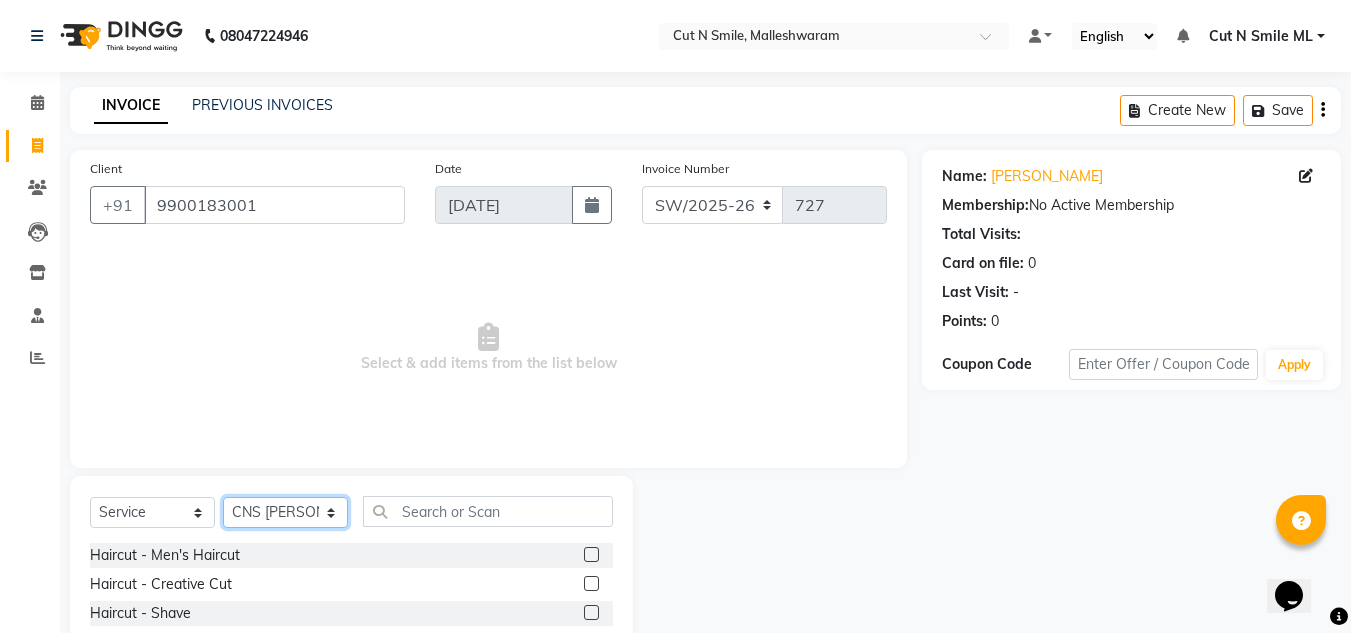 click on "Select Stylist [PERSON_NAME] 17M [PERSON_NAME] 9M Ajim 17M  [PERSON_NAME] 17M [PERSON_NAME] [PERSON_NAME] [PERSON_NAME] 17M Armaan 17M Armaan 17O Arshad 17O Asahika ML Babbu ML  Cena 17M [PERSON_NAME] 9M CNS 17 Malleshwaram CNS 9 Malleshwaram CNS [PERSON_NAME] Layout Cut N Smile 17O [PERSON_NAME] 9M [PERSON_NAME] 17M  [PERSON_NAME] 9M [PERSON_NAME] Ganesh 9M Ganga 9M Govind ML [PERSON_NAME] 17M [PERSON_NAME] 17O [PERSON_NAME] 17M Meena ML Mercy [PERSON_NAME] 17M [PERSON_NAME] 17M [PERSON_NAME] [PERSON_NAME] 9M [PERSON_NAME] 9M [PERSON_NAME] 17M [PERSON_NAME] 17M  [PERSON_NAME] 9M [PERSON_NAME] 9M [PERSON_NAME] 17M [PERSON_NAME] 9M Rajan [PERSON_NAME] 9M [PERSON_NAME] 9M [PERSON_NAME] 17M [PERSON_NAME] 17O [PERSON_NAME] 9M [PERSON_NAME] 17M [PERSON_NAME] 17ML [PERSON_NAME] [PERSON_NAME] 17M [PERSON_NAME] [PERSON_NAME]  [PERSON_NAME] ML [PERSON_NAME] 17M Sopna ML [PERSON_NAME] 17M Tanjua 9M [PERSON_NAME] 17M Tofeek 9M Tulsi 17O [PERSON_NAME] 17M Vishal 17M [PERSON_NAME] 17O  [PERSON_NAME]" 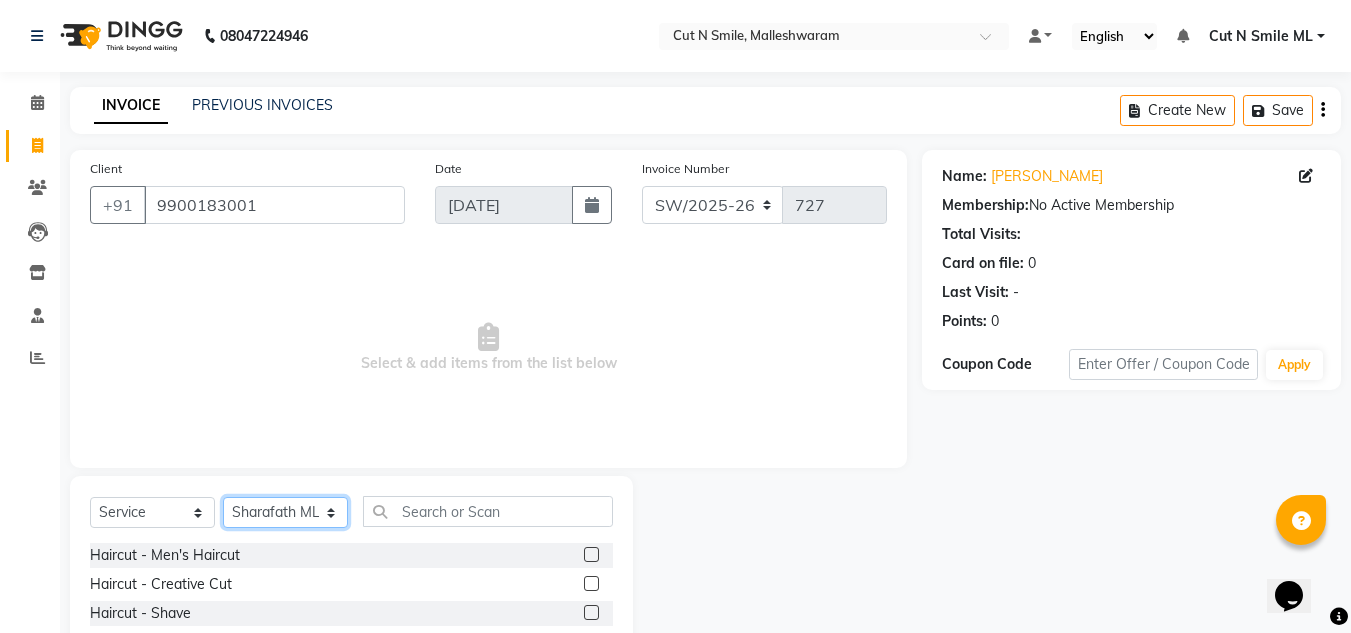 click on "Select Stylist [PERSON_NAME] 17M [PERSON_NAME] 9M Ajim 17M  [PERSON_NAME] 17M [PERSON_NAME] [PERSON_NAME] [PERSON_NAME] 17M Armaan 17M Armaan 17O Arshad 17O Asahika ML Babbu ML  Cena 17M [PERSON_NAME] 9M CNS 17 Malleshwaram CNS 9 Malleshwaram CNS [PERSON_NAME] Layout Cut N Smile 17O [PERSON_NAME] 9M [PERSON_NAME] 17M  [PERSON_NAME] 9M [PERSON_NAME] Ganesh 9M Ganga 9M Govind ML [PERSON_NAME] 17M [PERSON_NAME] 17O [PERSON_NAME] 17M Meena ML Mercy [PERSON_NAME] 17M [PERSON_NAME] 17M [PERSON_NAME] [PERSON_NAME] 9M [PERSON_NAME] 9M [PERSON_NAME] 17M [PERSON_NAME] 17M  [PERSON_NAME] 9M [PERSON_NAME] 9M [PERSON_NAME] 17M [PERSON_NAME] 9M Rajan [PERSON_NAME] 9M [PERSON_NAME] 9M [PERSON_NAME] 17M [PERSON_NAME] 17O [PERSON_NAME] 9M [PERSON_NAME] 17M [PERSON_NAME] 17ML [PERSON_NAME] [PERSON_NAME] 17M [PERSON_NAME] [PERSON_NAME]  [PERSON_NAME] ML [PERSON_NAME] 17M Sopna ML [PERSON_NAME] 17M Tanjua 9M [PERSON_NAME] 17M Tofeek 9M Tulsi 17O [PERSON_NAME] 17M Vishal 17M [PERSON_NAME] 17O  [PERSON_NAME]" 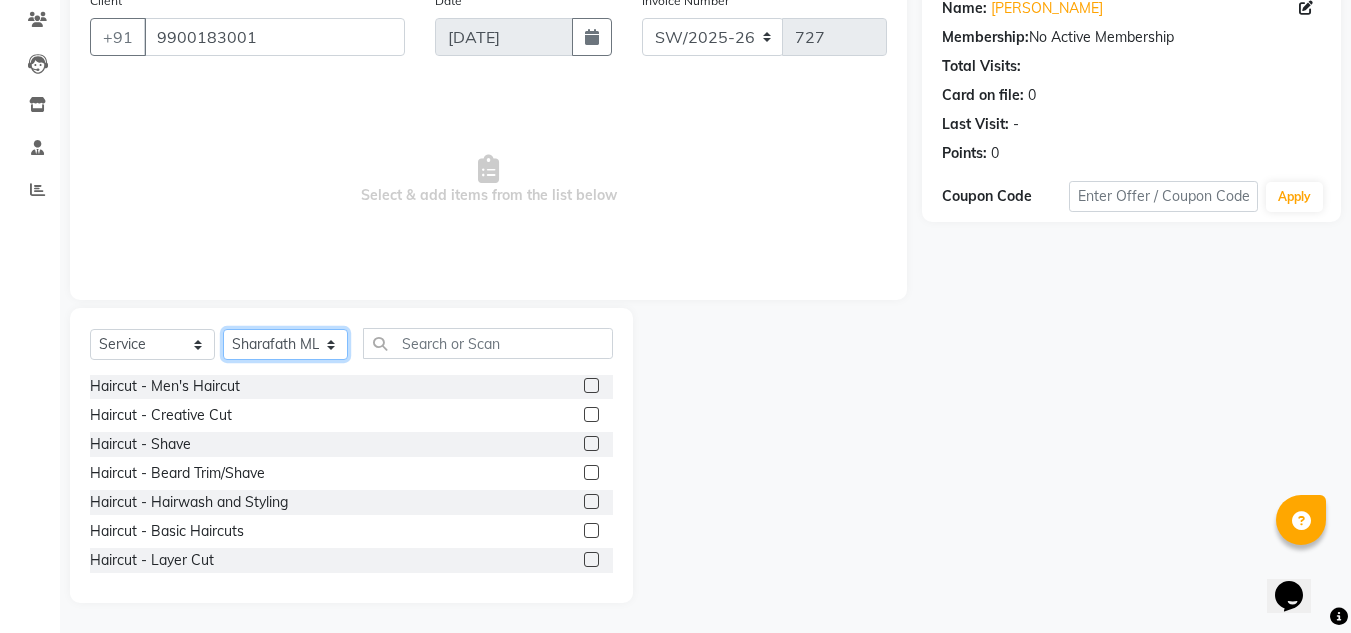 scroll, scrollTop: 0, scrollLeft: 0, axis: both 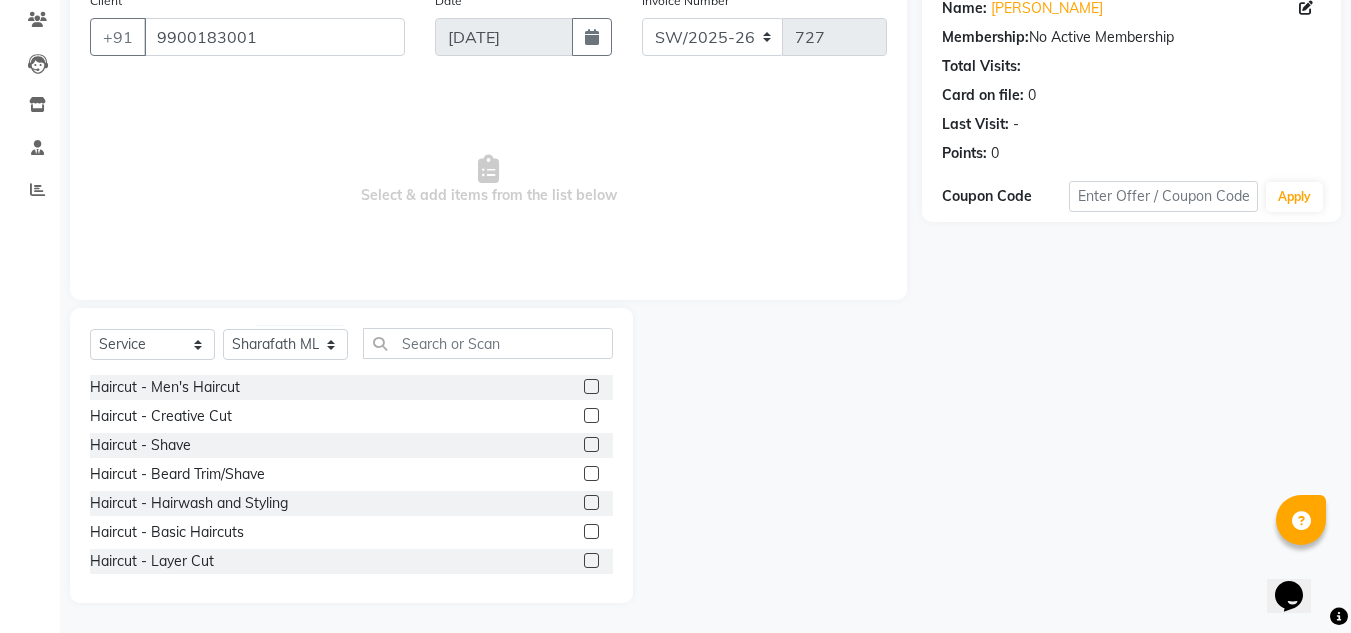 click 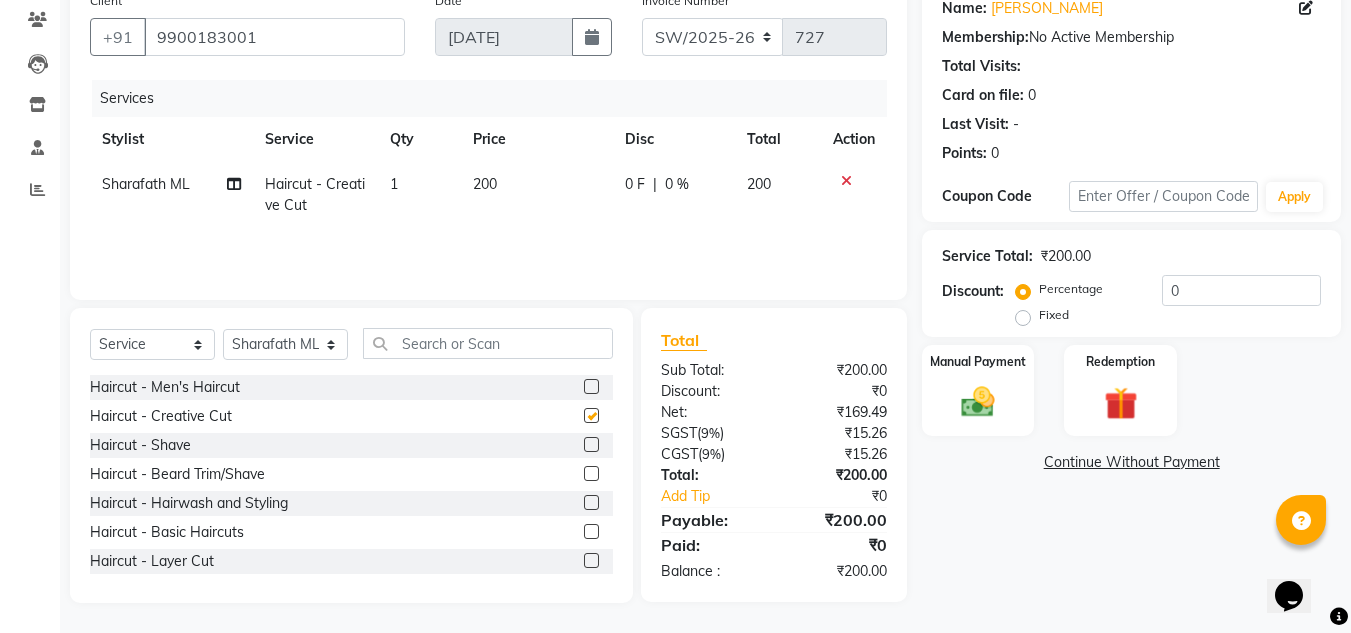 checkbox on "false" 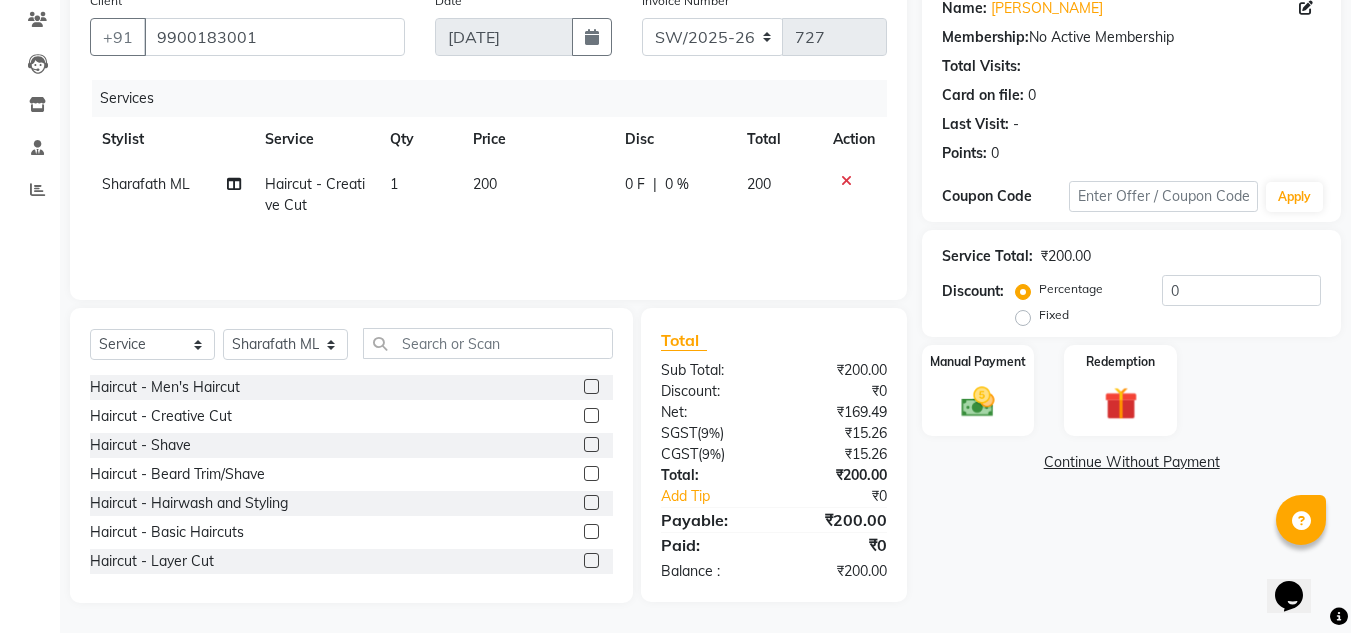 click 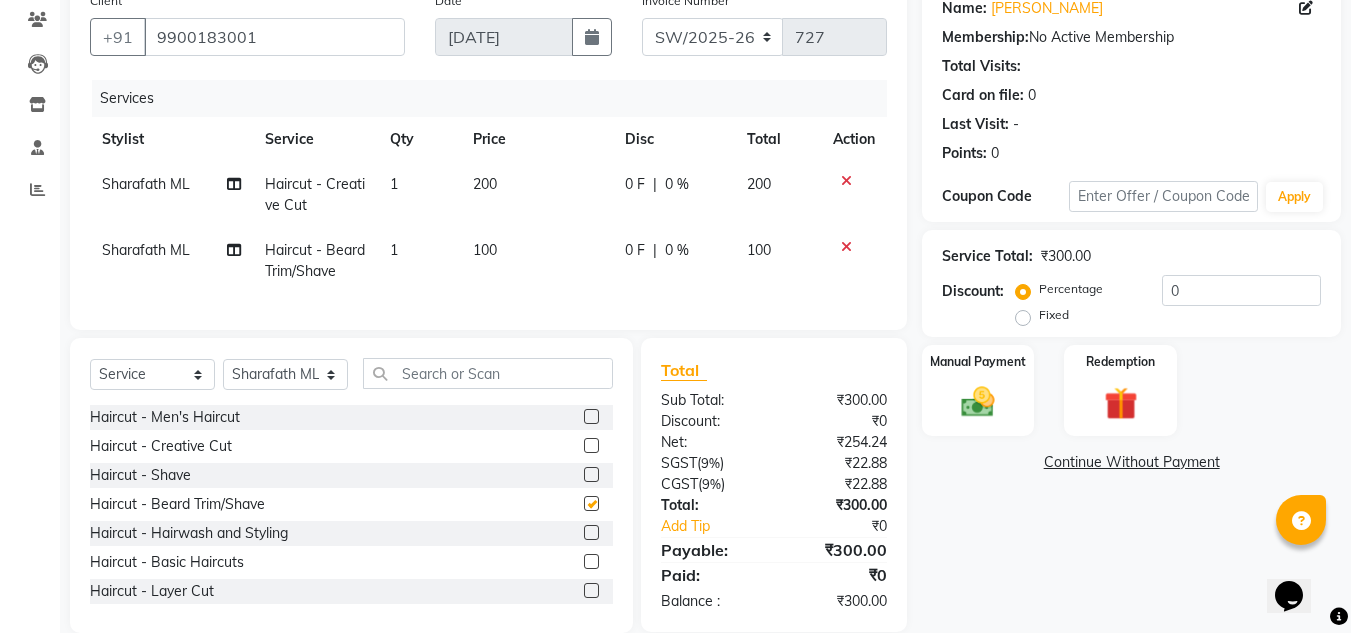 checkbox on "false" 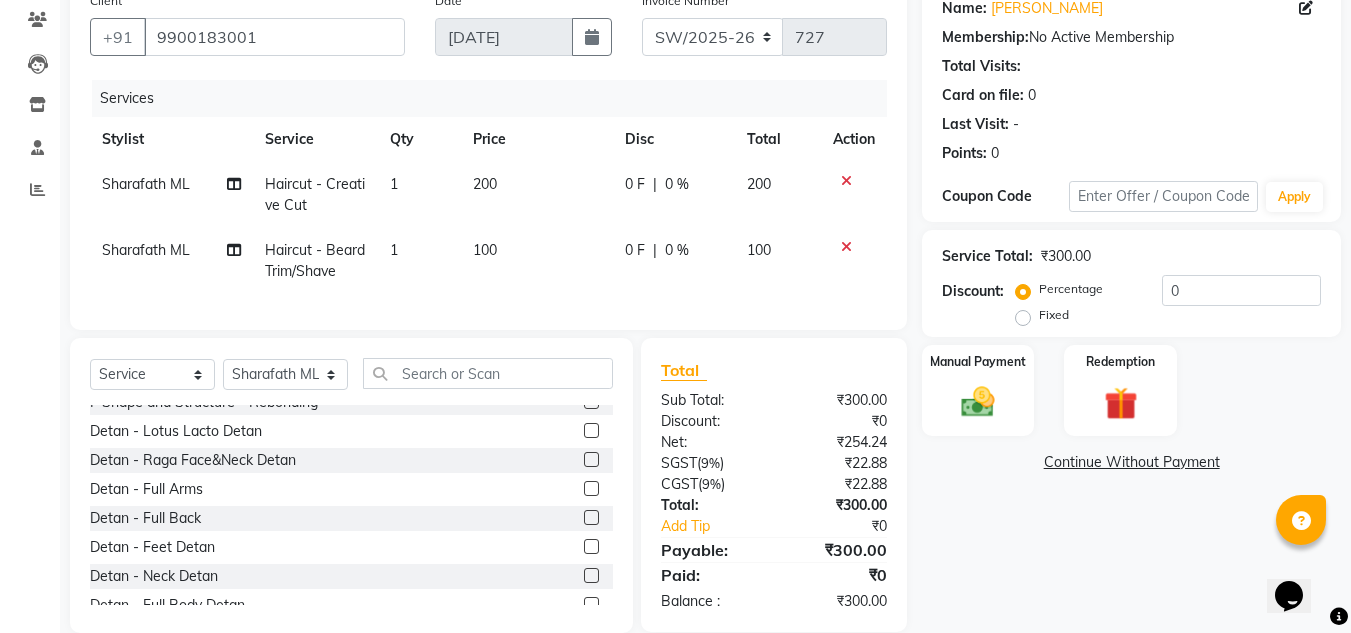 scroll, scrollTop: 1582, scrollLeft: 0, axis: vertical 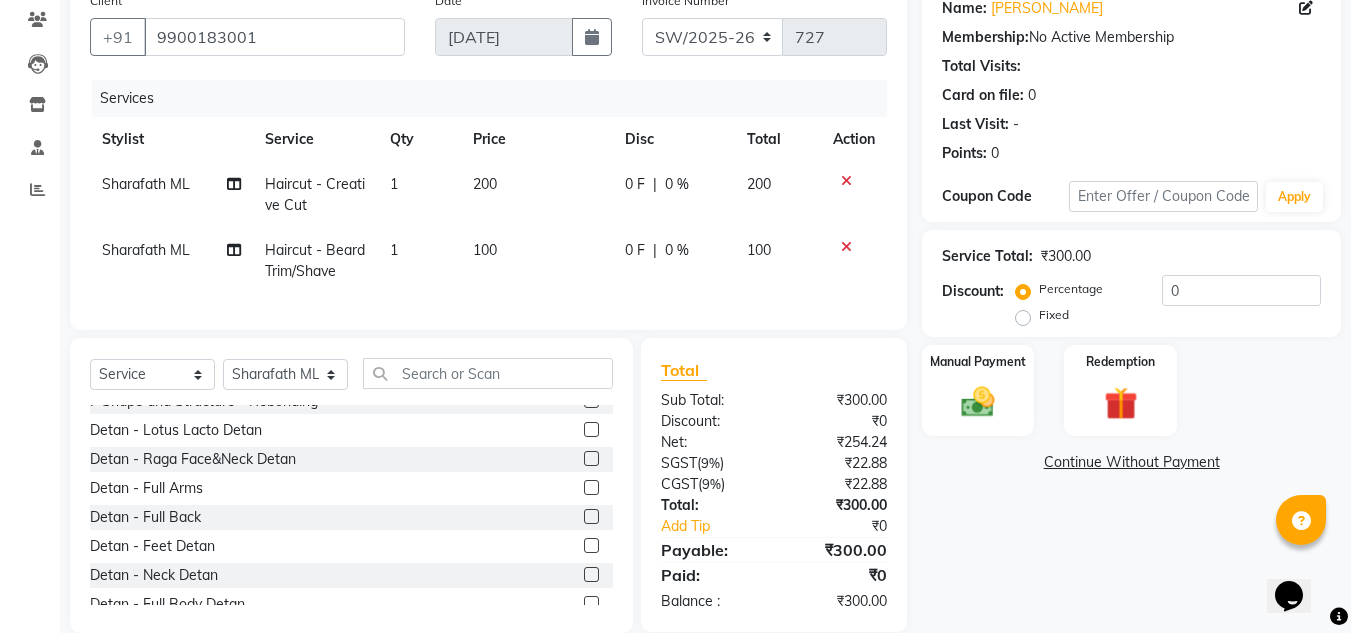 click 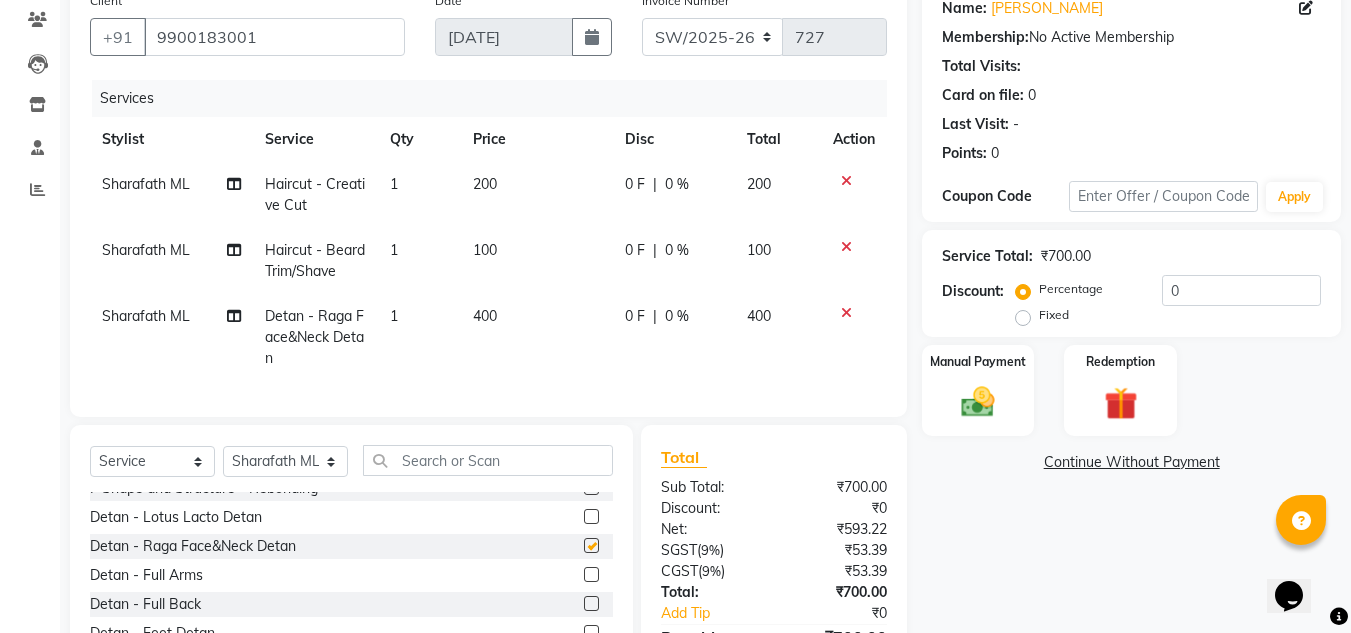 checkbox on "false" 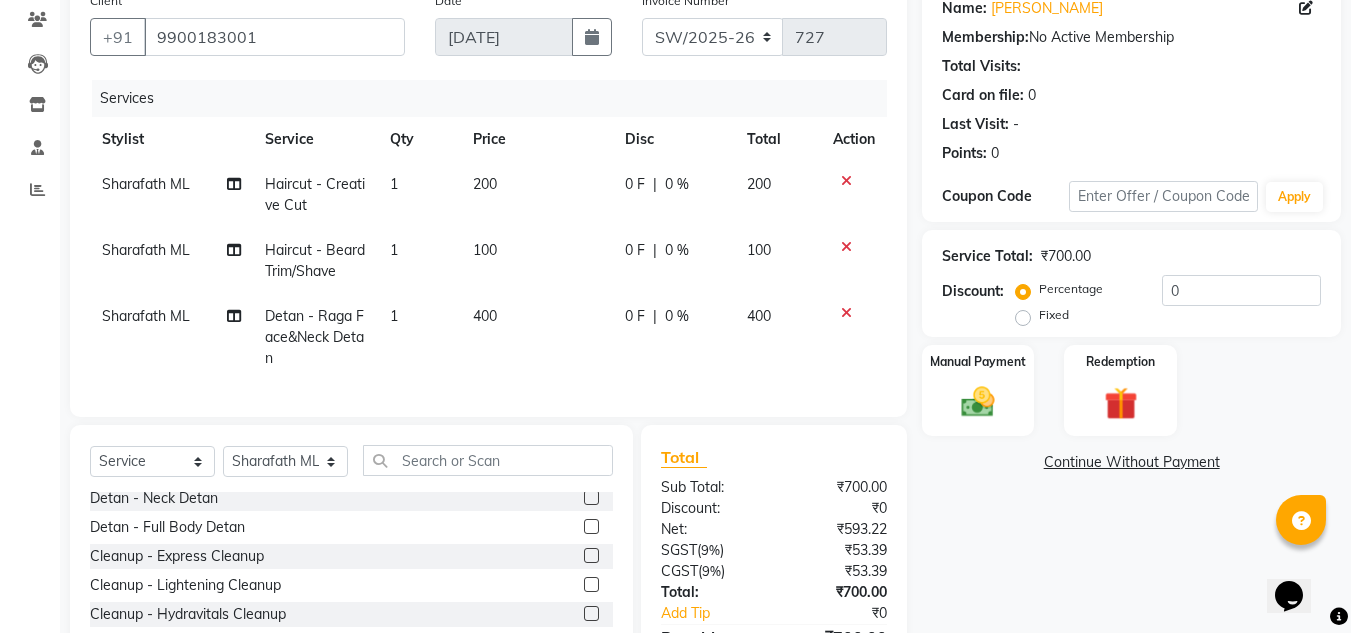 scroll, scrollTop: 1747, scrollLeft: 0, axis: vertical 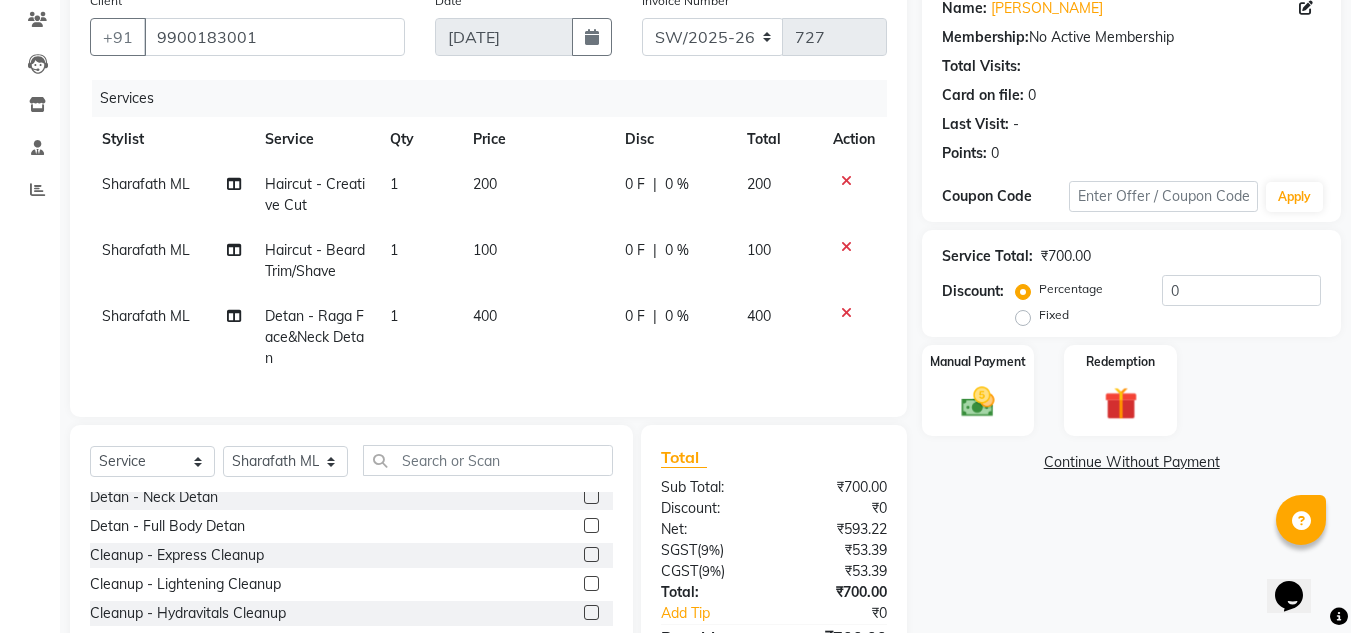 click 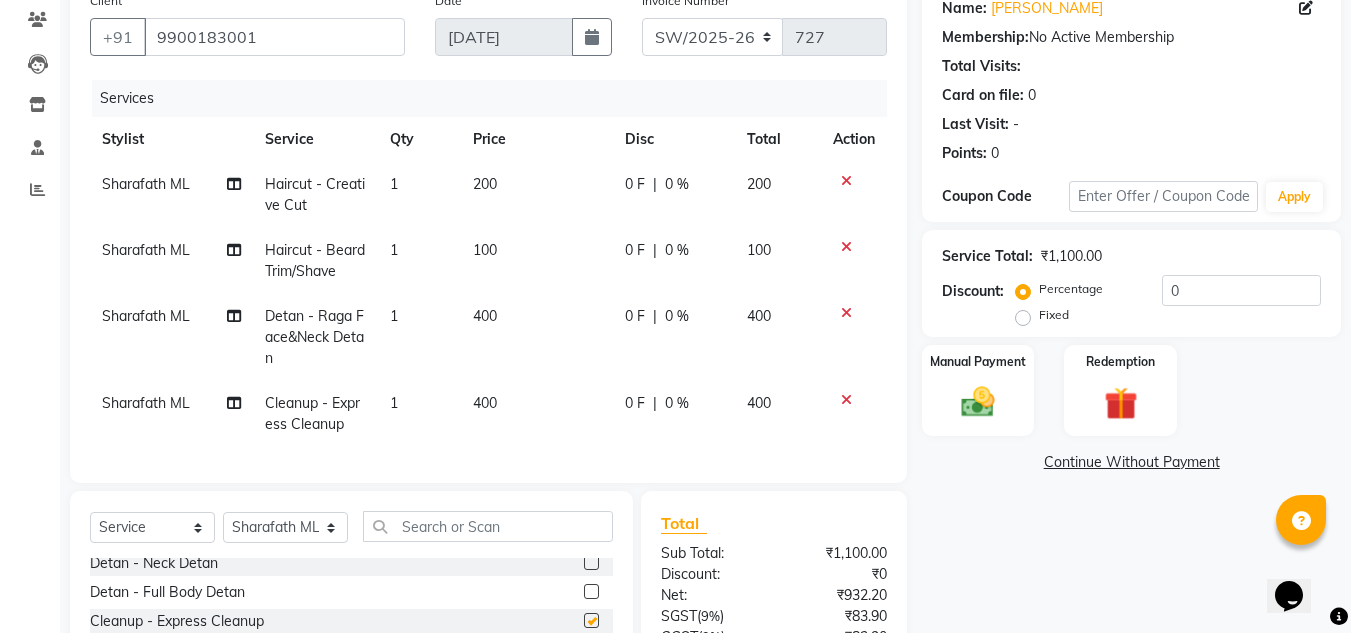 checkbox on "false" 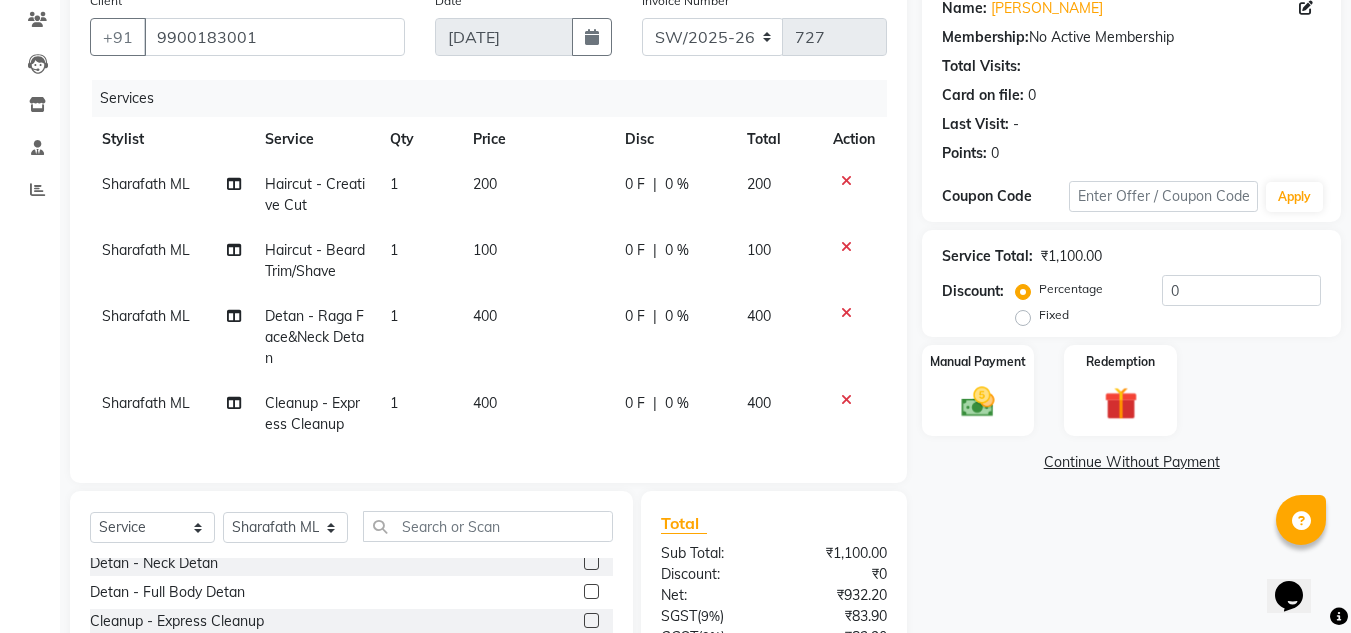 click 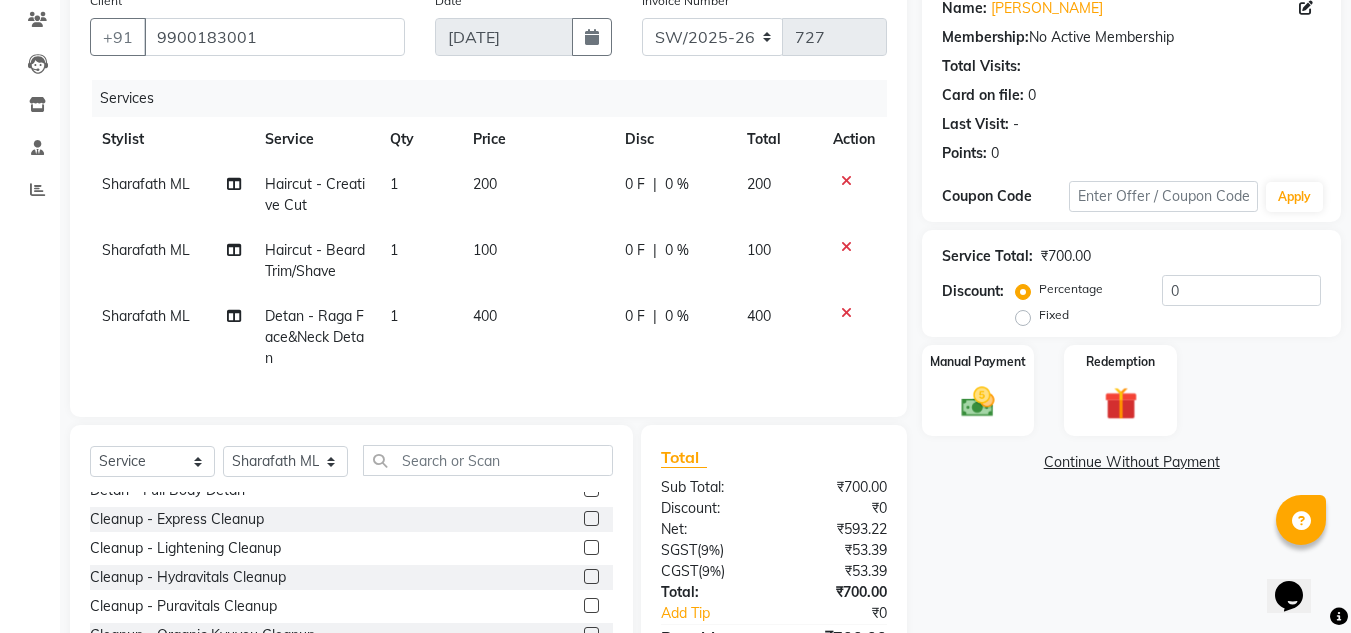 scroll, scrollTop: 1785, scrollLeft: 0, axis: vertical 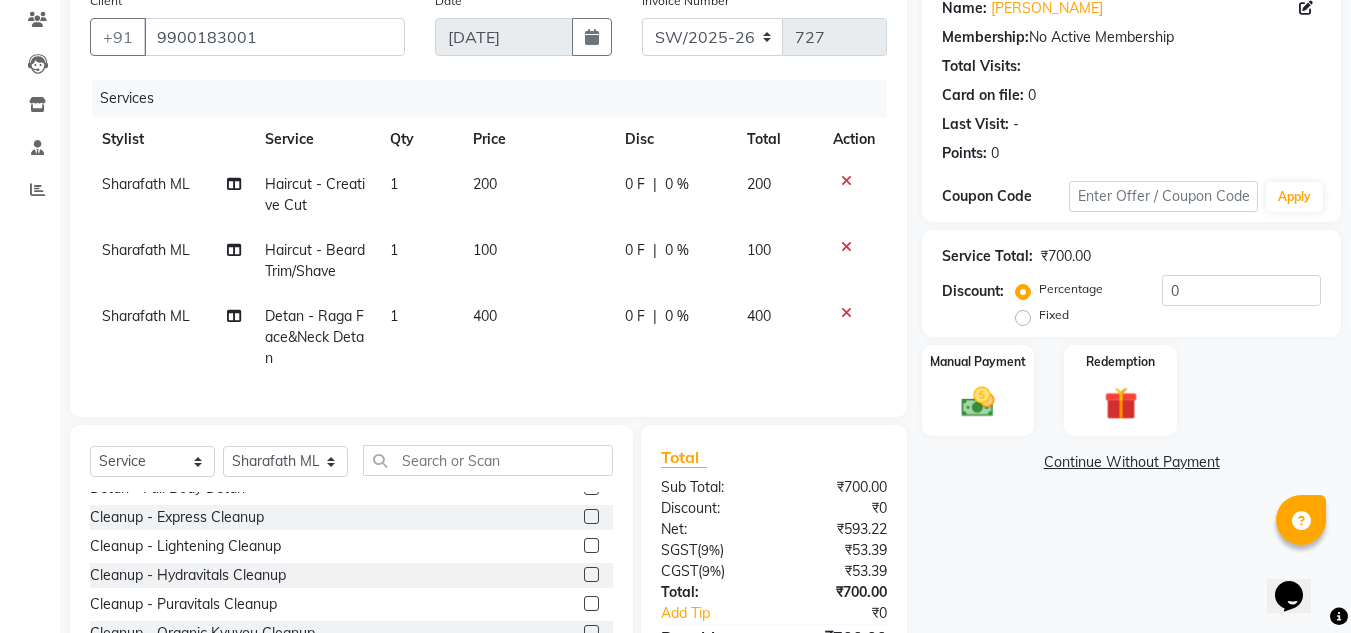 click 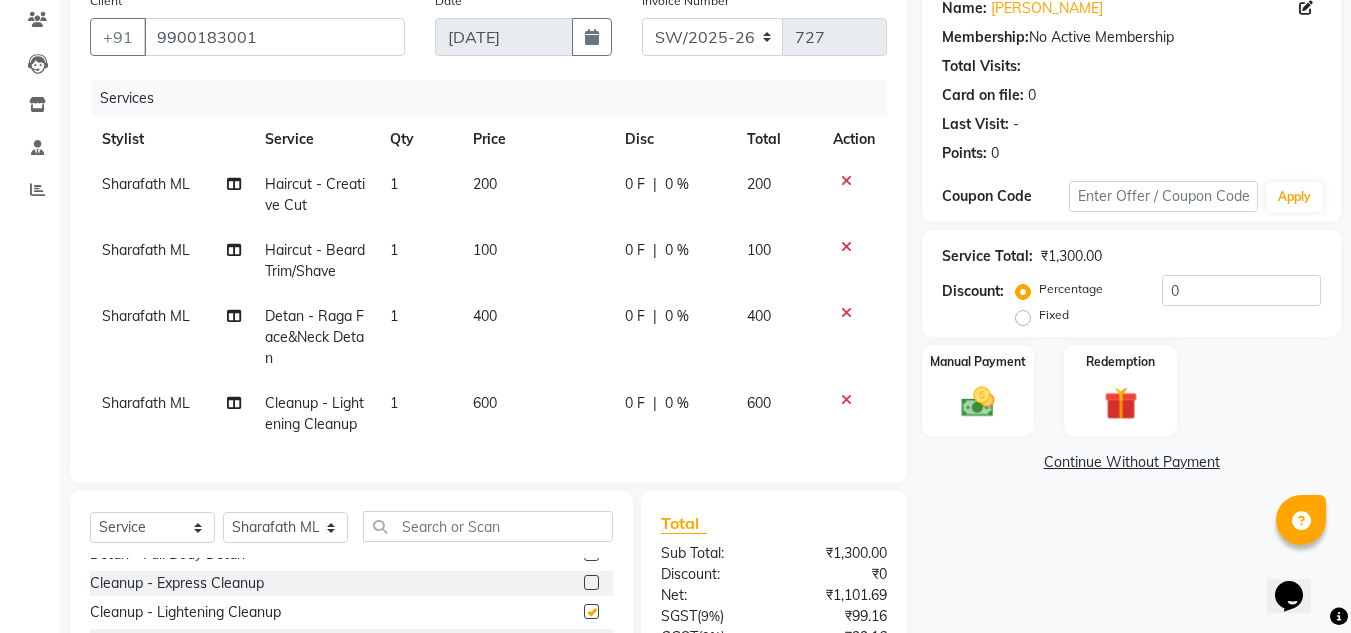 checkbox on "false" 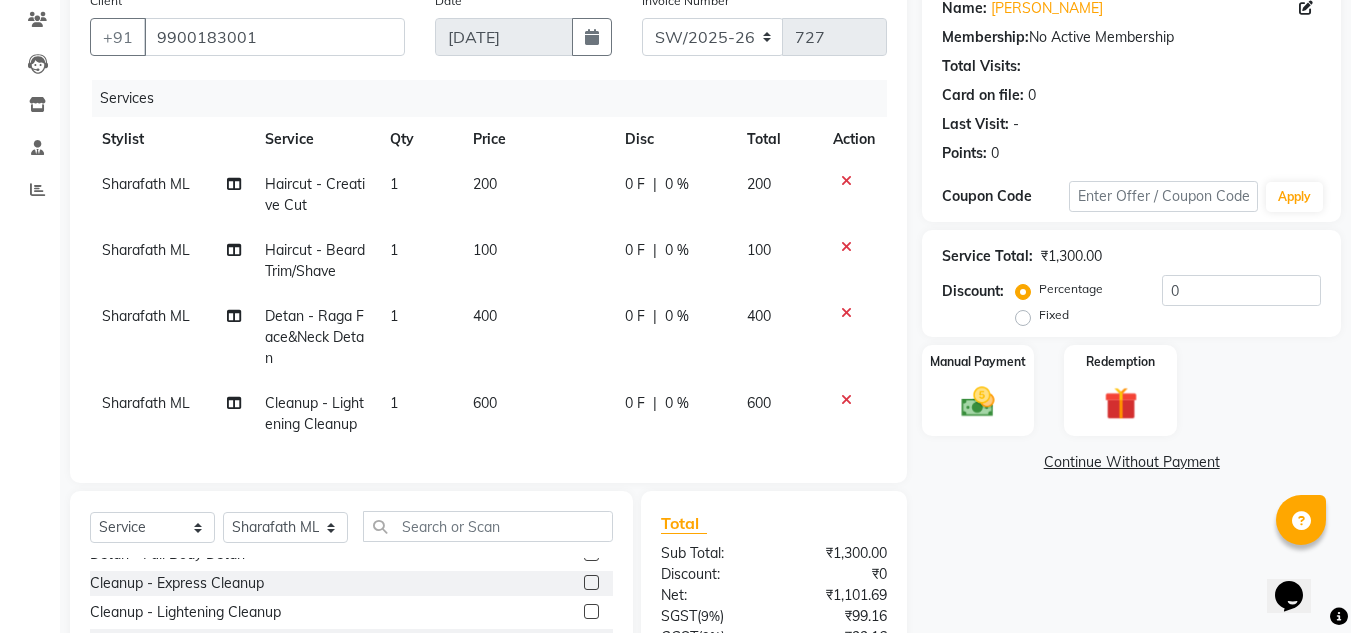 click 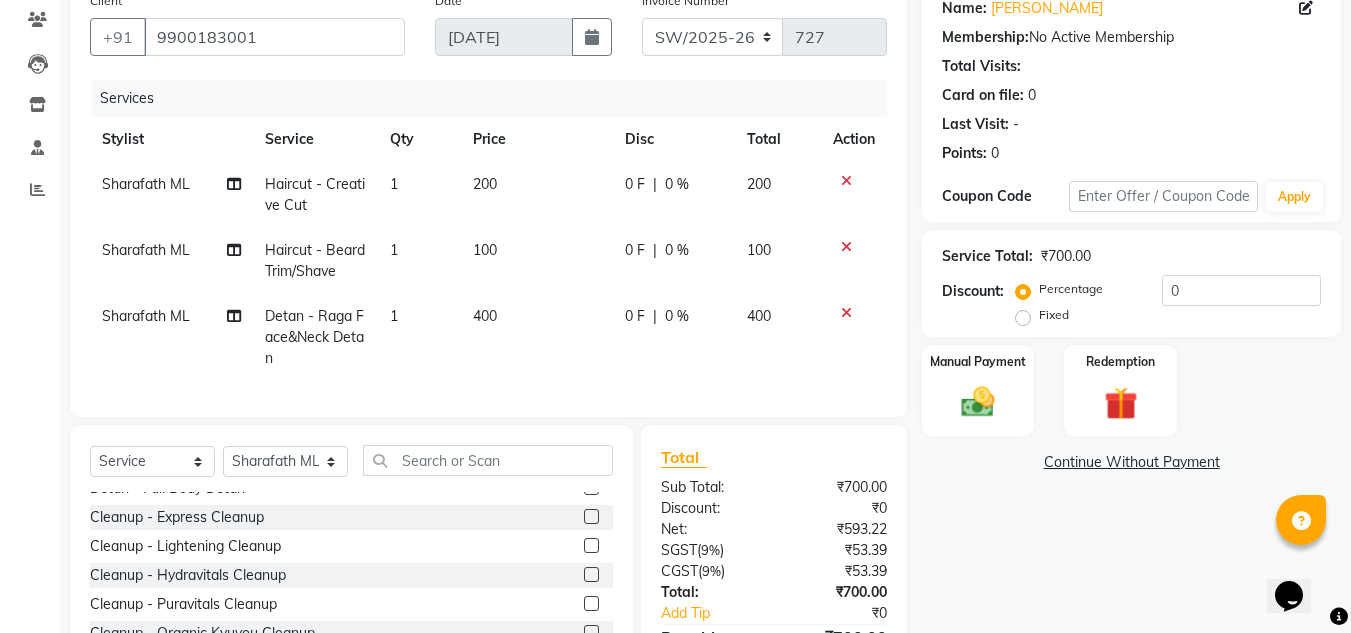 click 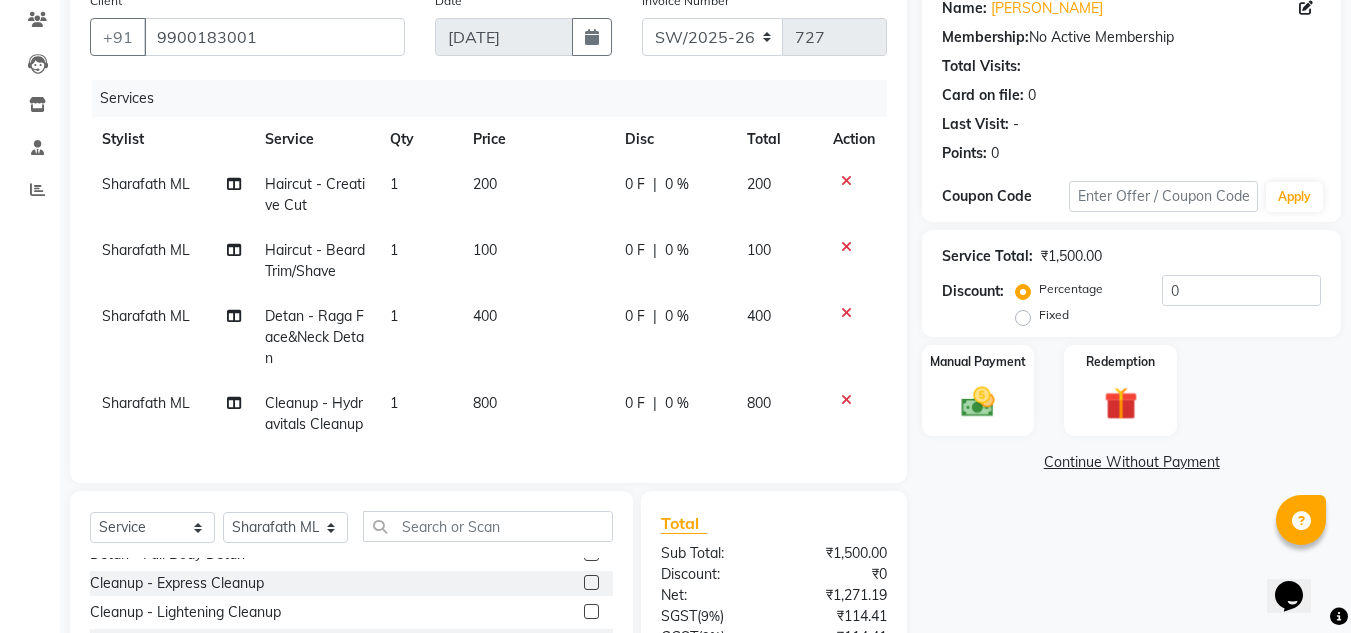 checkbox on "false" 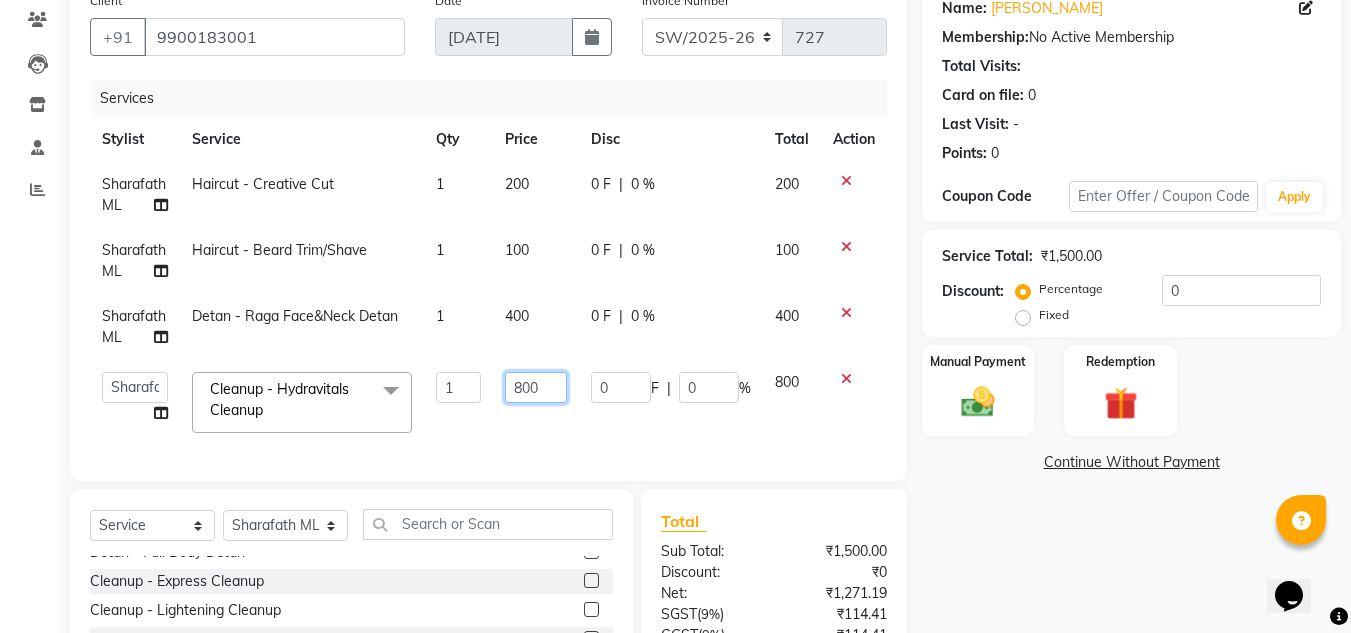 click on "800" 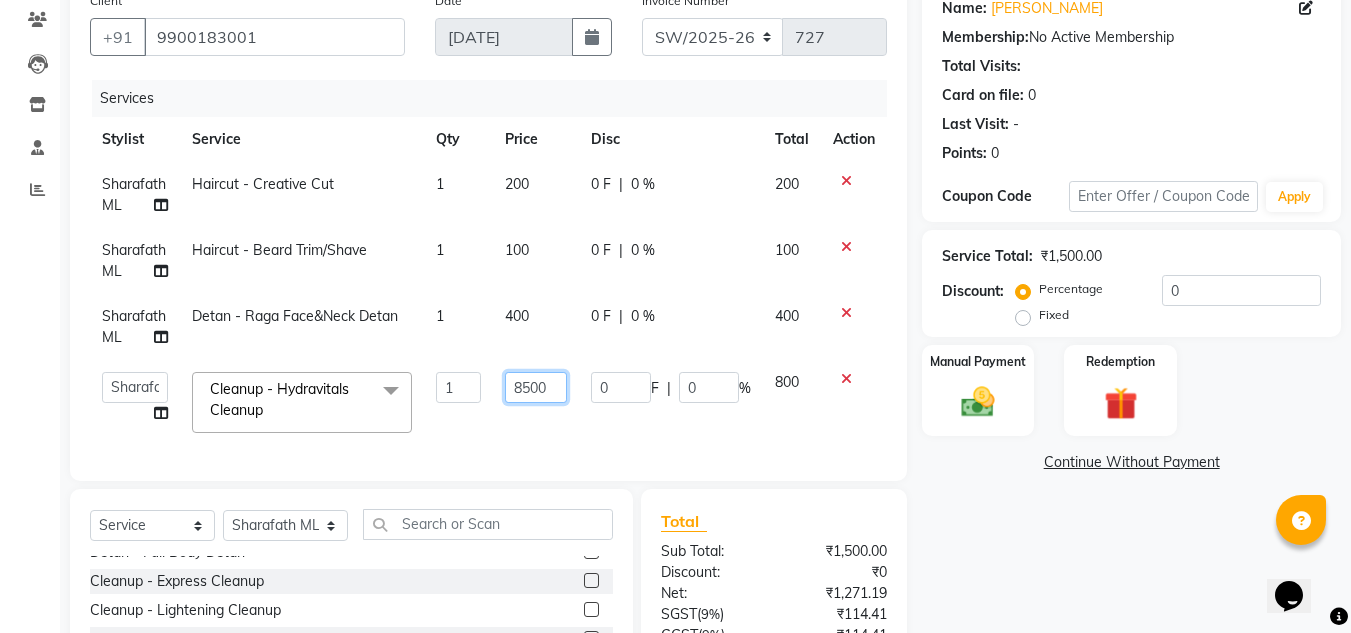 click on "8500" 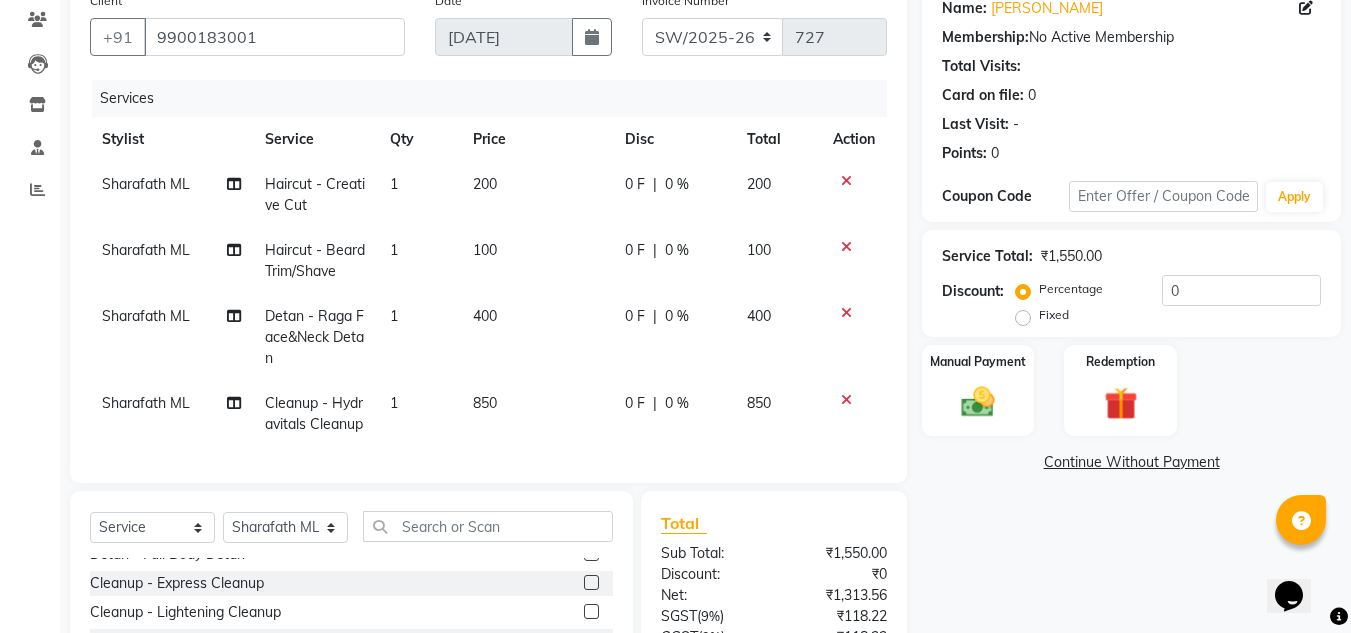 click on "850" 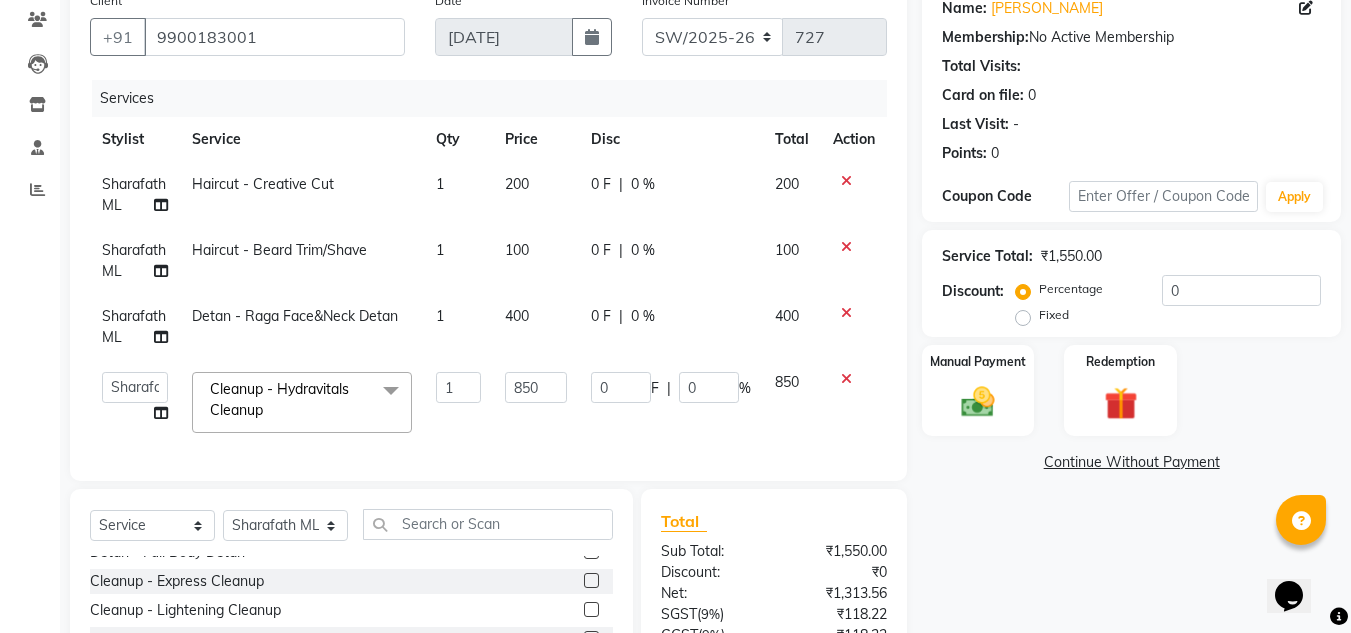 click 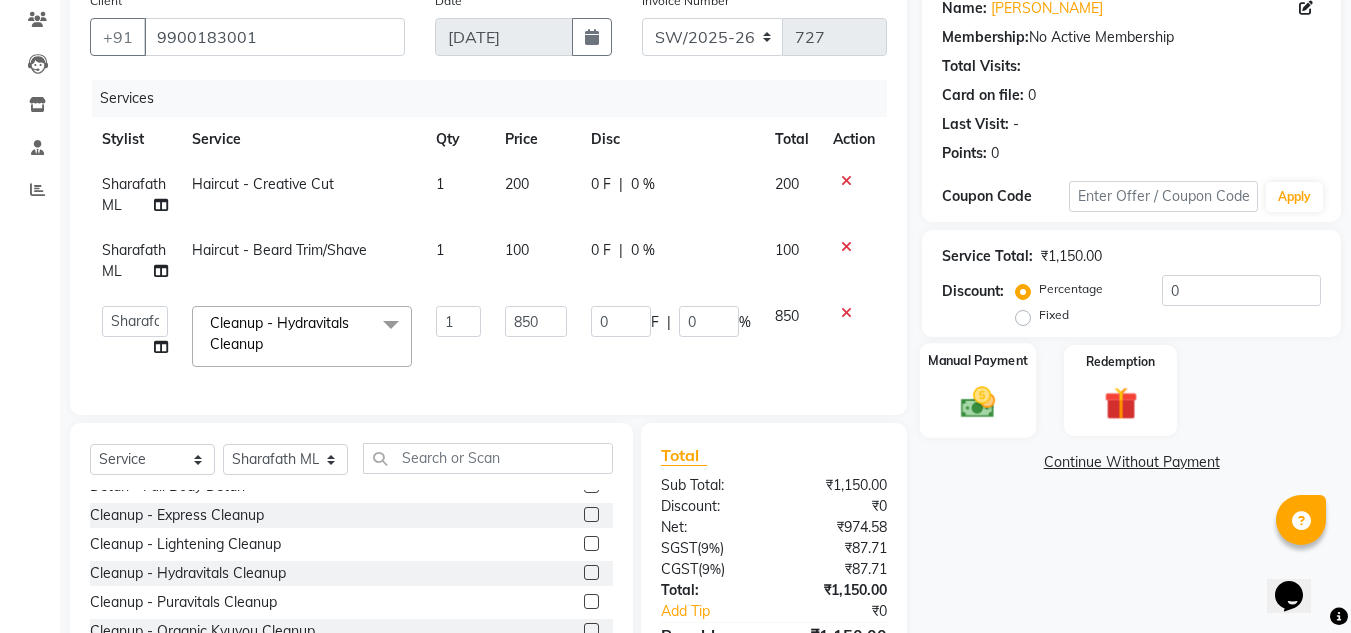 click on "Manual Payment" 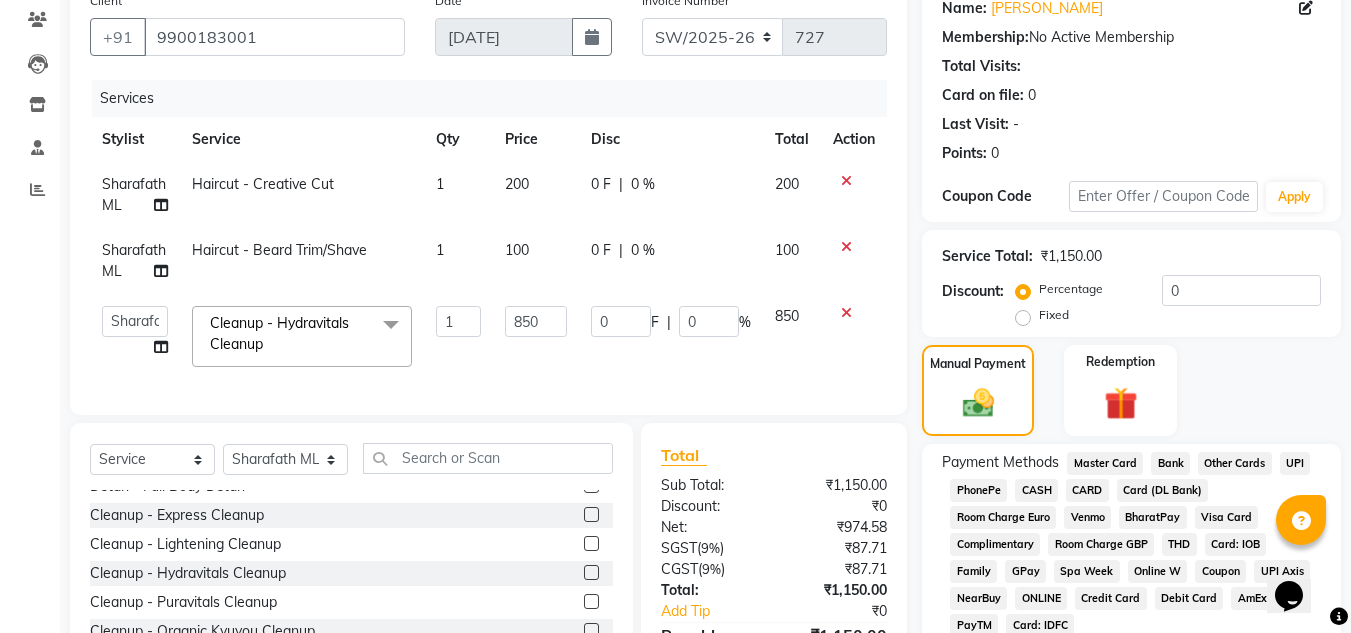 click on "UPI" 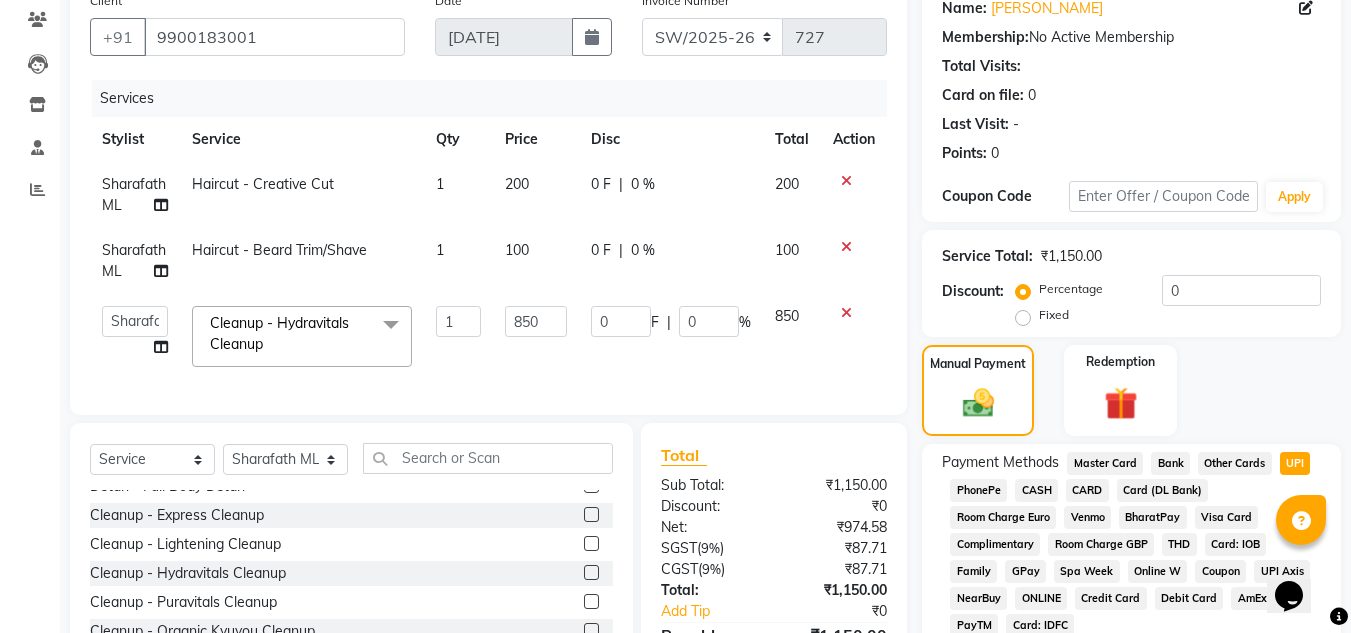 scroll, scrollTop: 361, scrollLeft: 0, axis: vertical 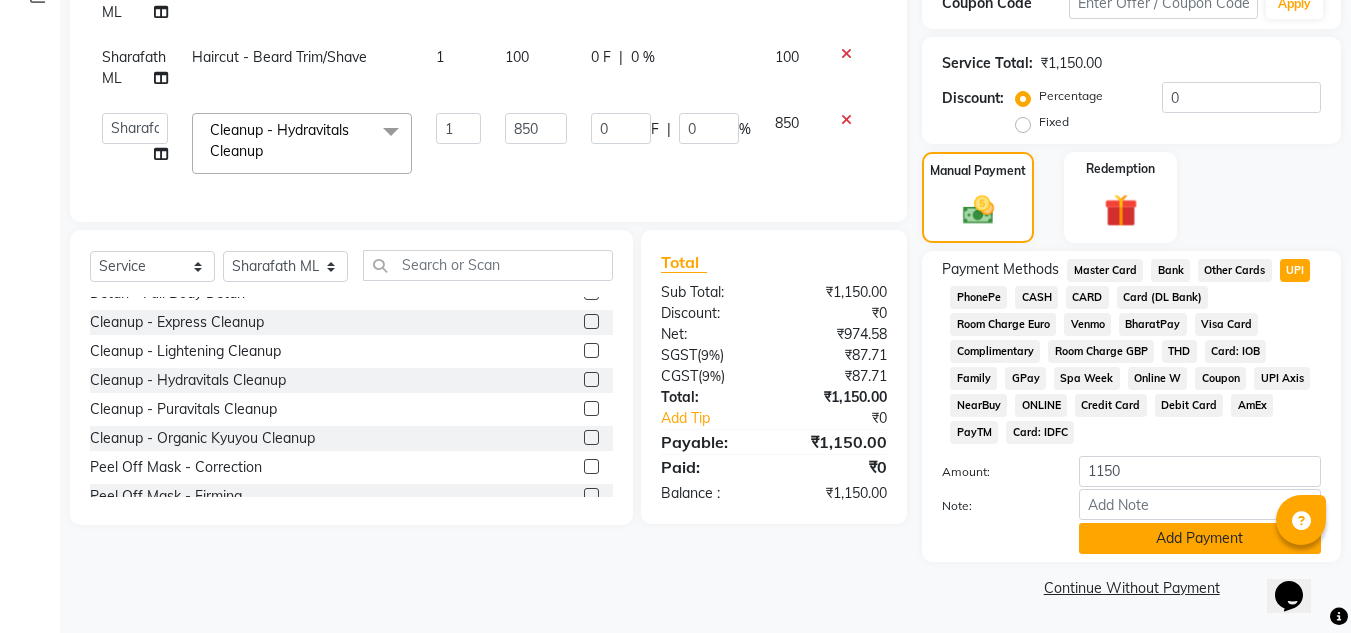 click on "Add Payment" 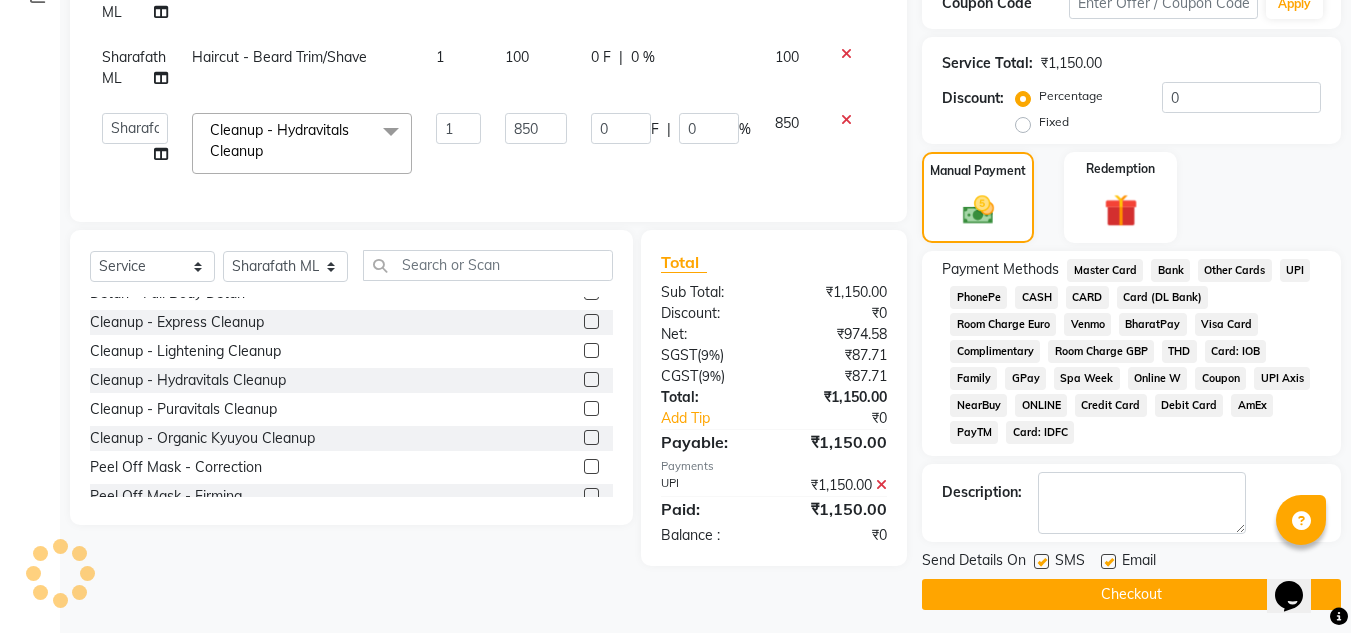 click on "Checkout" 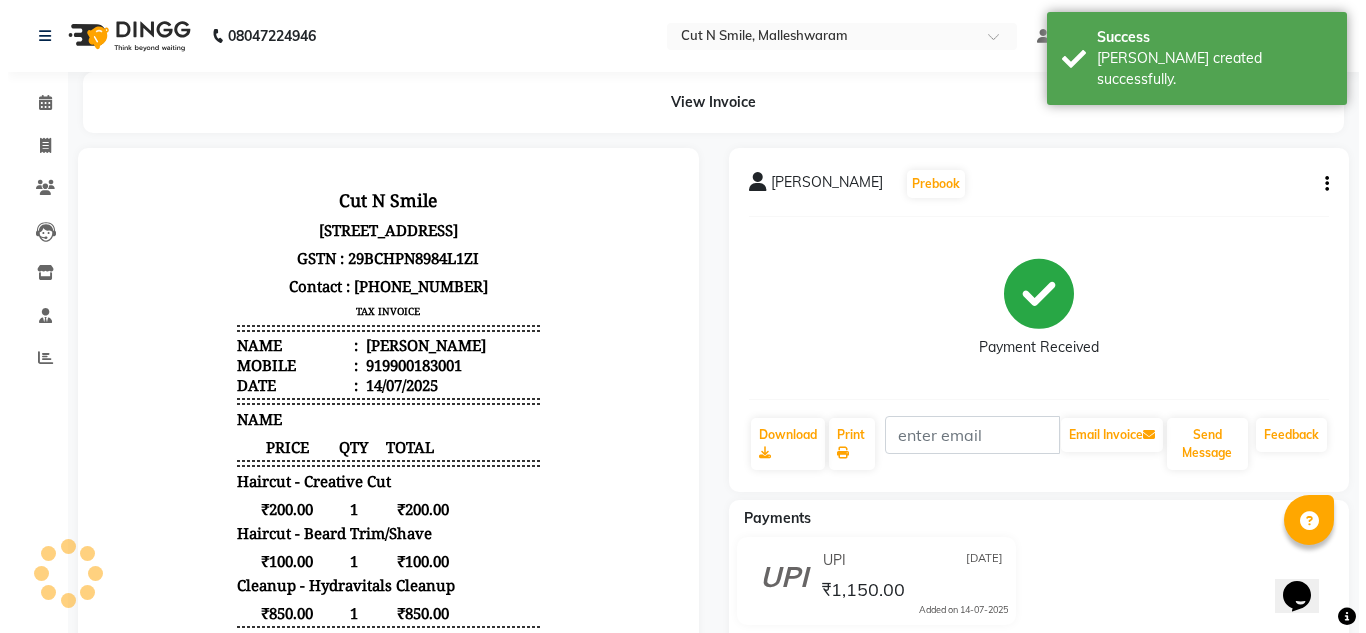 scroll, scrollTop: 0, scrollLeft: 0, axis: both 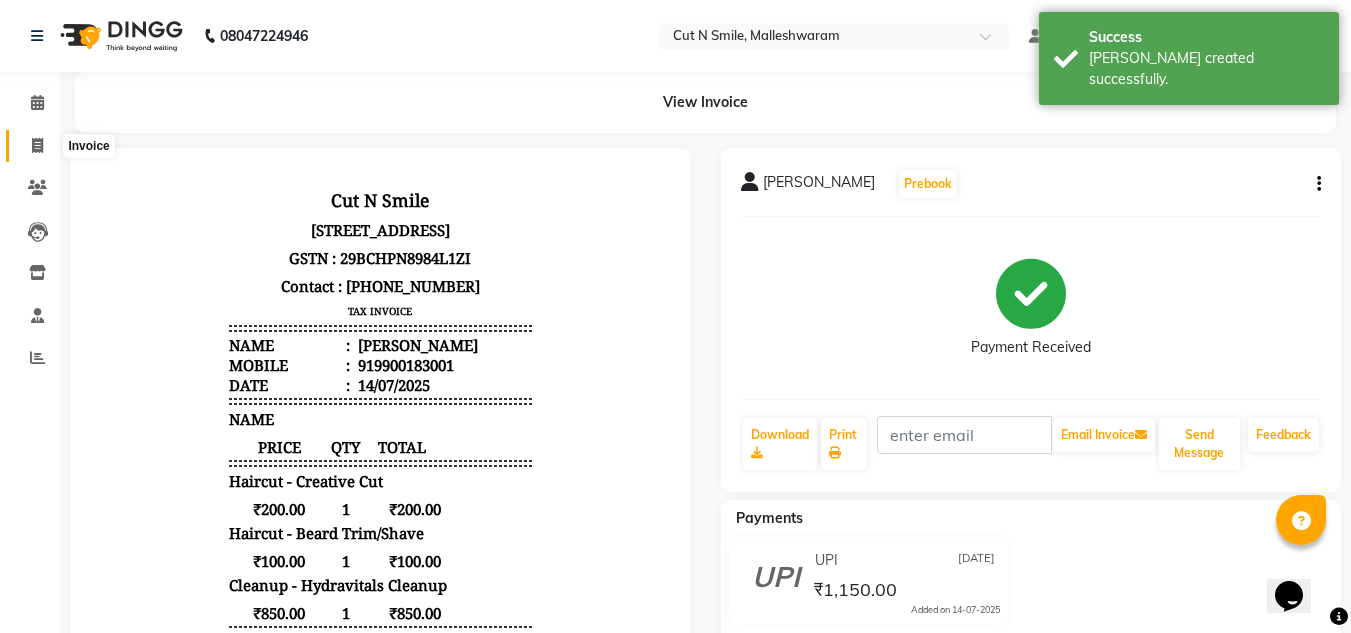 click 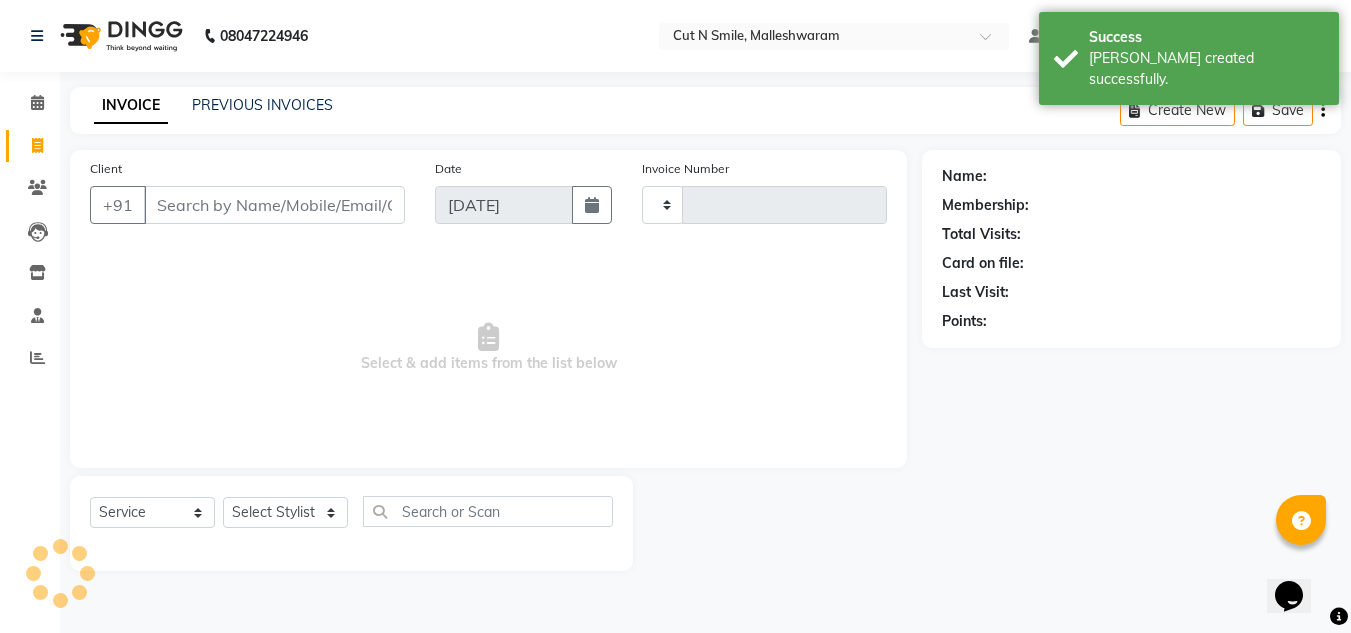 type on "153" 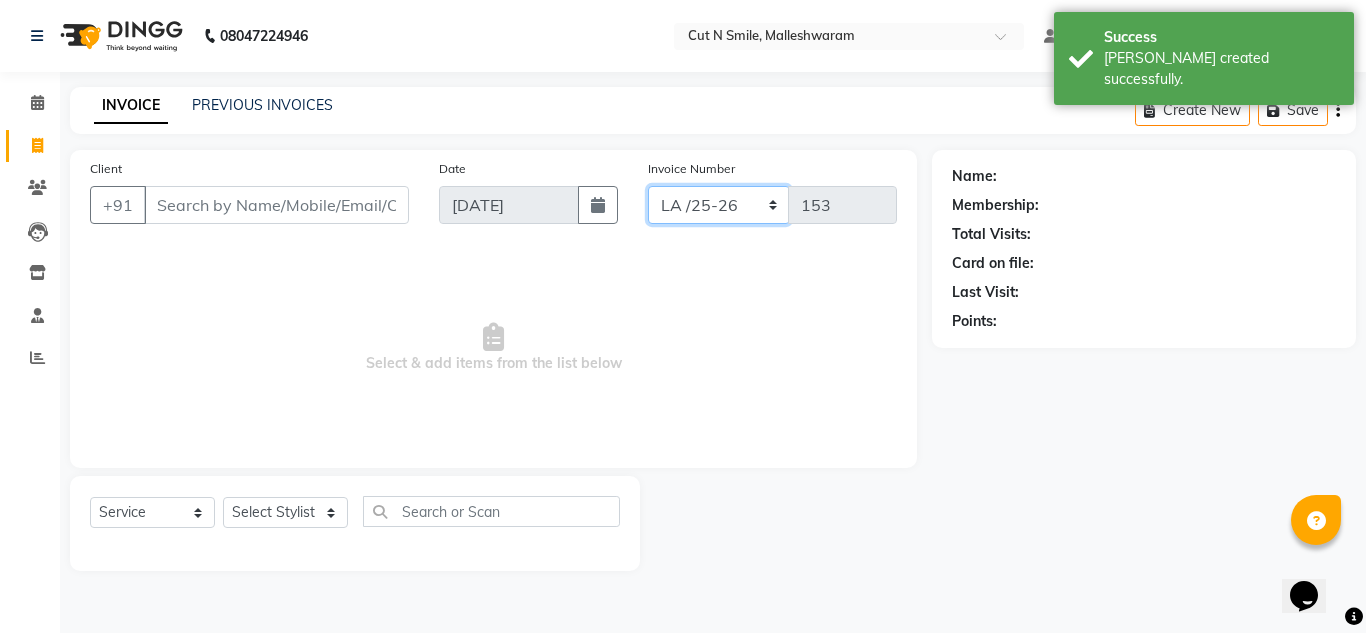 click on "NW/25-26 SW/2025-26 NA/2025-26 VN/25-26 LA /25-26" 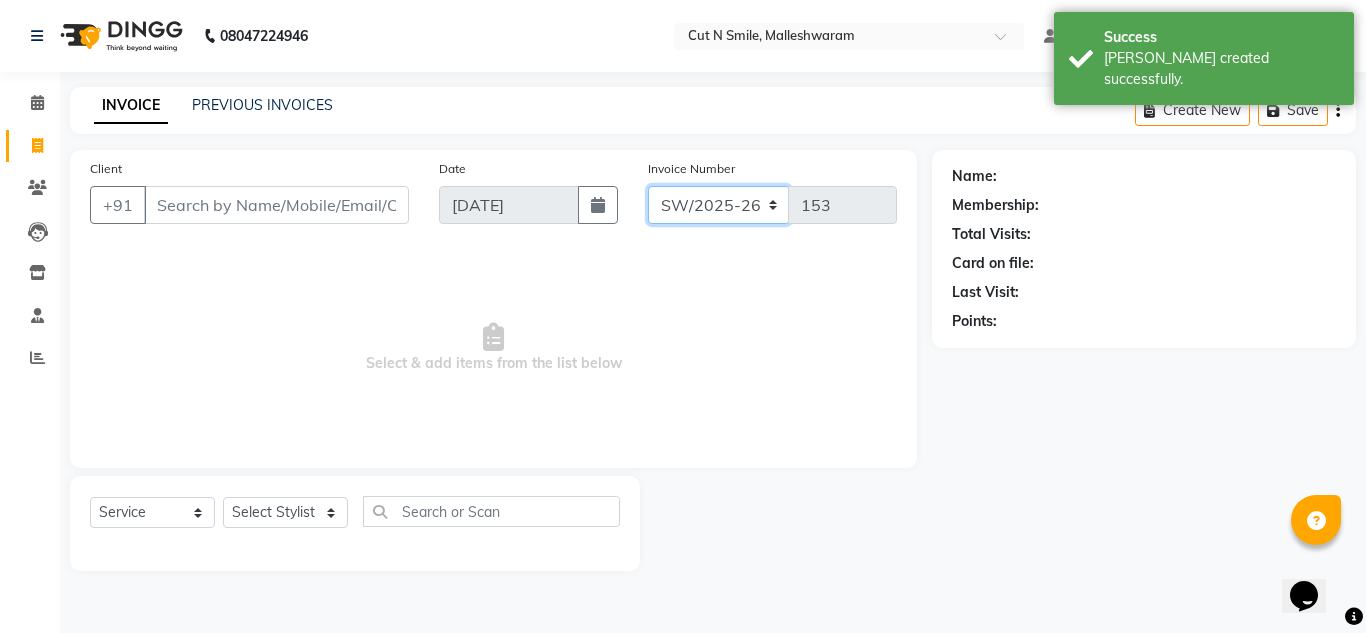 click on "NW/25-26 SW/2025-26 NA/2025-26 VN/25-26 LA /25-26" 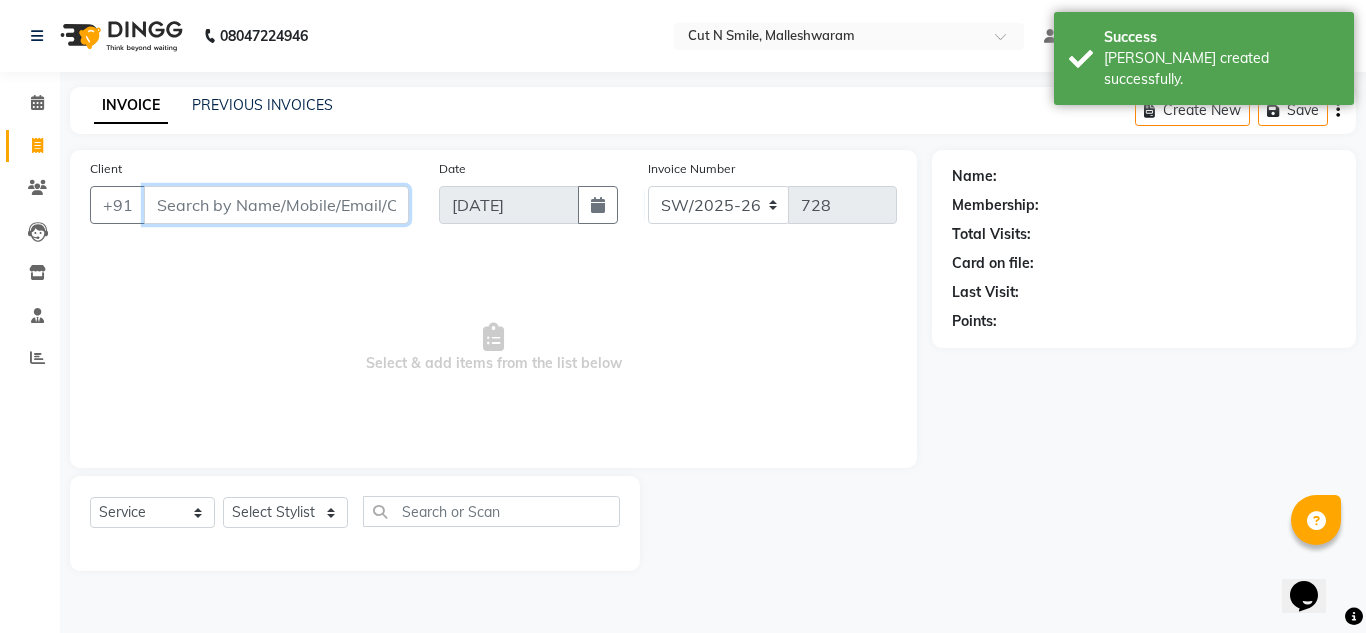 click on "Client" at bounding box center (276, 205) 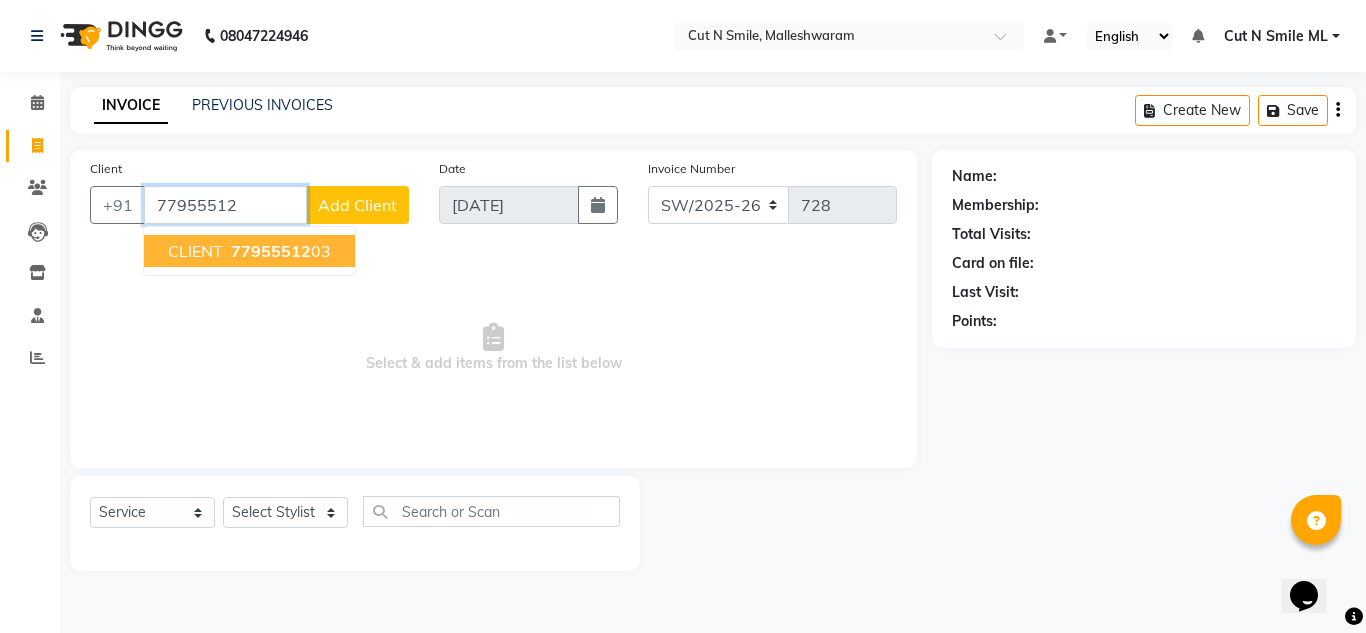 click on "77955512" at bounding box center (225, 205) 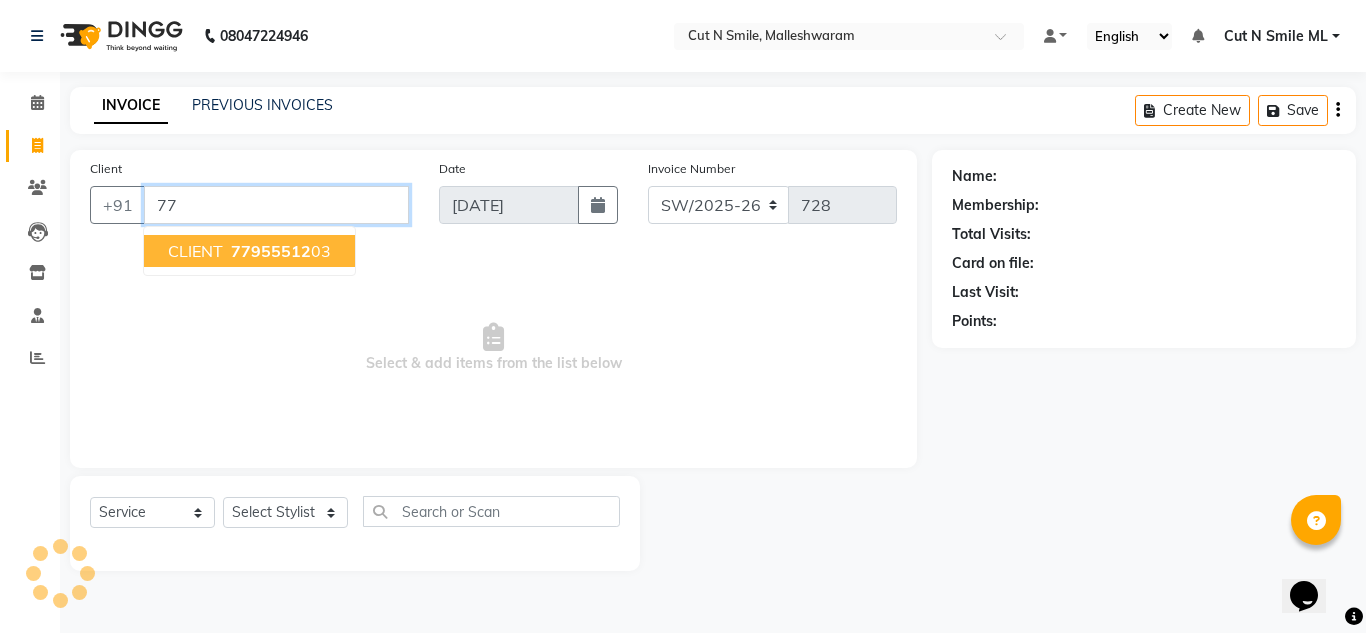 type on "7" 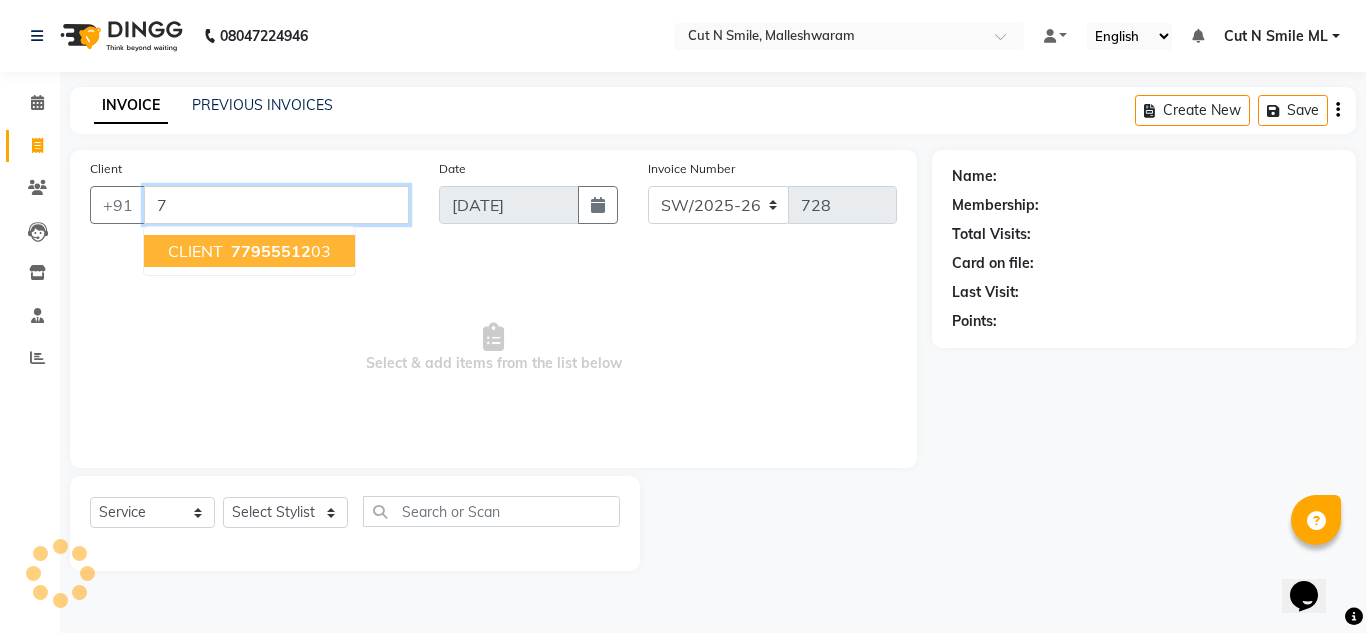 type 